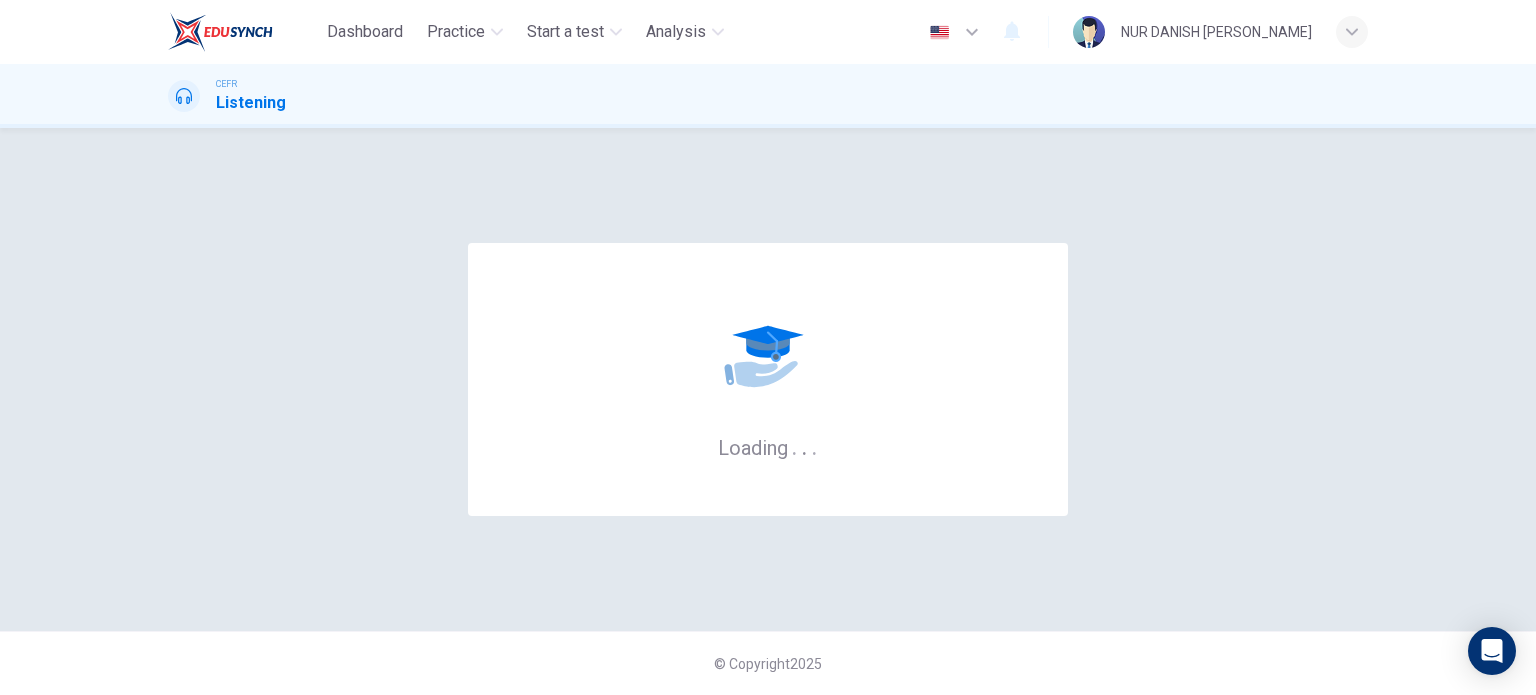 scroll, scrollTop: 0, scrollLeft: 0, axis: both 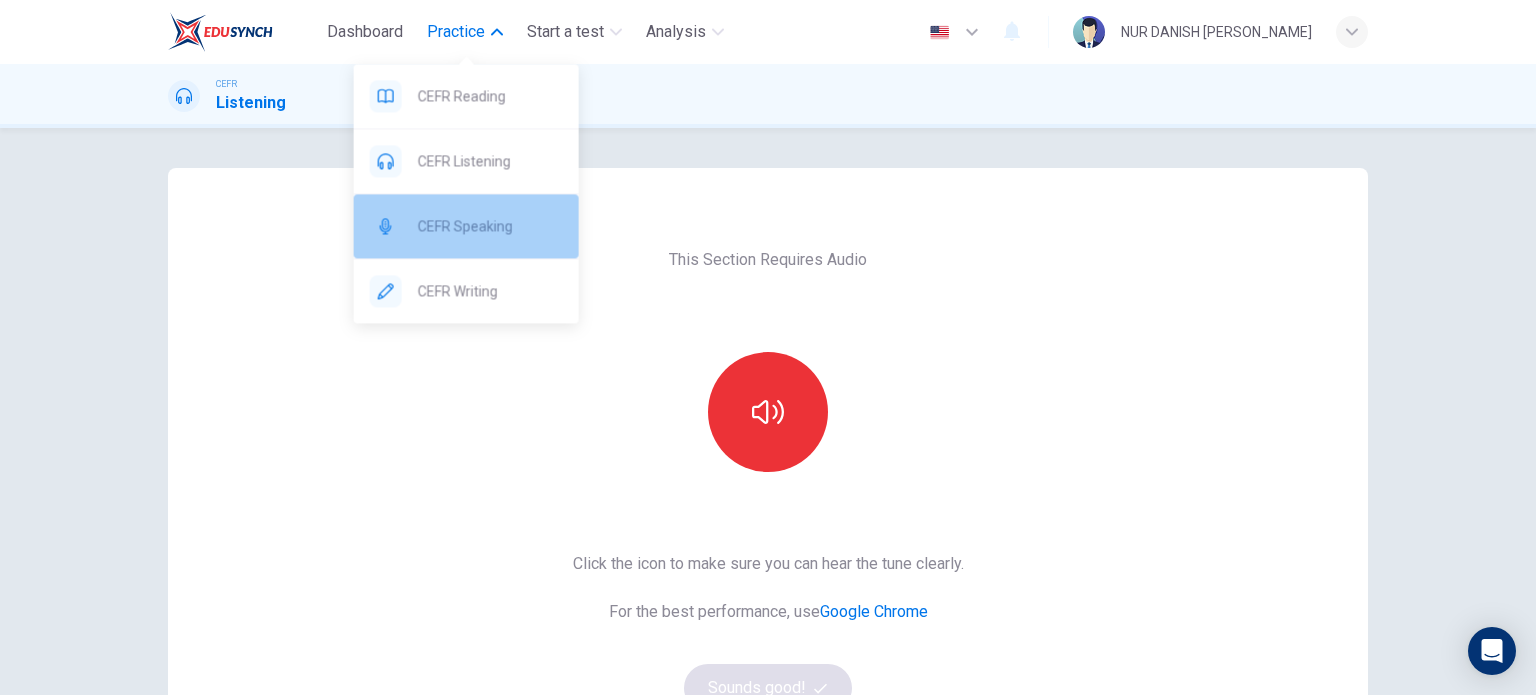 click on "CEFR Speaking" at bounding box center [490, 226] 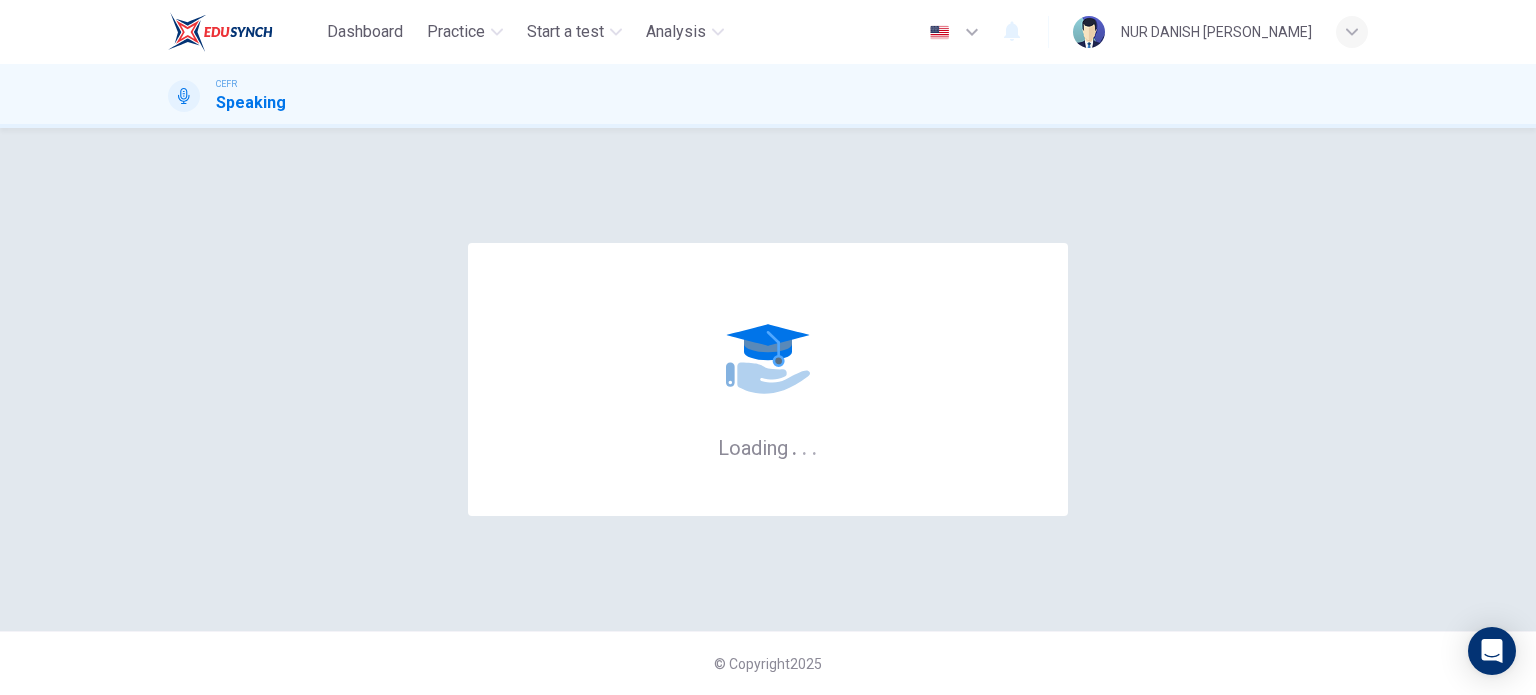 scroll, scrollTop: 0, scrollLeft: 0, axis: both 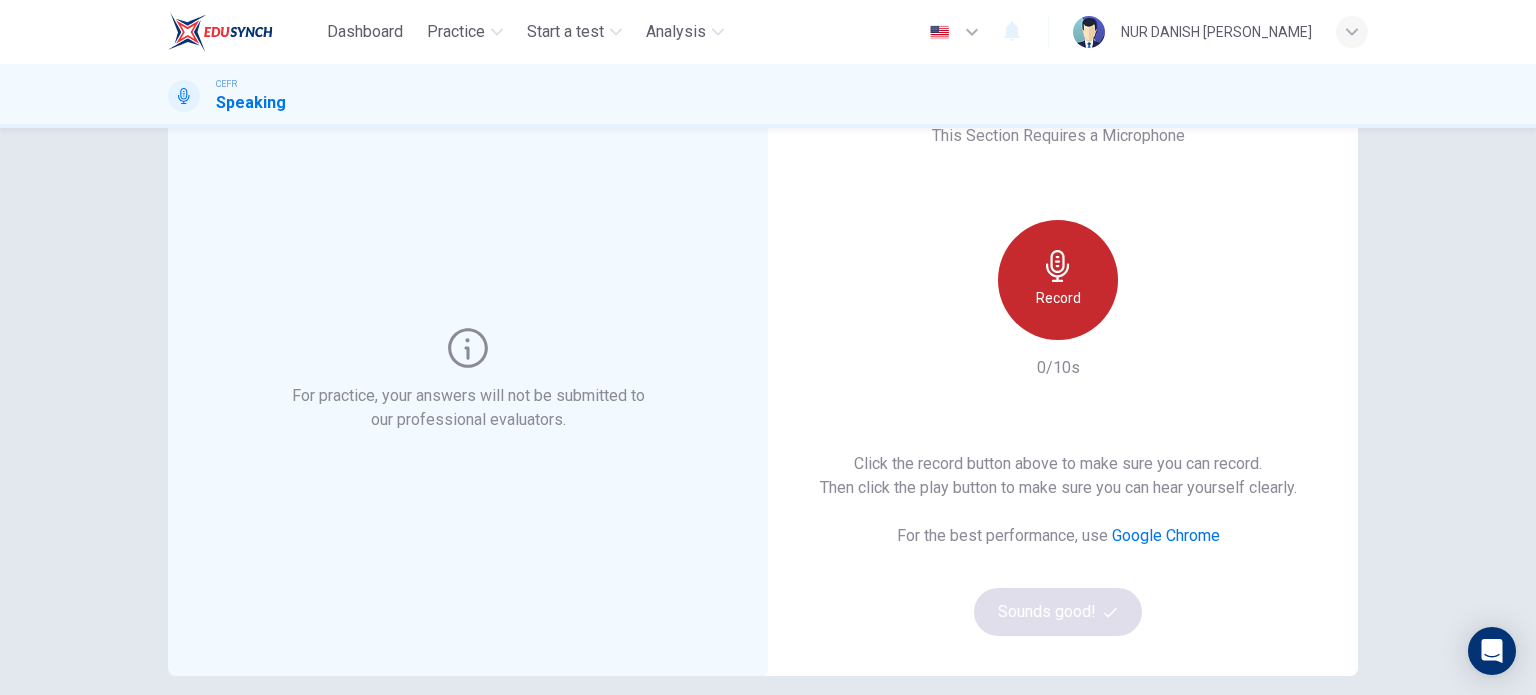 click on "Record" at bounding box center (1058, 280) 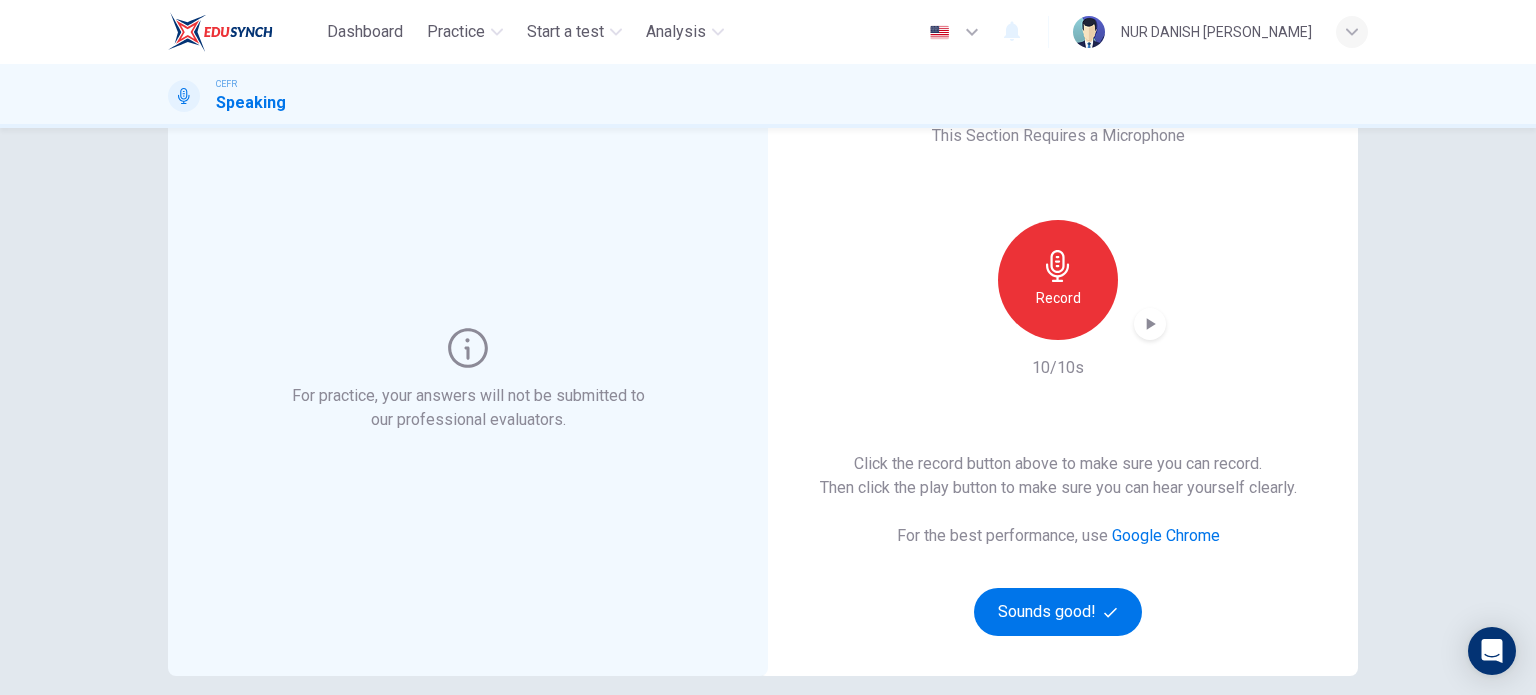 click on "Record" at bounding box center [1058, 280] 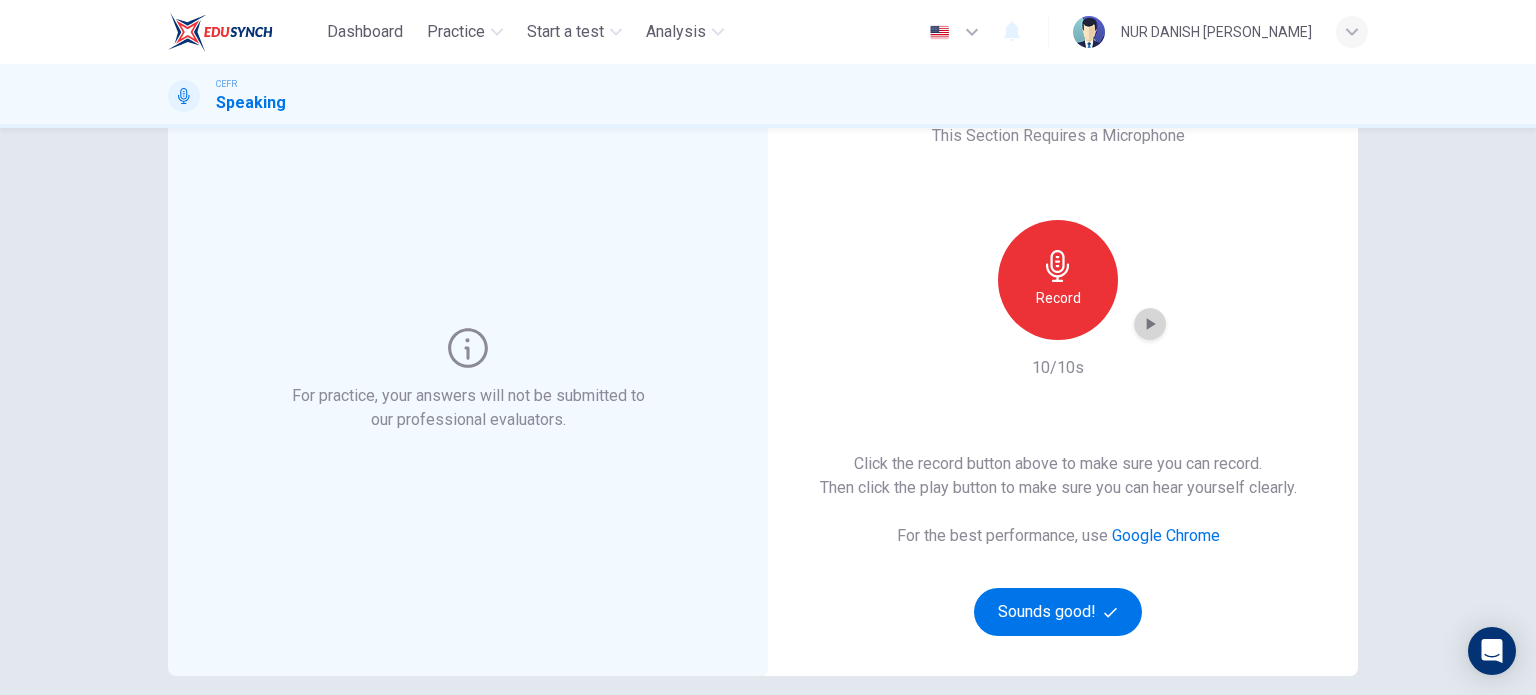 click 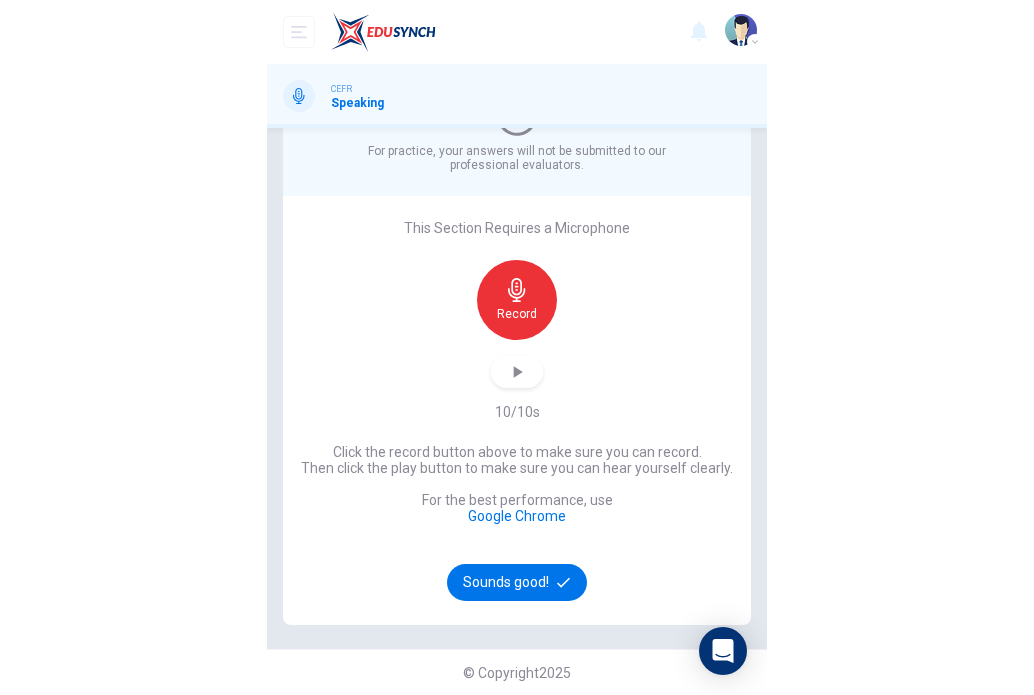 scroll, scrollTop: 76, scrollLeft: 0, axis: vertical 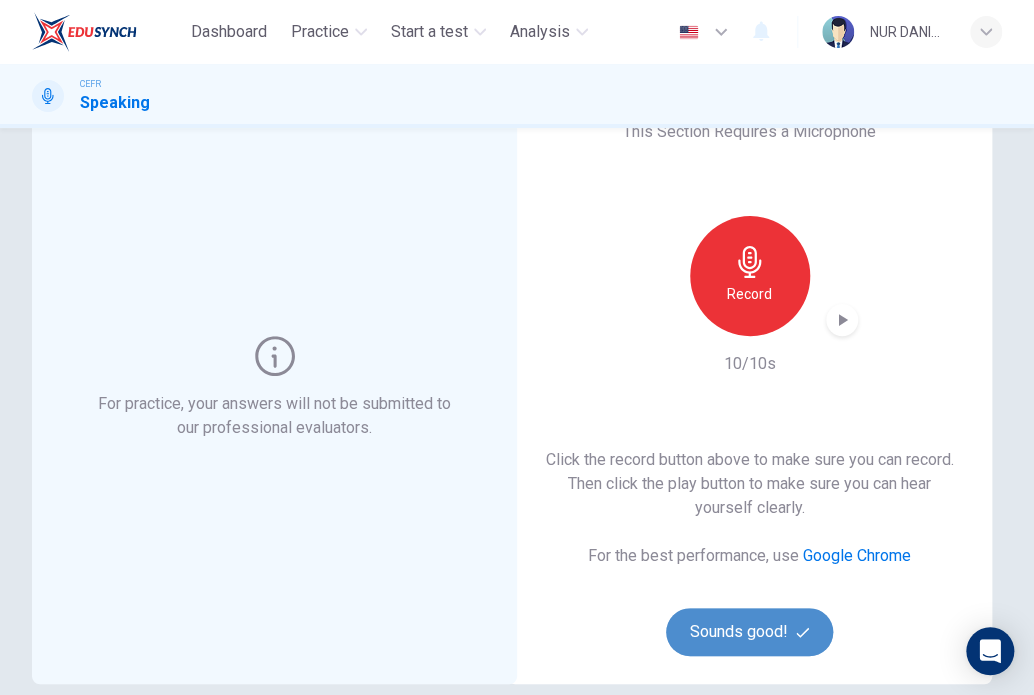 click on "Sounds good!" at bounding box center (750, 632) 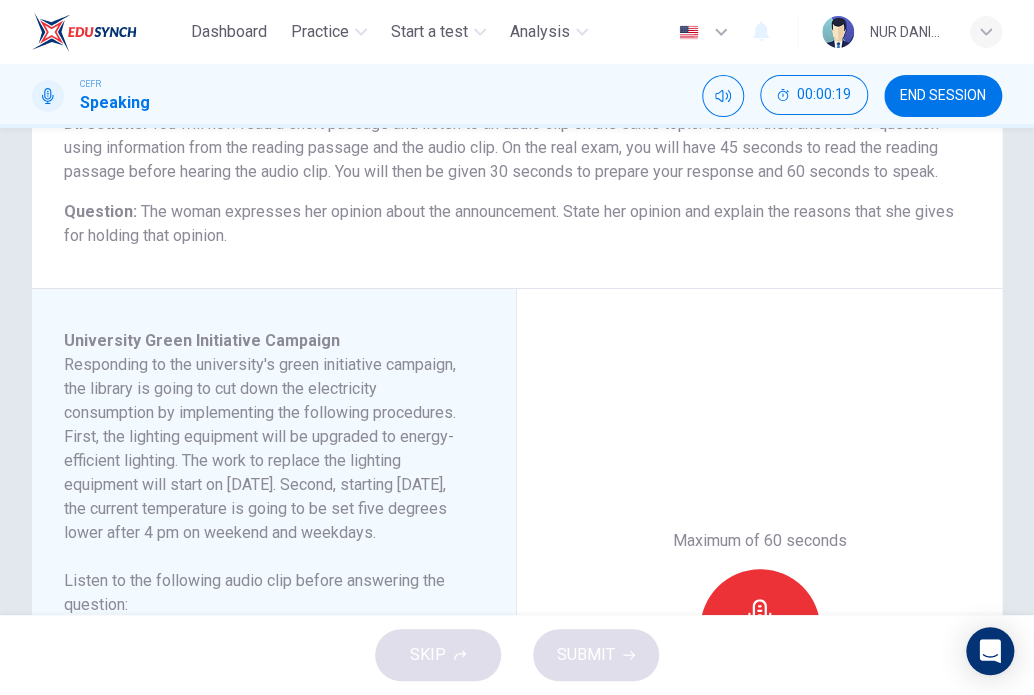 scroll, scrollTop: 335, scrollLeft: 0, axis: vertical 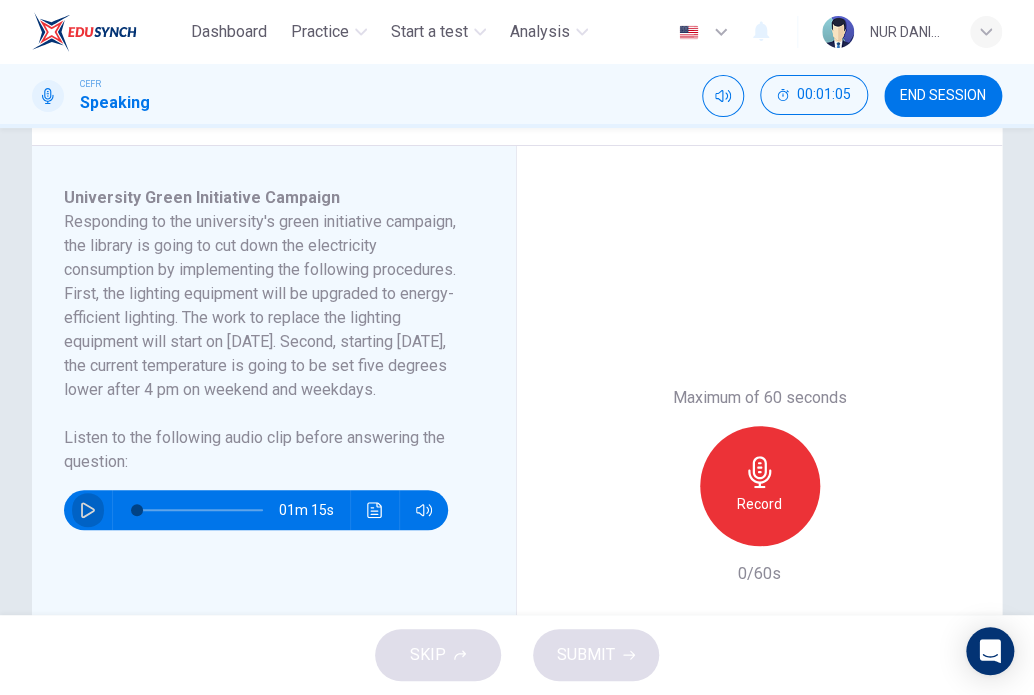 click at bounding box center (88, 510) 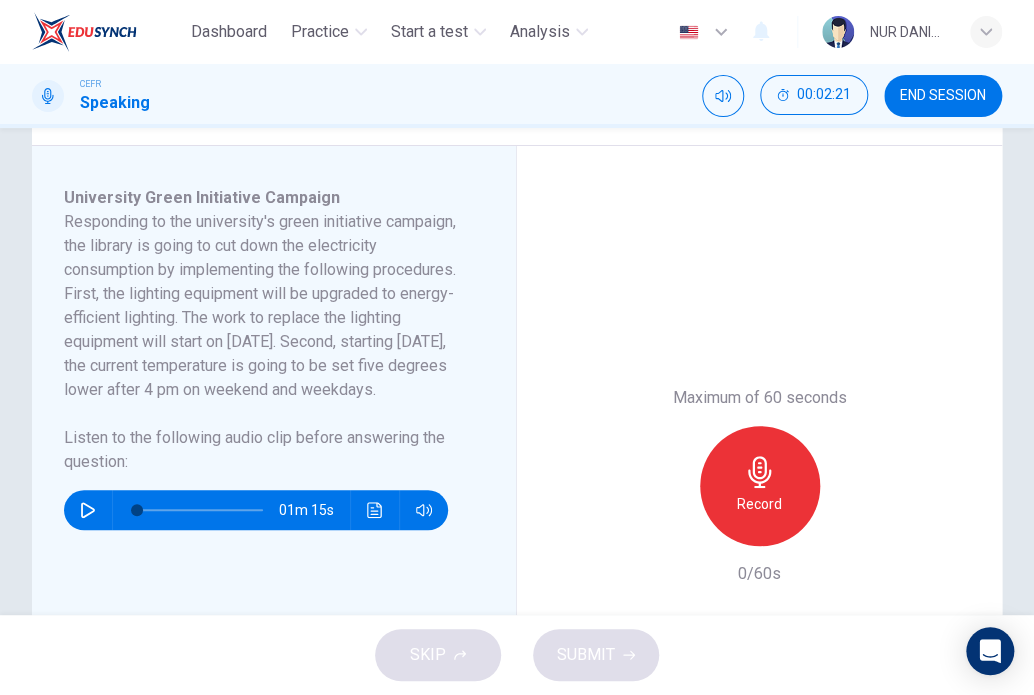 type on "0" 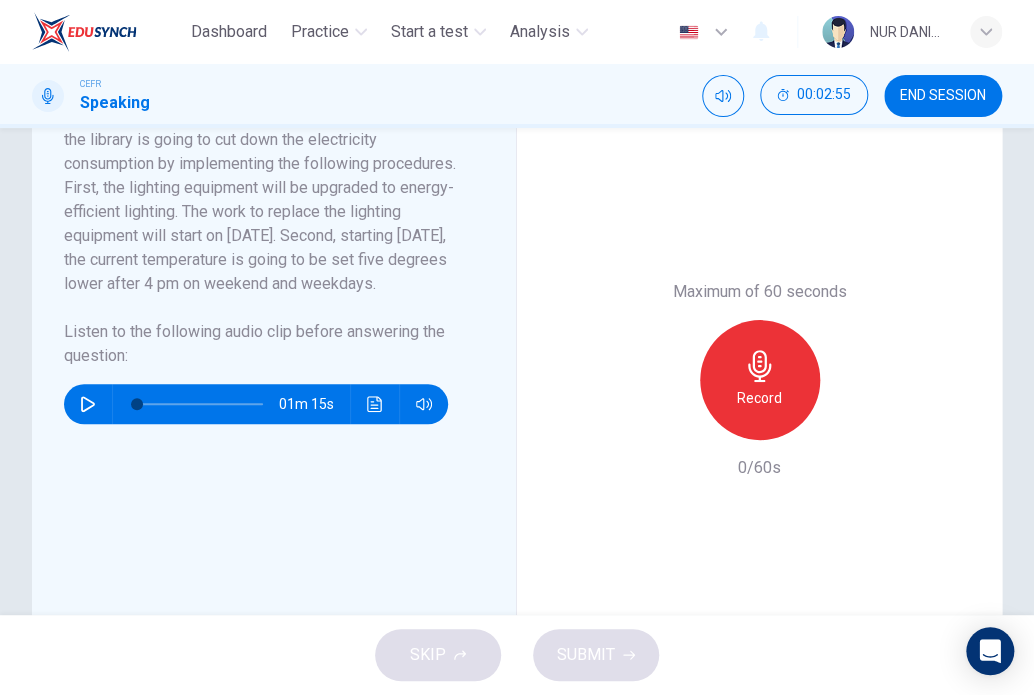 scroll, scrollTop: 443, scrollLeft: 0, axis: vertical 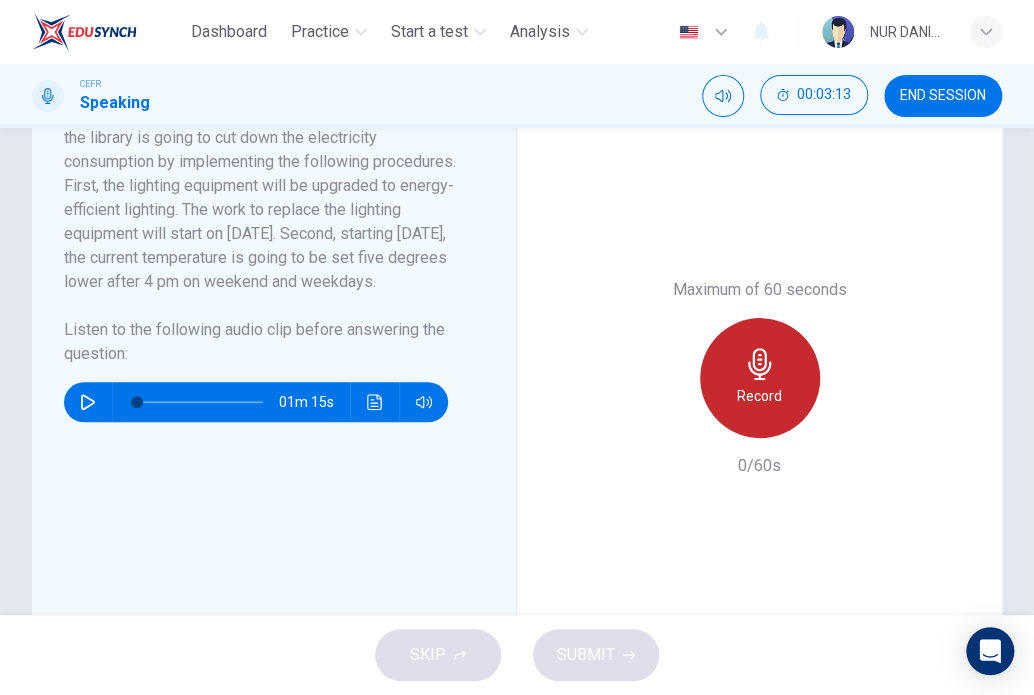 click 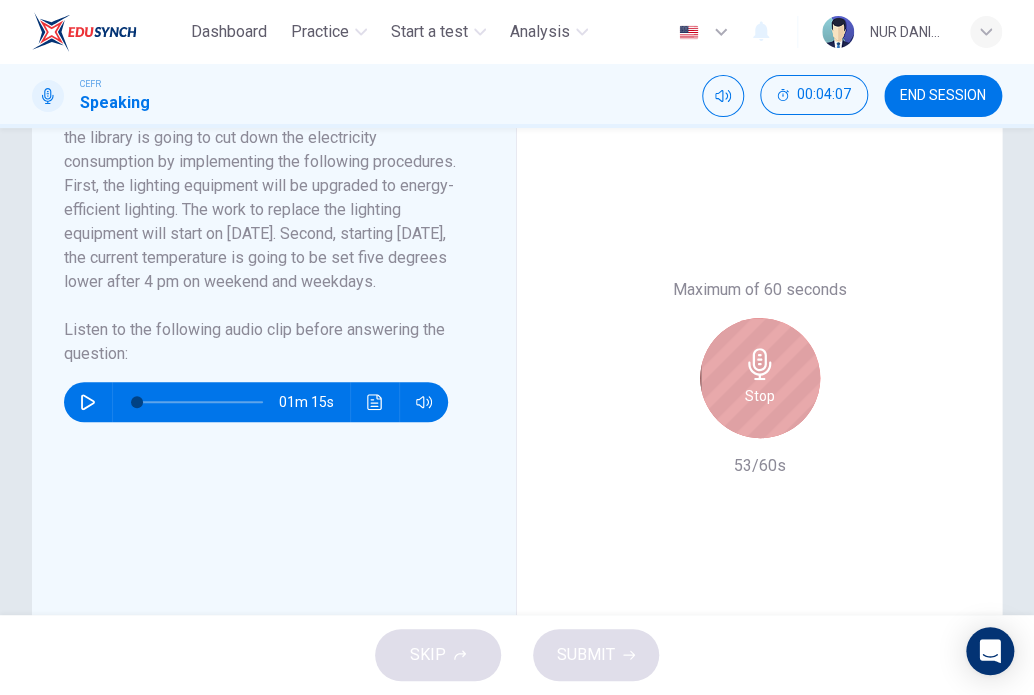 click 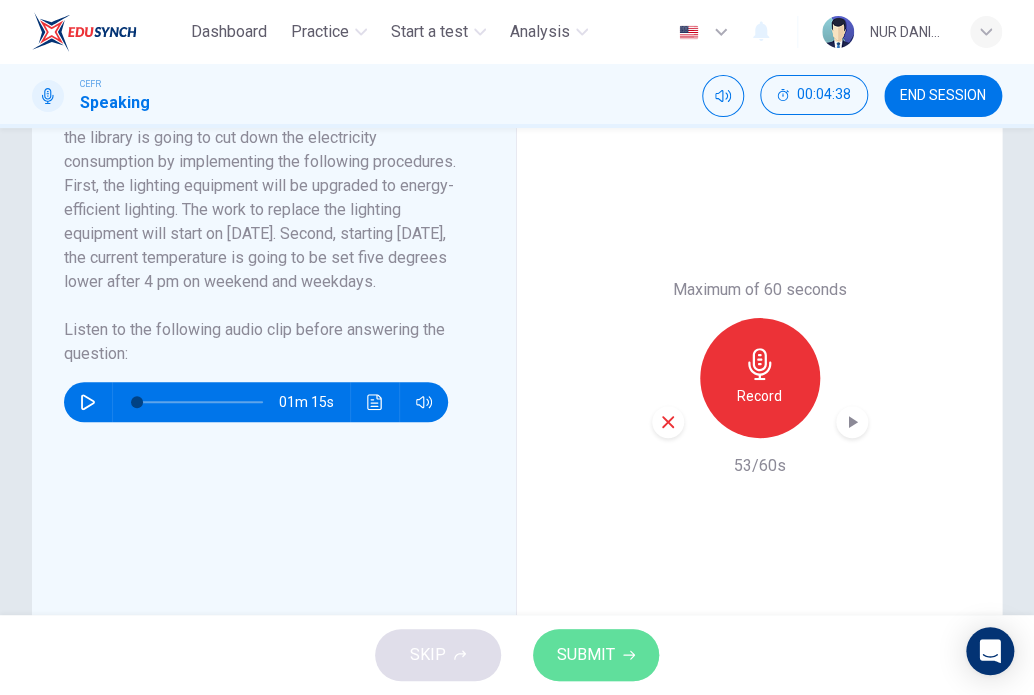 click on "SUBMIT" at bounding box center (586, 655) 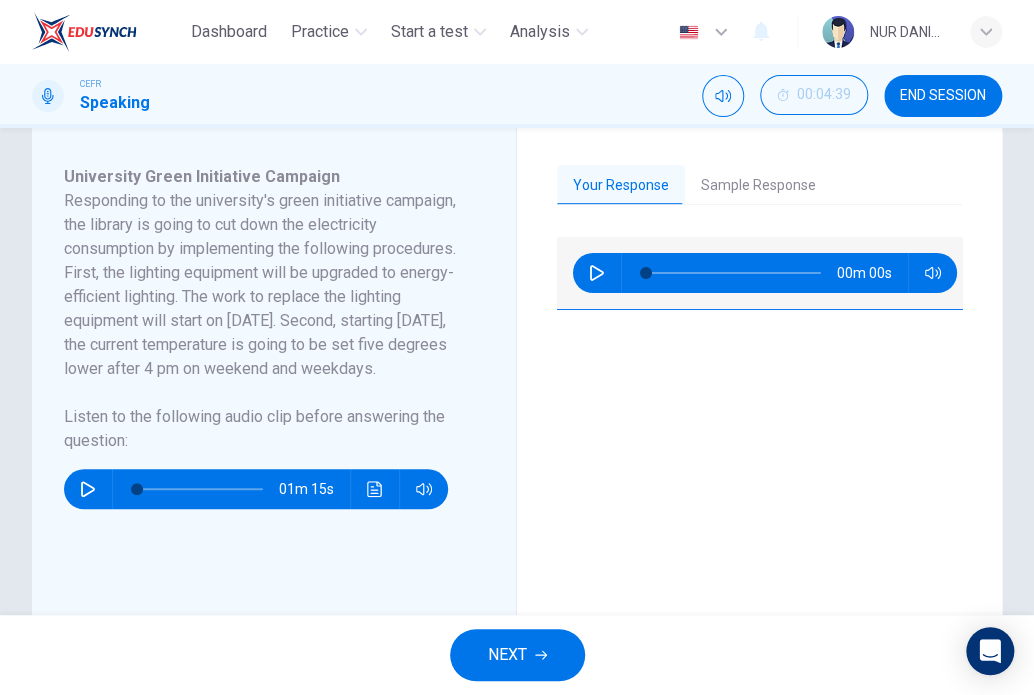 scroll, scrollTop: 355, scrollLeft: 0, axis: vertical 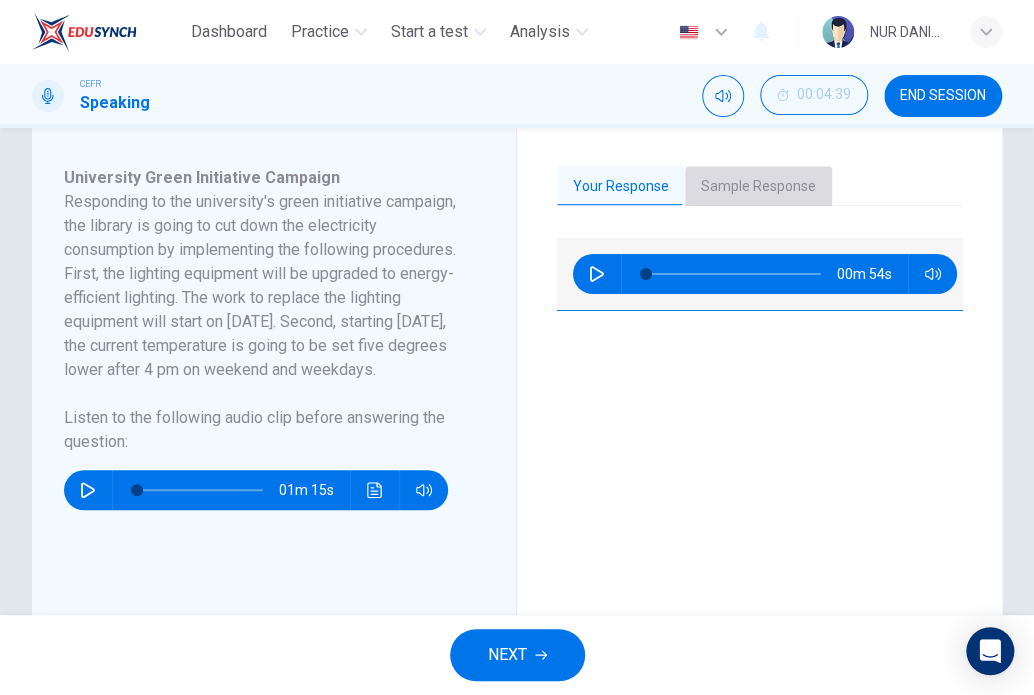 click on "Sample Response" at bounding box center (758, 187) 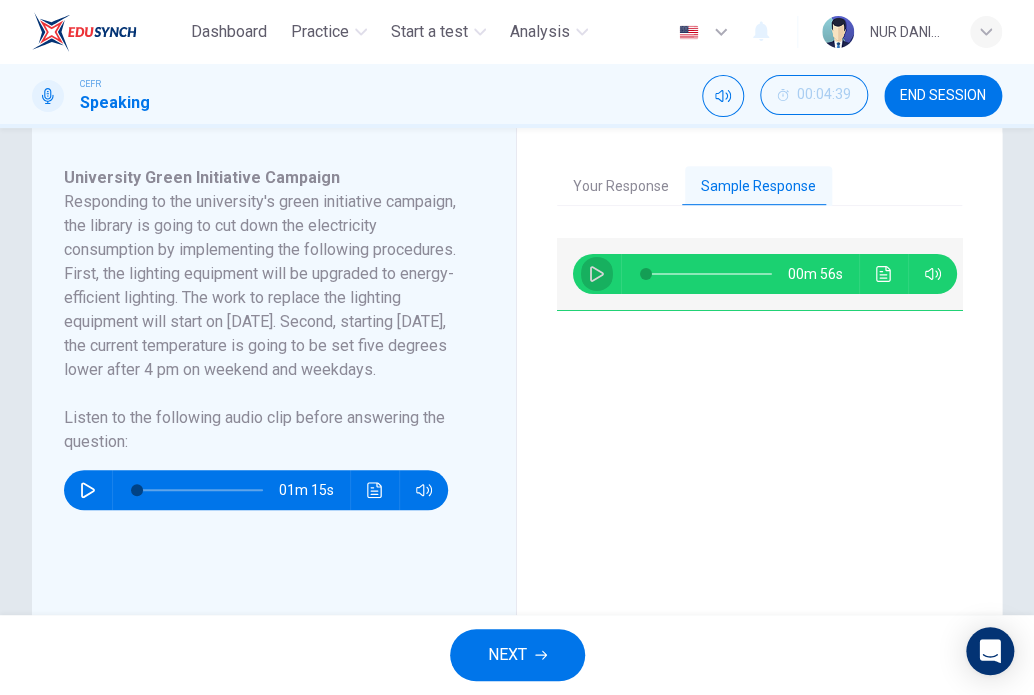 click 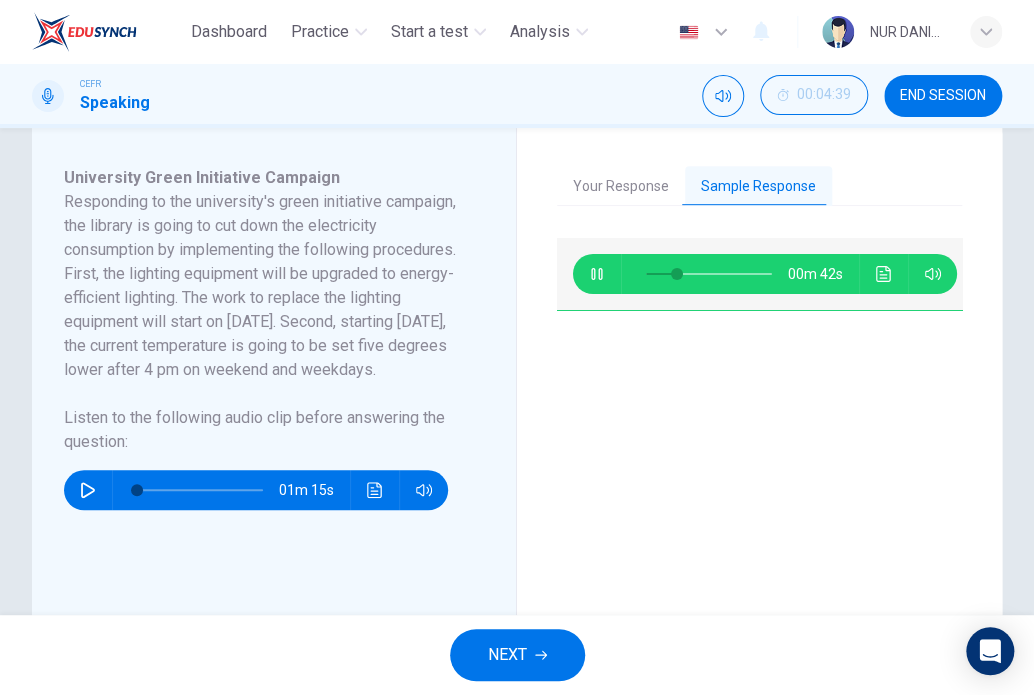 type on "27" 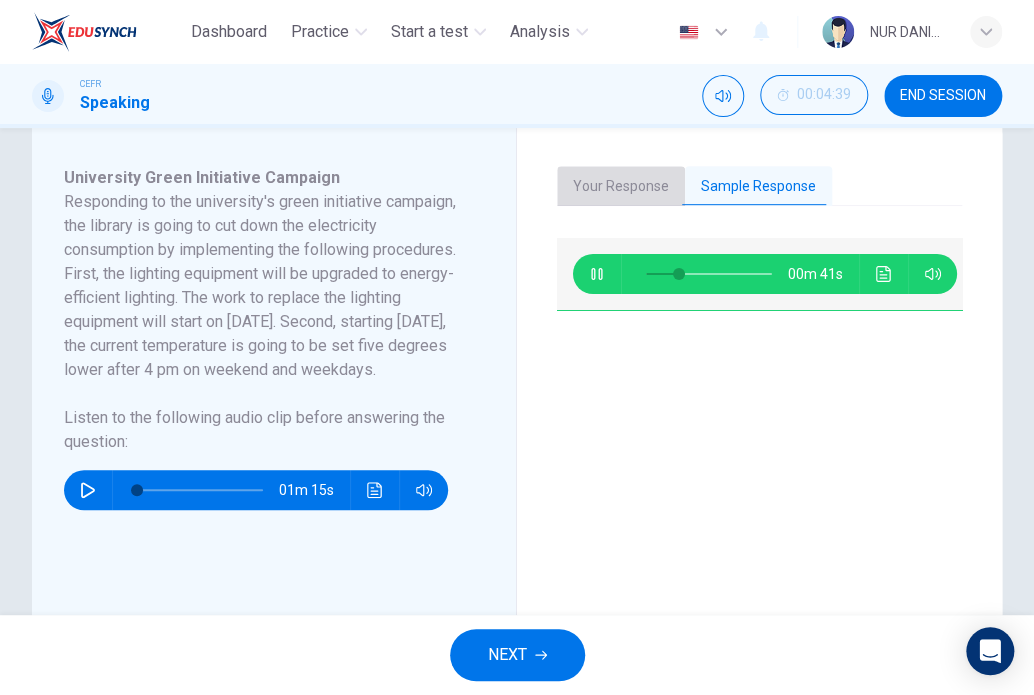 click on "Your Response" at bounding box center [621, 187] 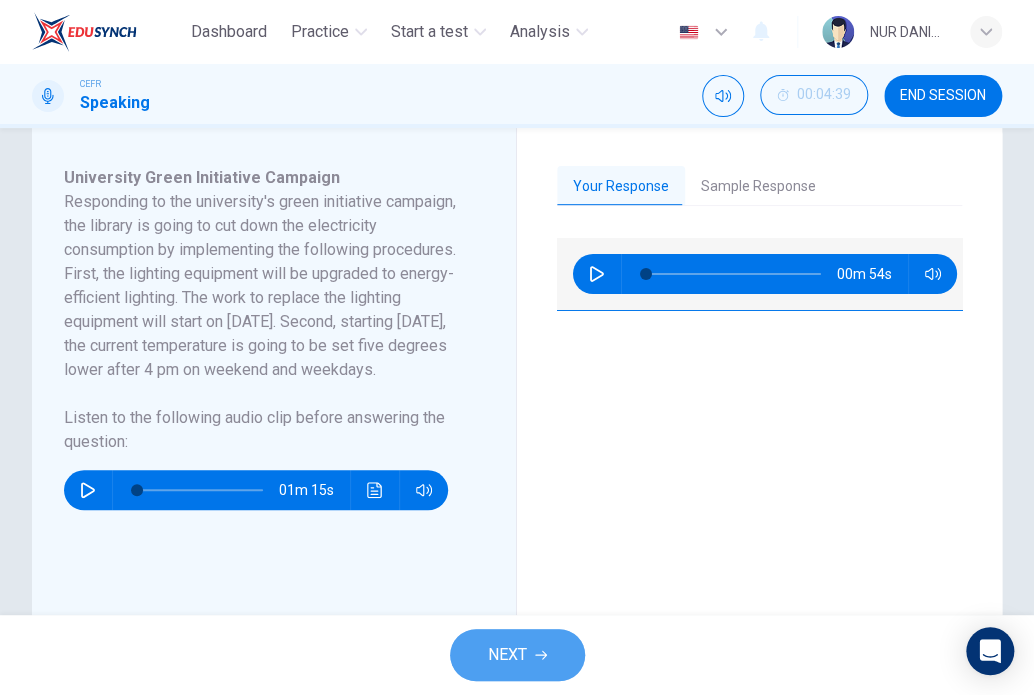 click on "NEXT" at bounding box center (507, 655) 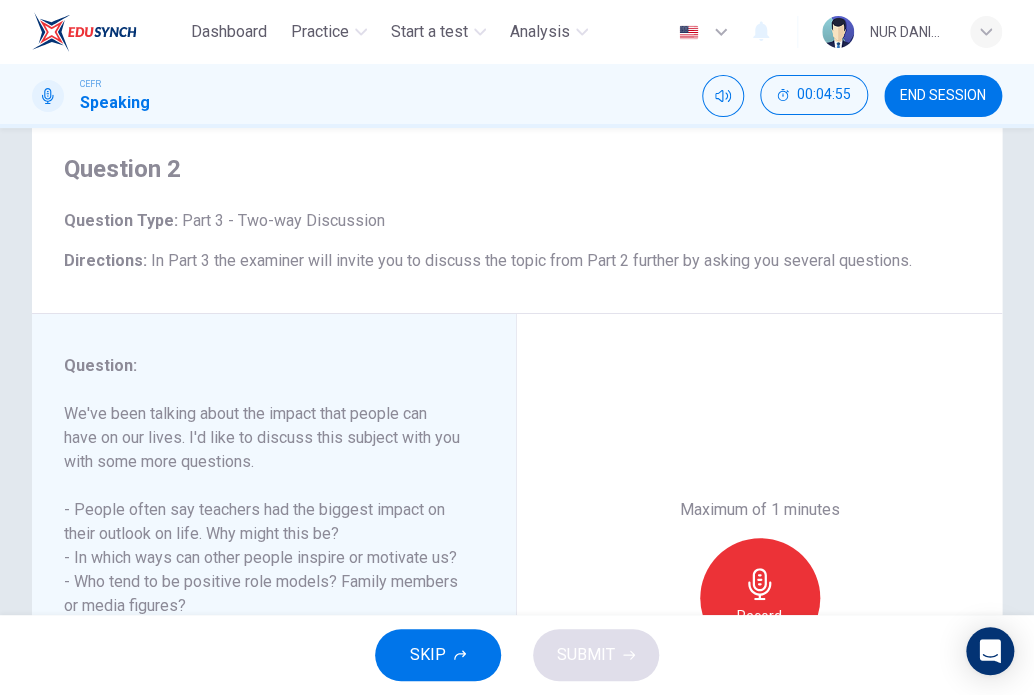 scroll, scrollTop: 51, scrollLeft: 0, axis: vertical 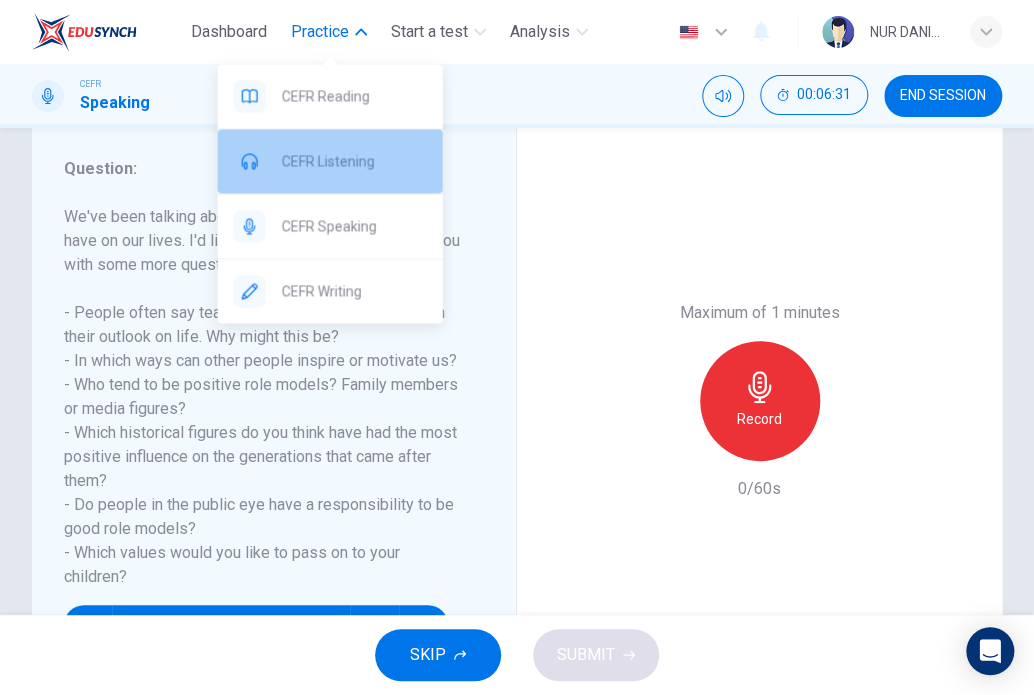 click on "CEFR Listening" at bounding box center (330, 161) 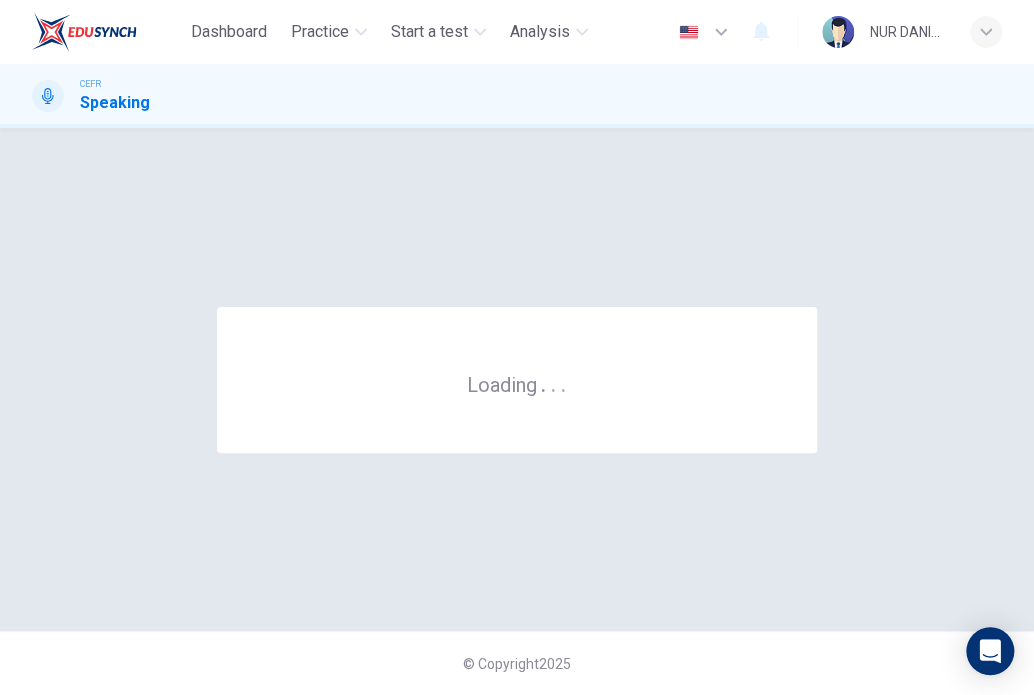 scroll, scrollTop: 0, scrollLeft: 0, axis: both 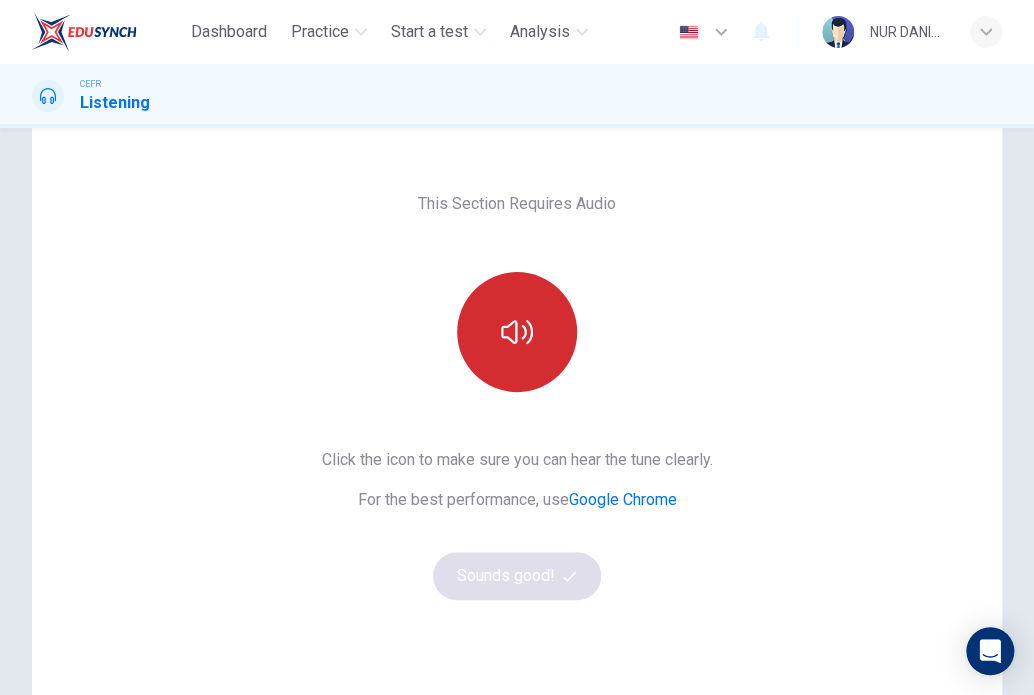 click at bounding box center [517, 332] 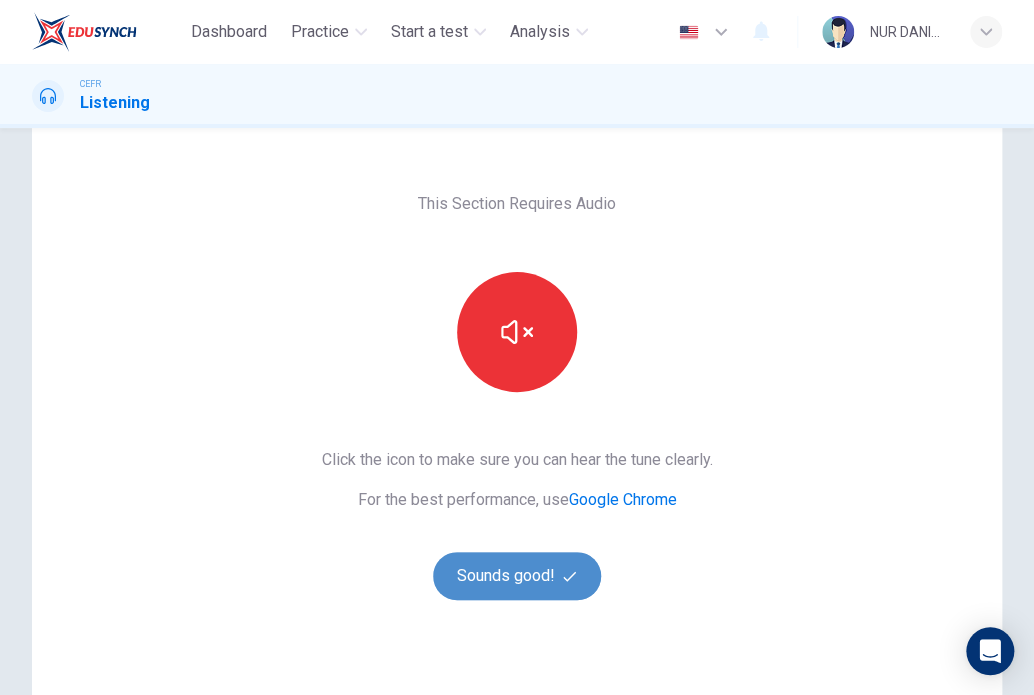 click on "Sounds good!" at bounding box center (517, 576) 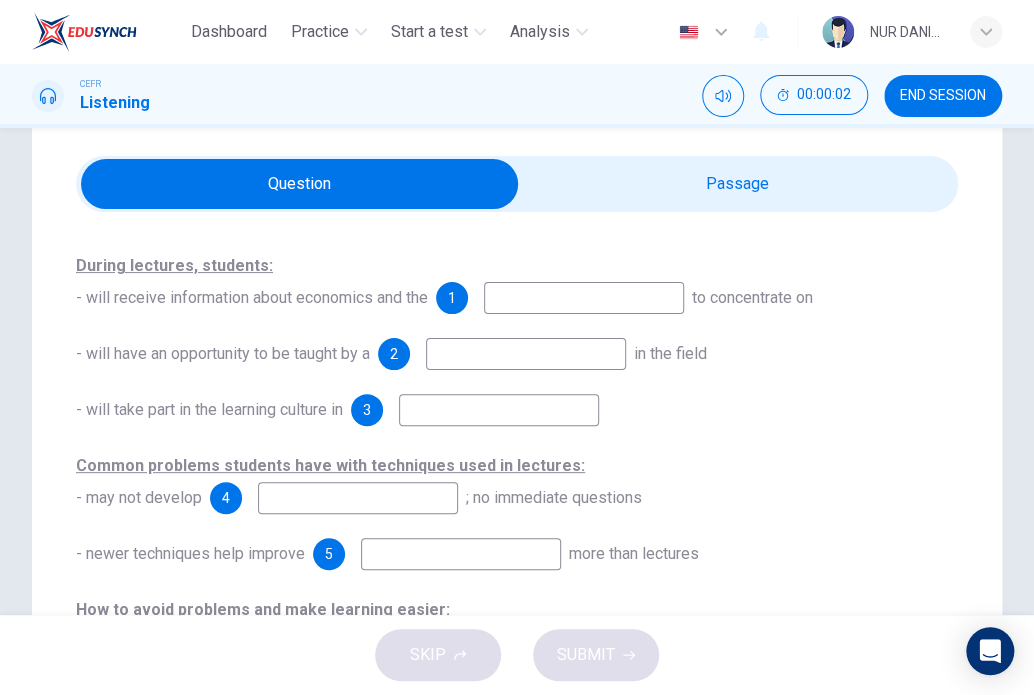 scroll, scrollTop: 210, scrollLeft: 0, axis: vertical 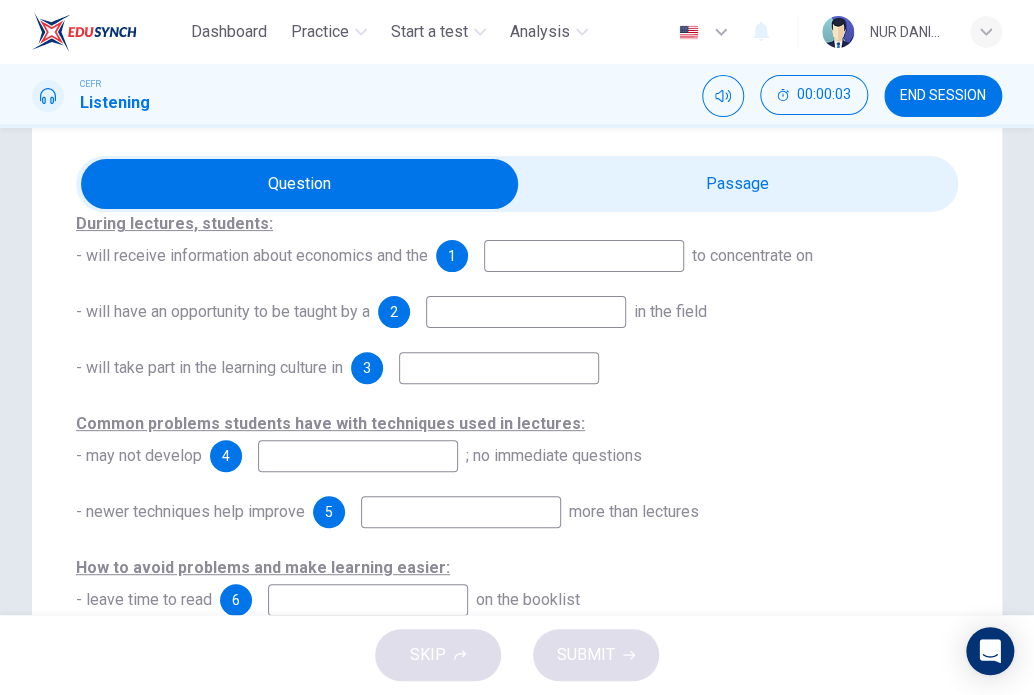 click at bounding box center (299, 184) 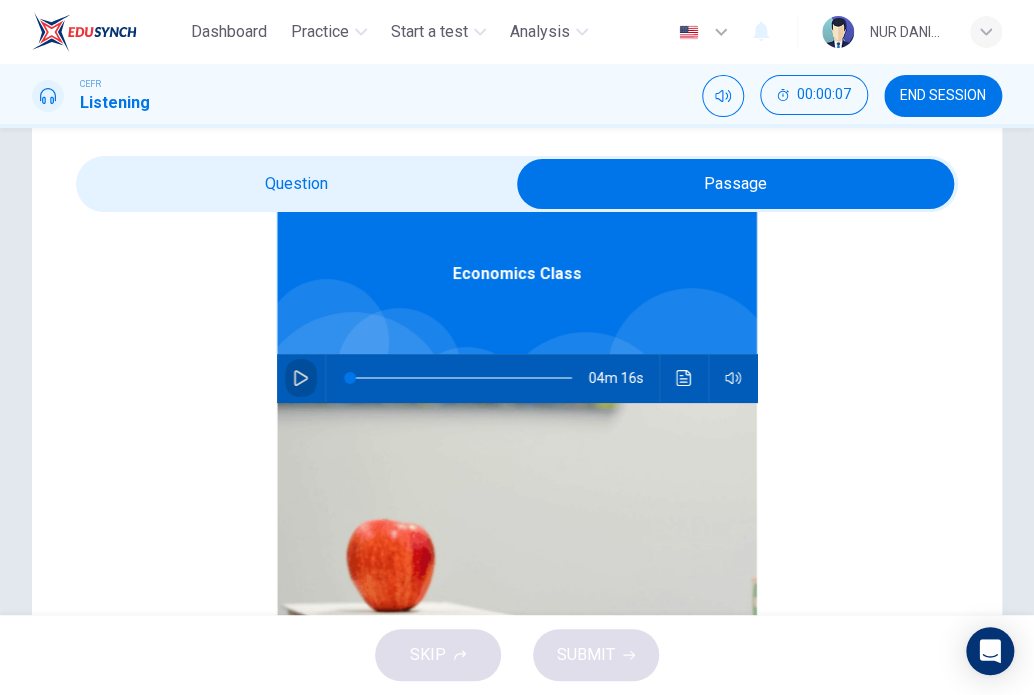click at bounding box center [301, 378] 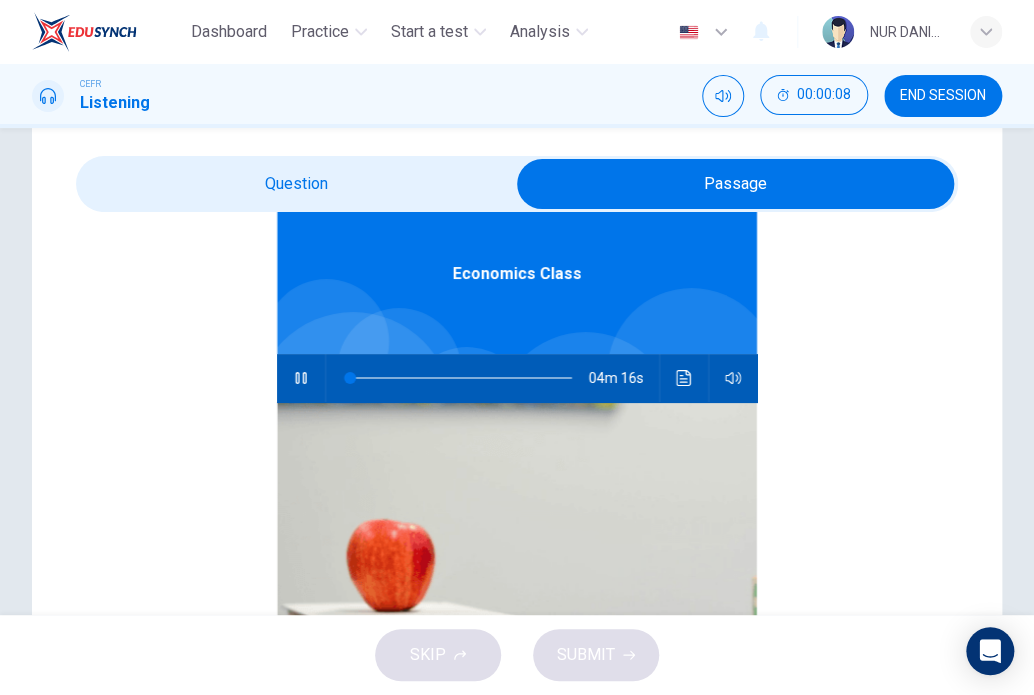type on "0" 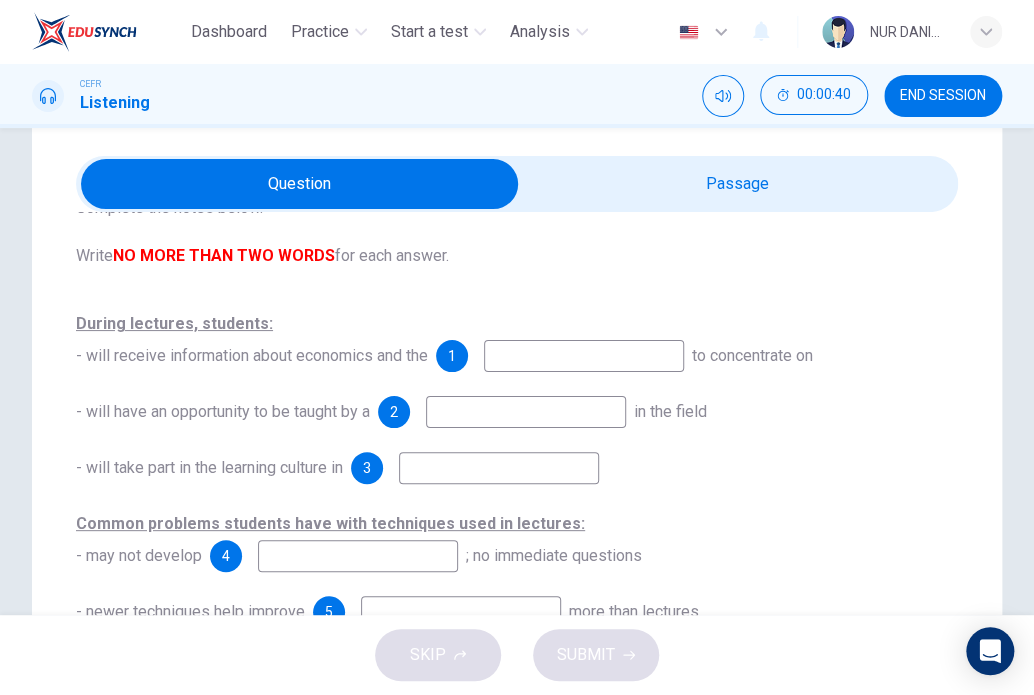 scroll, scrollTop: 105, scrollLeft: 0, axis: vertical 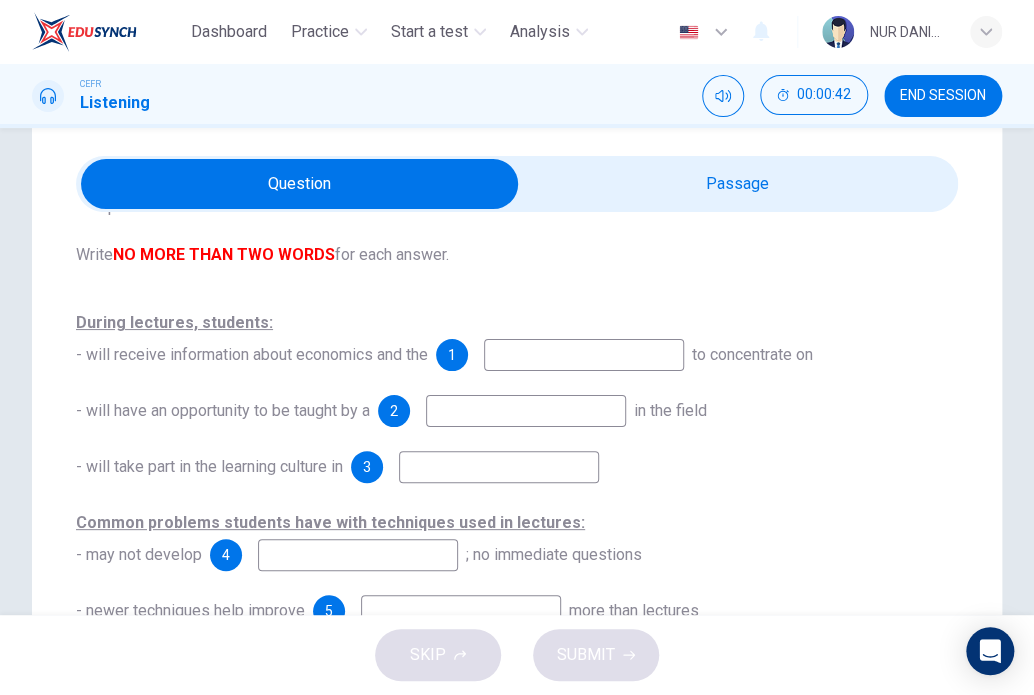type on "14" 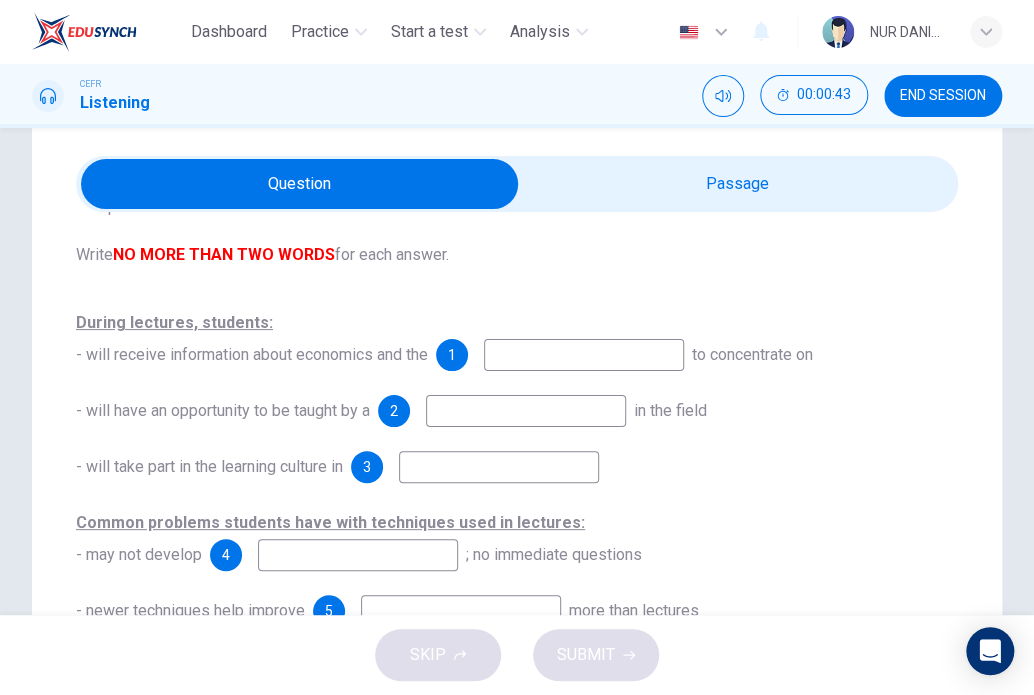 click at bounding box center [299, 184] 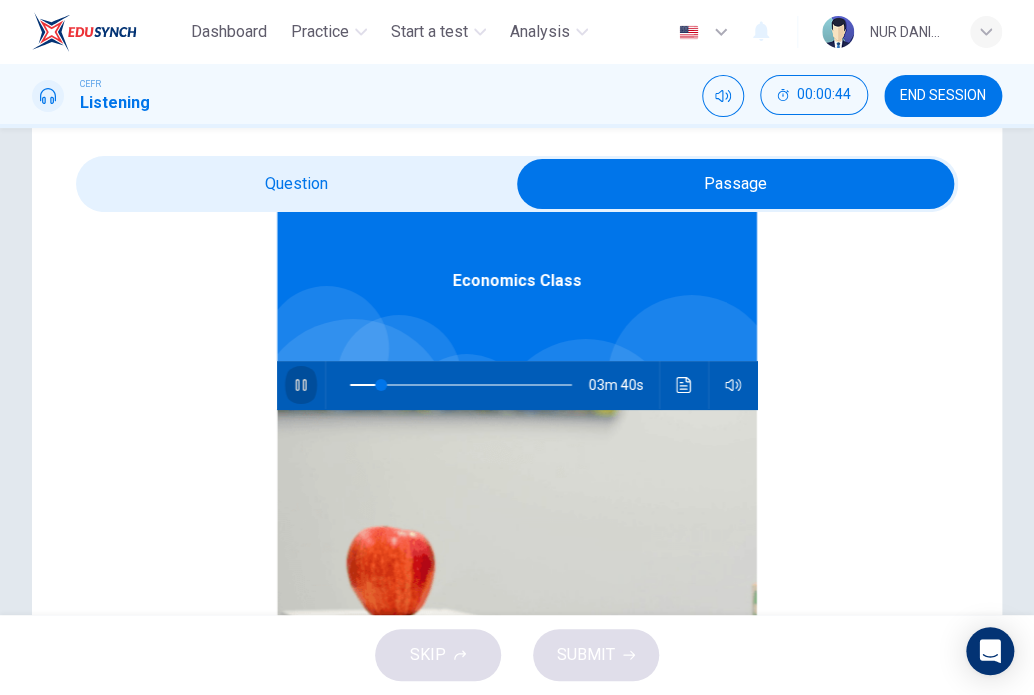 click 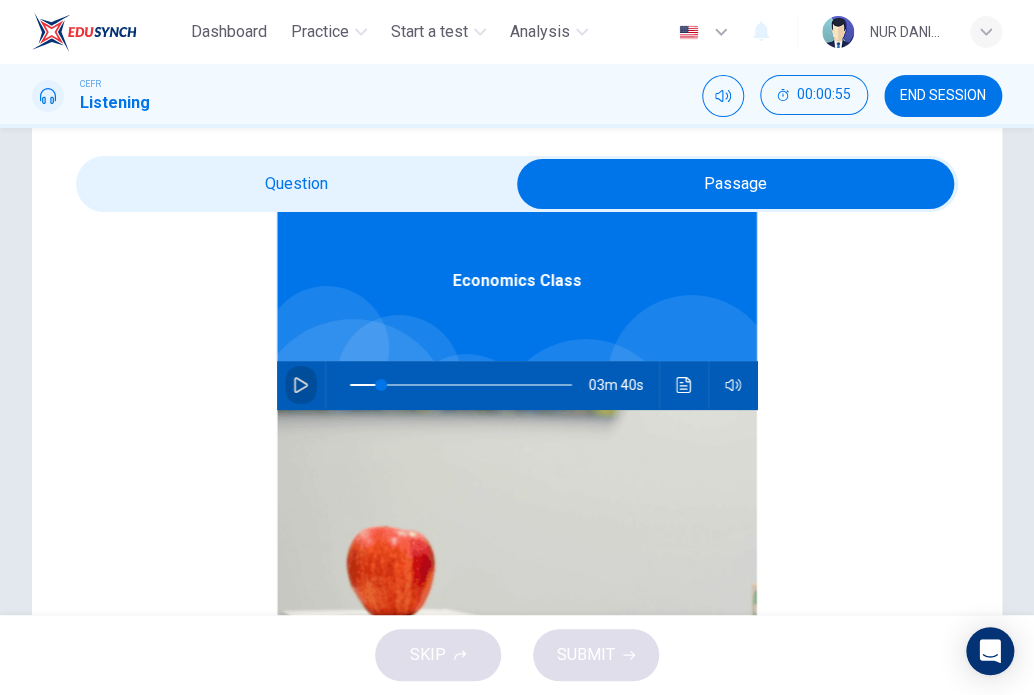 click 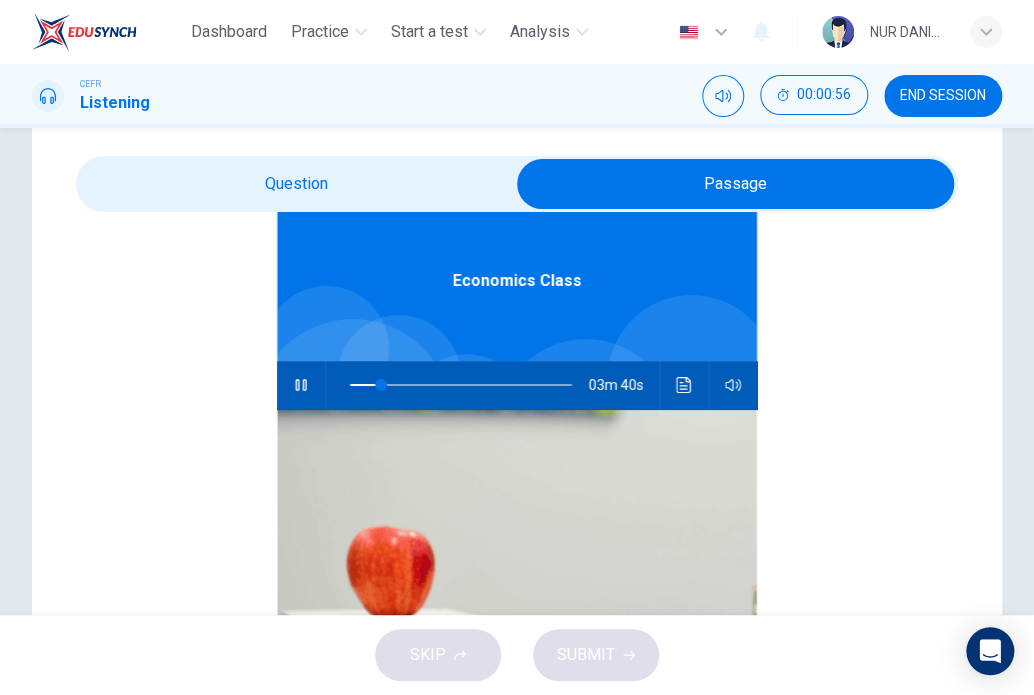 type on "15" 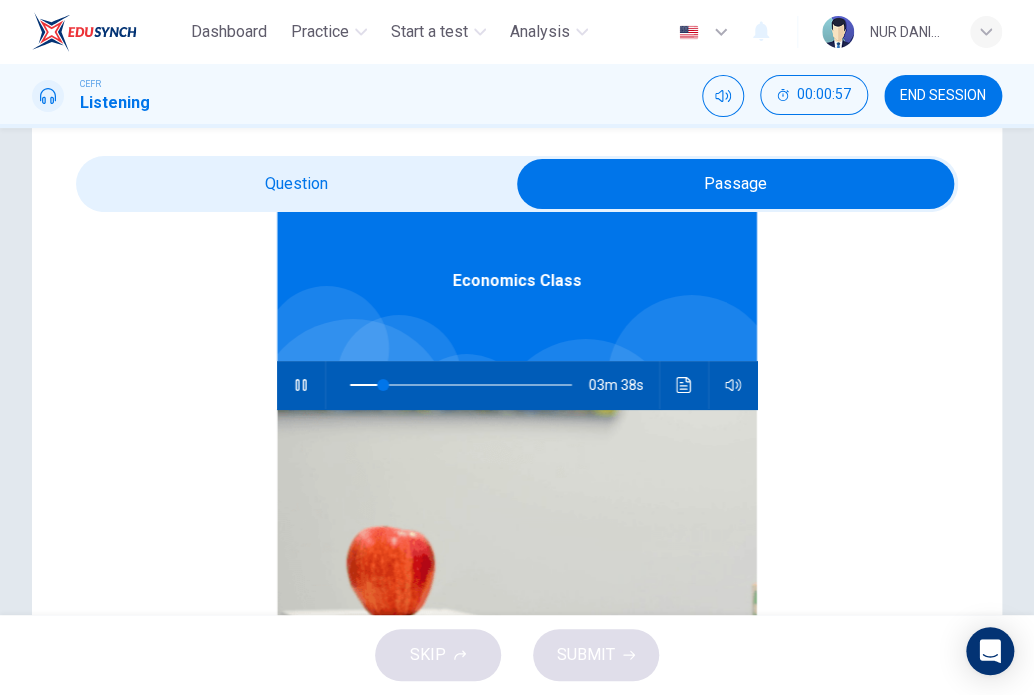 click at bounding box center [735, 184] 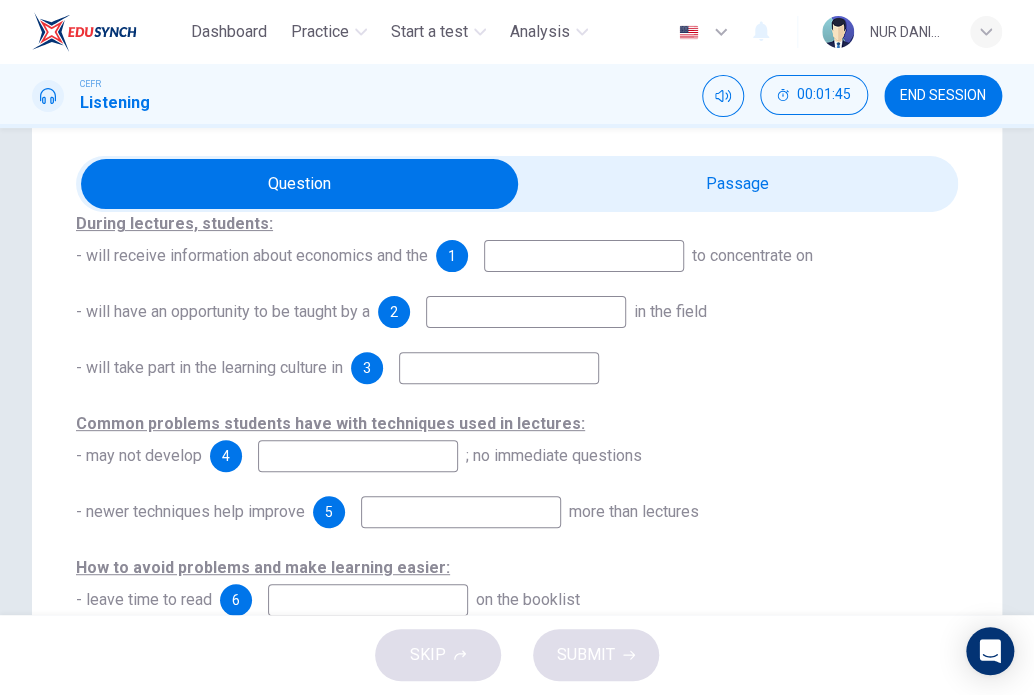 scroll, scrollTop: 210, scrollLeft: 0, axis: vertical 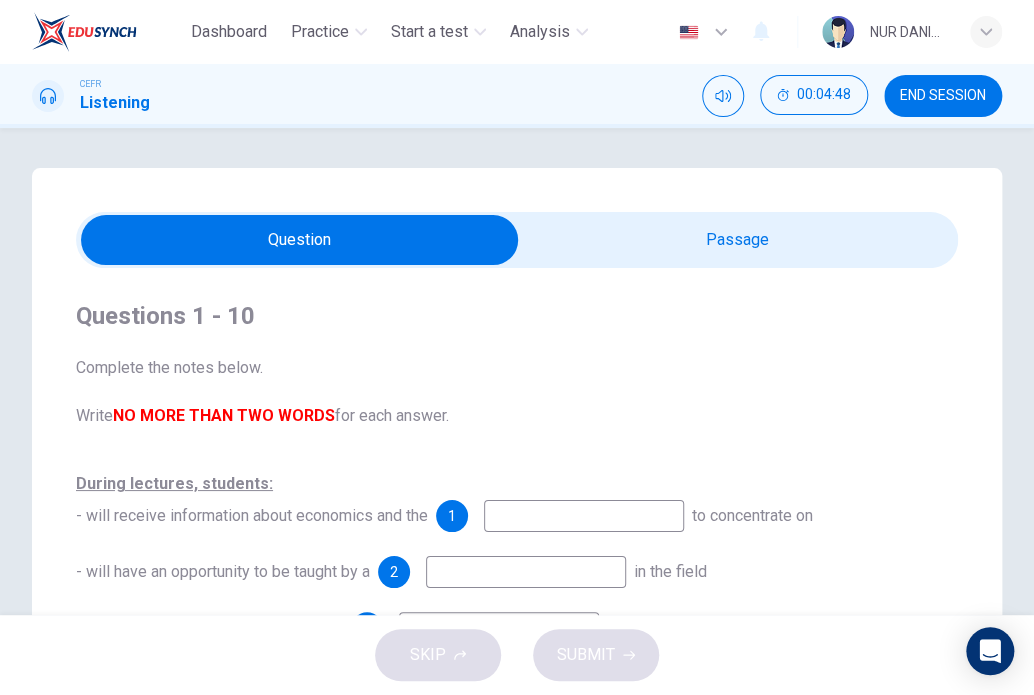 click at bounding box center (299, 240) 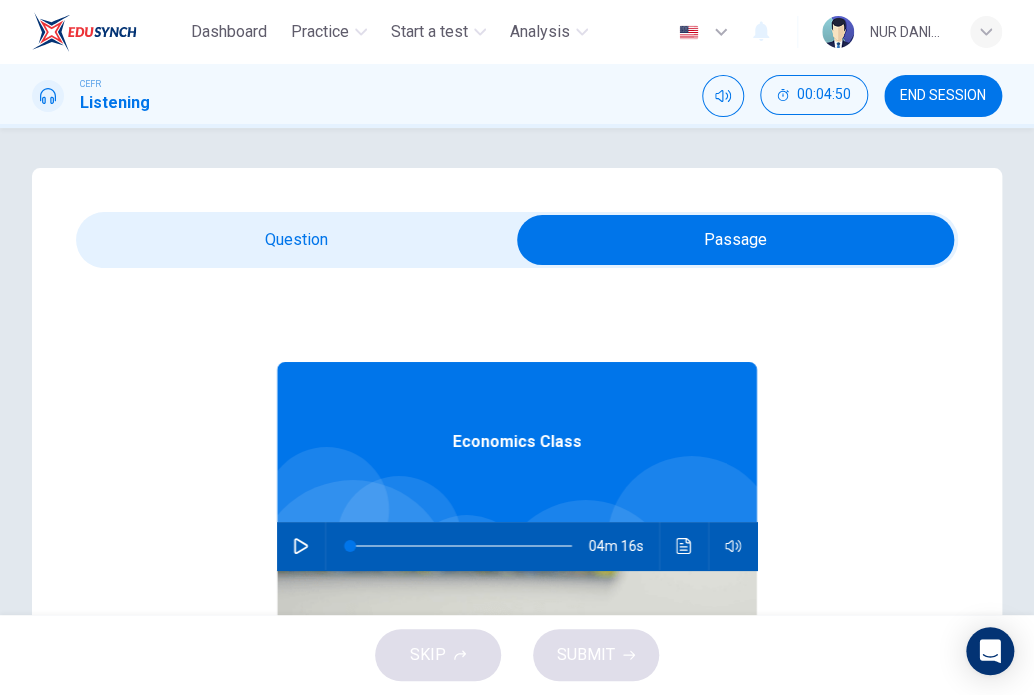 click at bounding box center [735, 240] 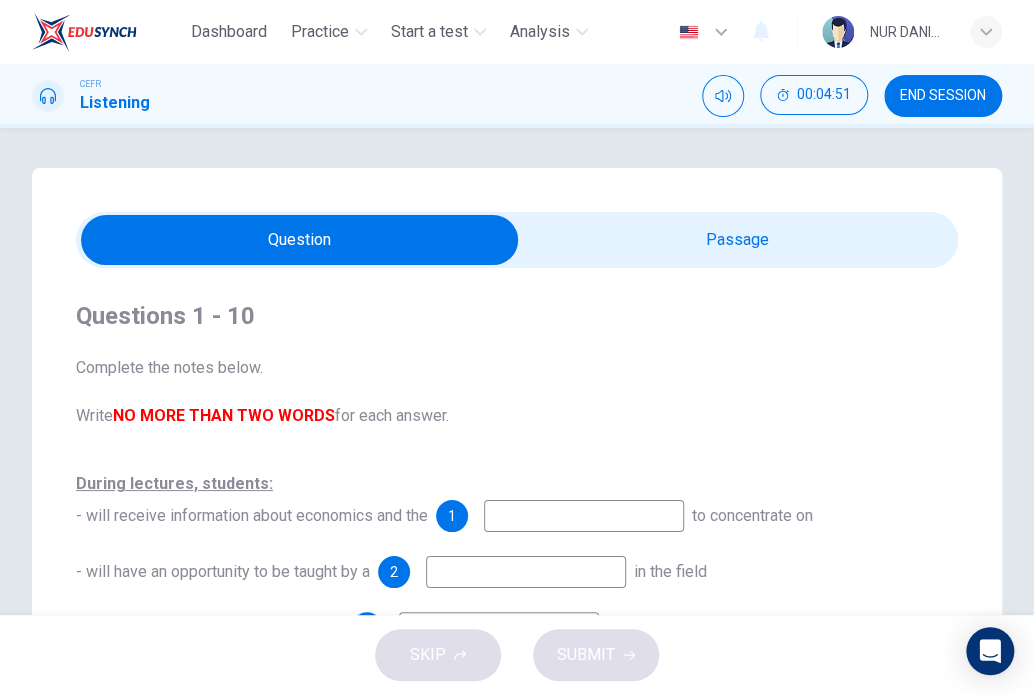 click at bounding box center (299, 240) 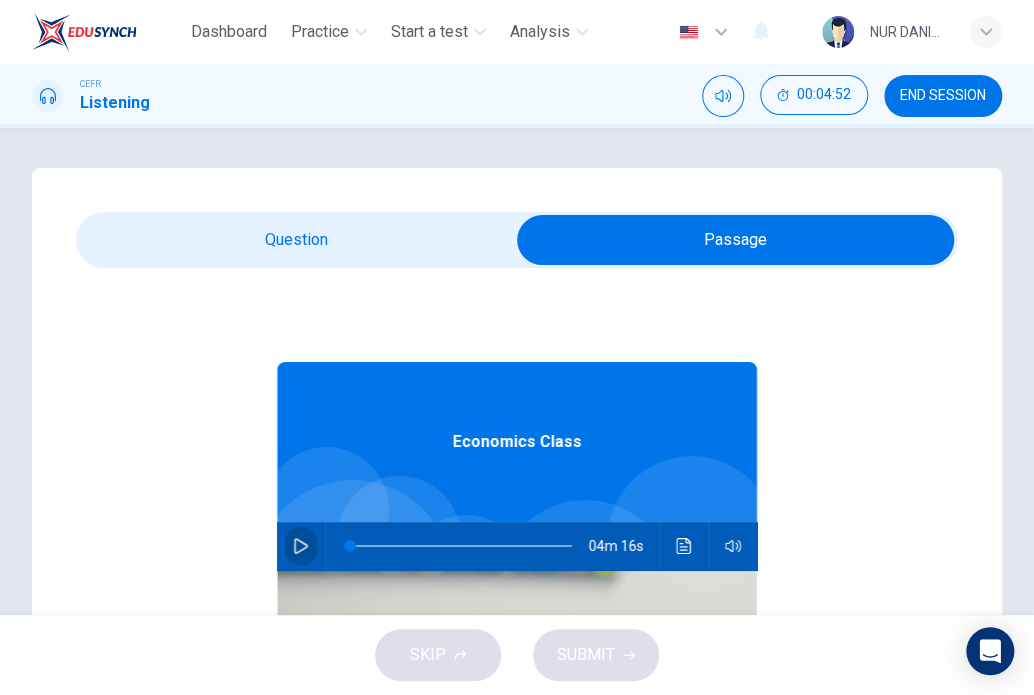 click at bounding box center [301, 546] 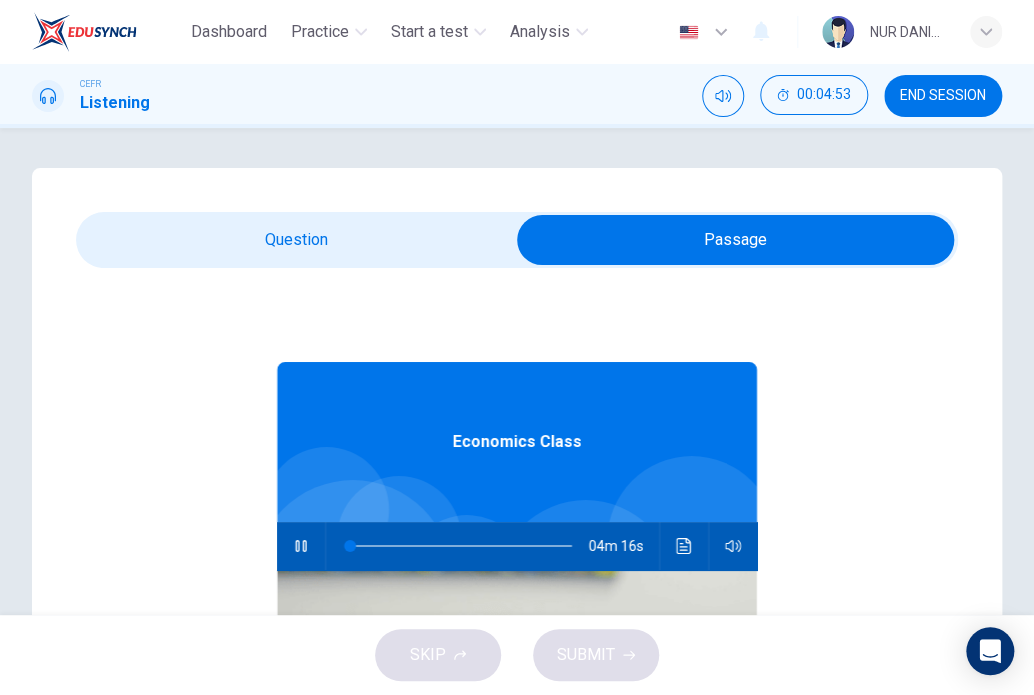 click at bounding box center [735, 240] 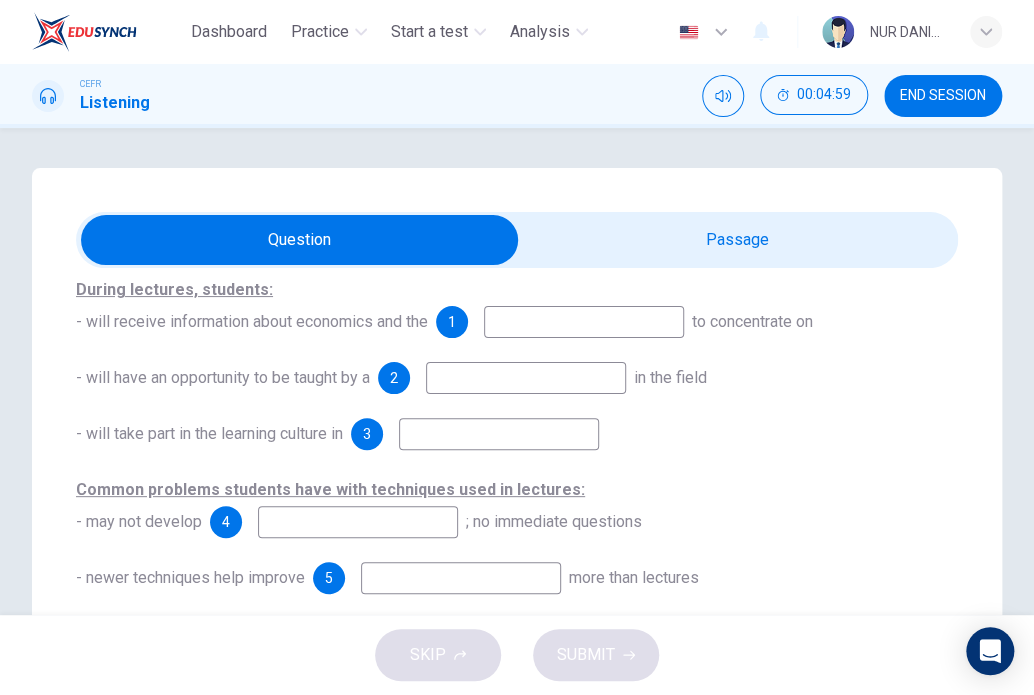scroll, scrollTop: 210, scrollLeft: 0, axis: vertical 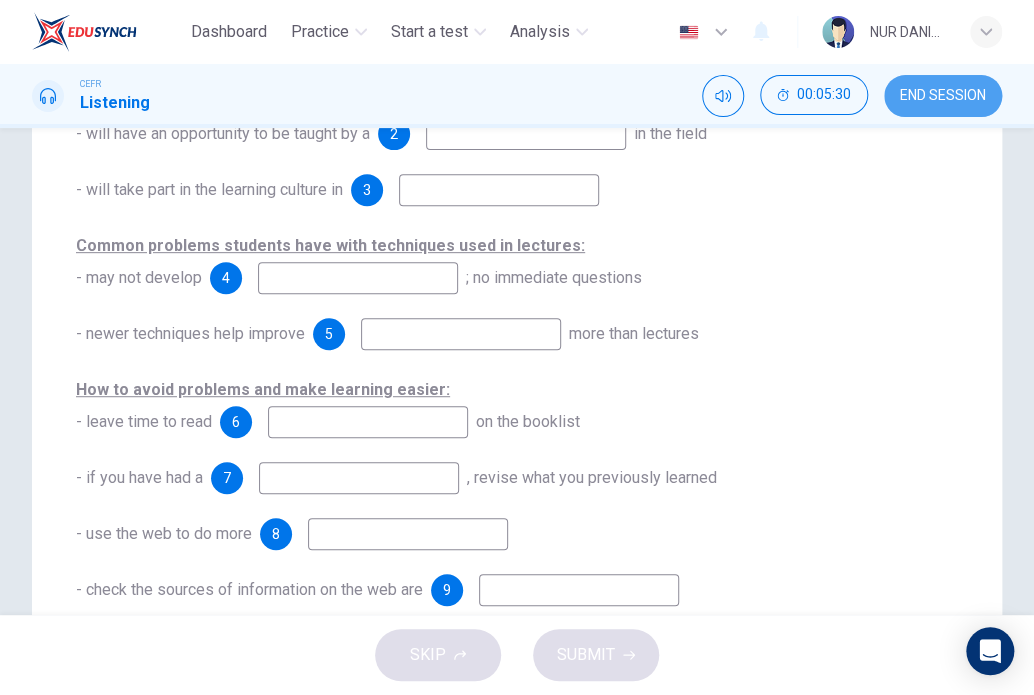click on "END SESSION" at bounding box center [943, 96] 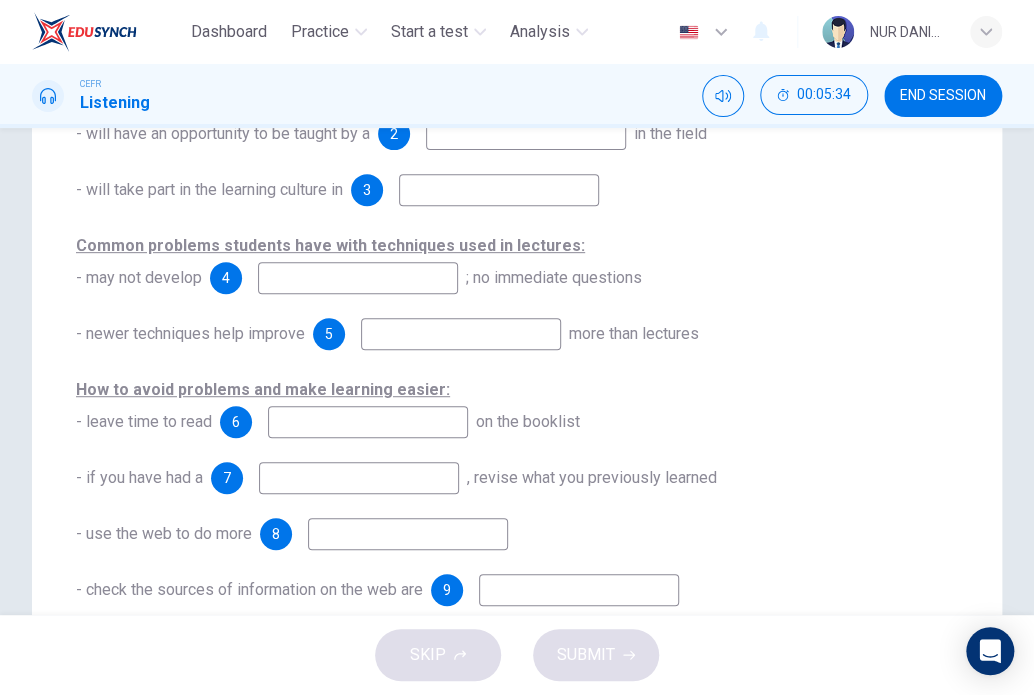 scroll, scrollTop: 0, scrollLeft: 0, axis: both 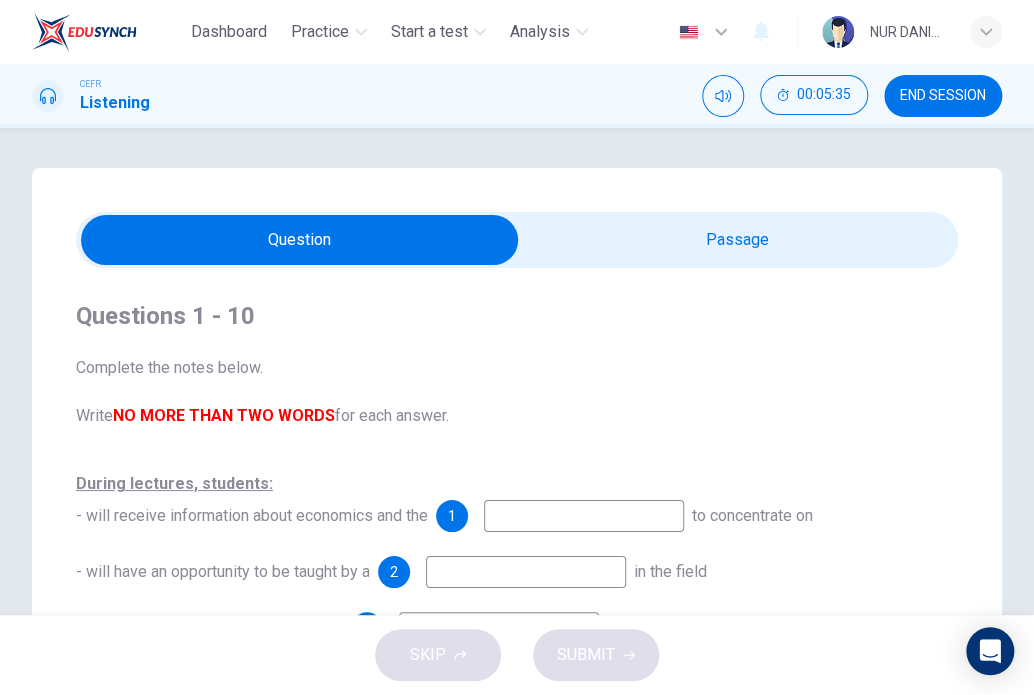 click at bounding box center [299, 240] 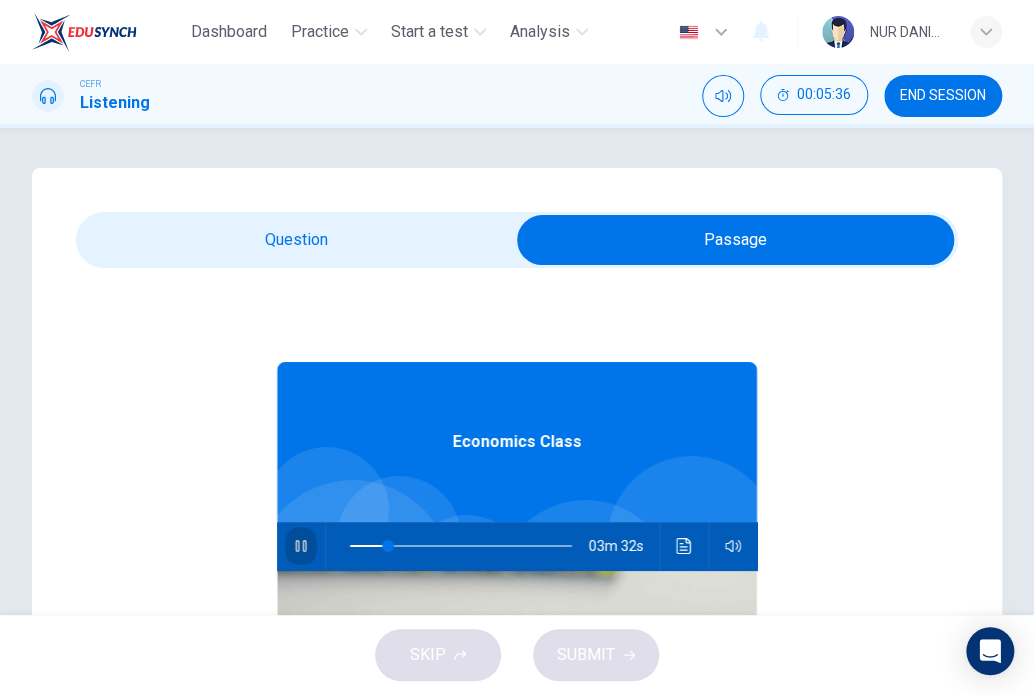 click 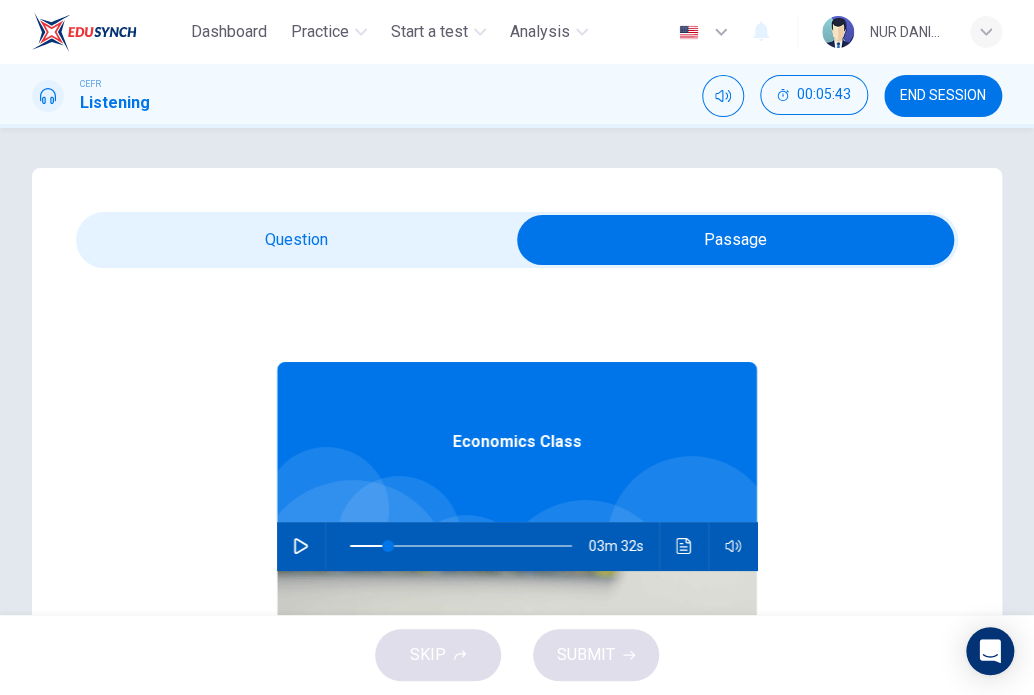 click at bounding box center [735, 240] 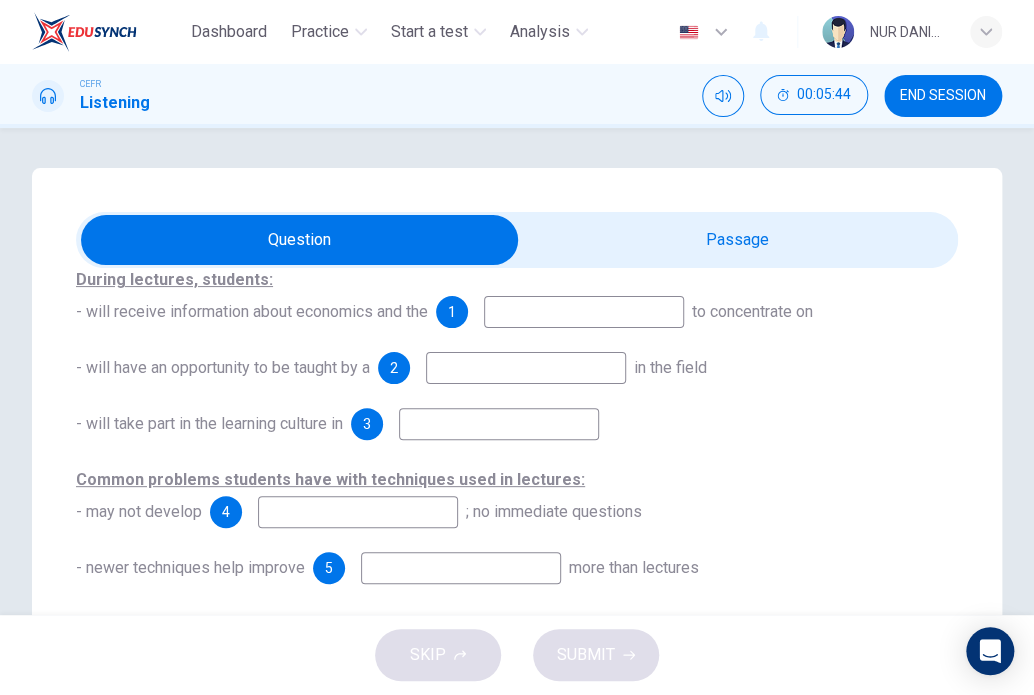 scroll, scrollTop: 209, scrollLeft: 0, axis: vertical 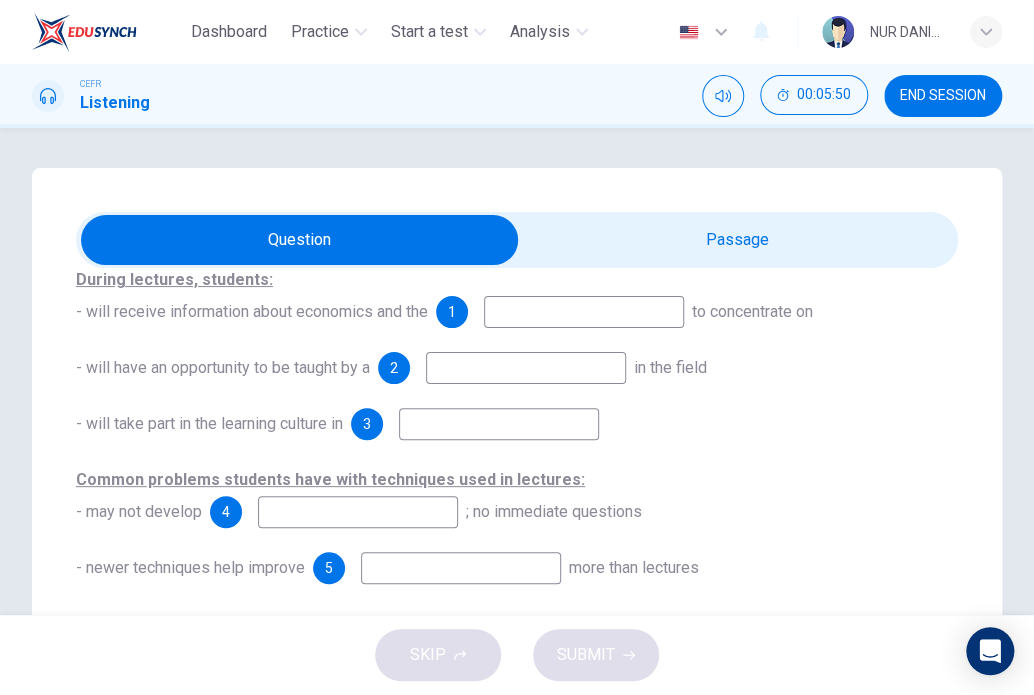 click at bounding box center (299, 240) 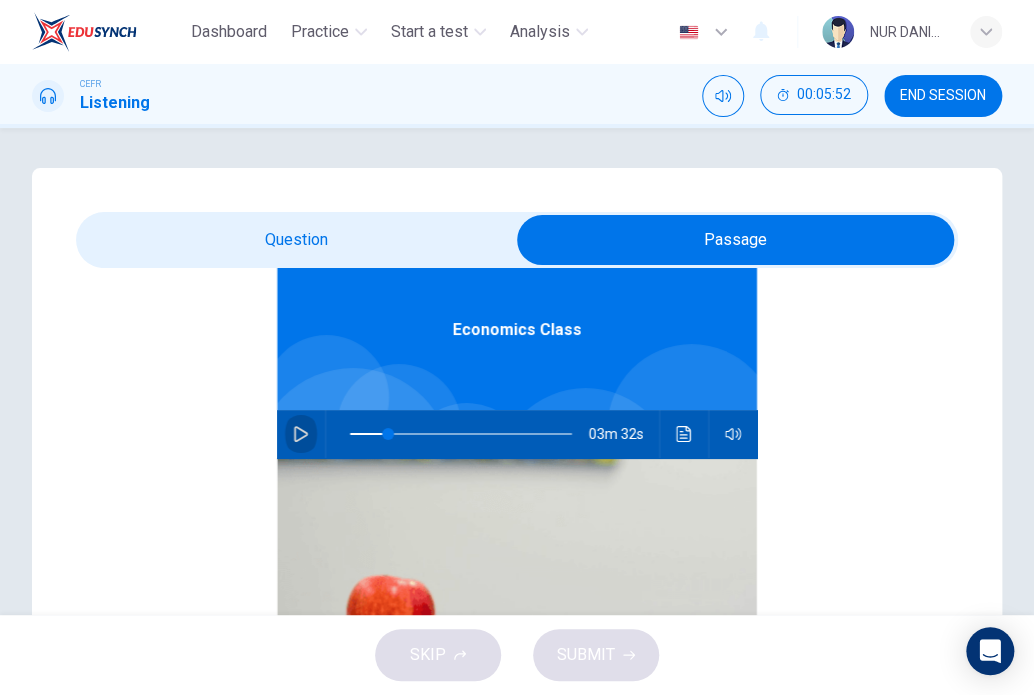 click at bounding box center (301, 434) 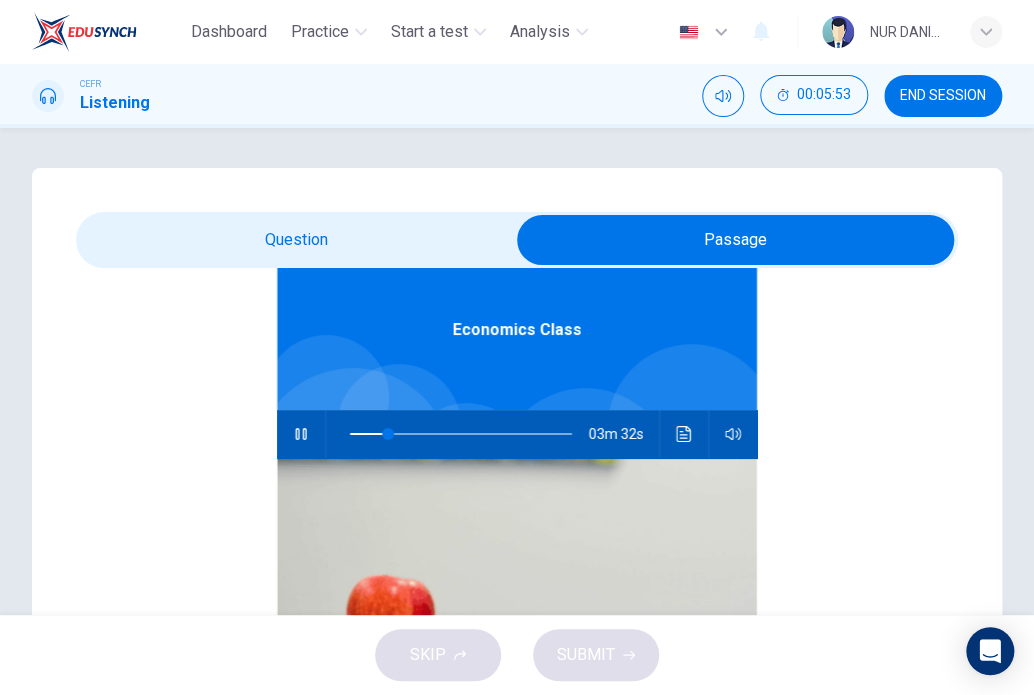click at bounding box center (735, 240) 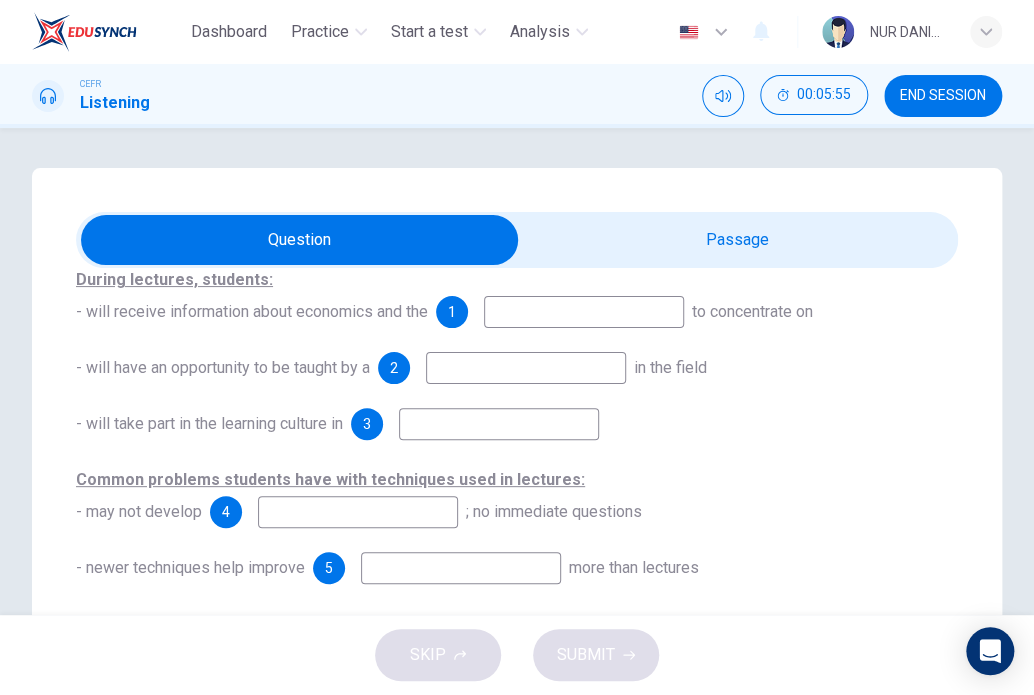 scroll, scrollTop: 210, scrollLeft: 0, axis: vertical 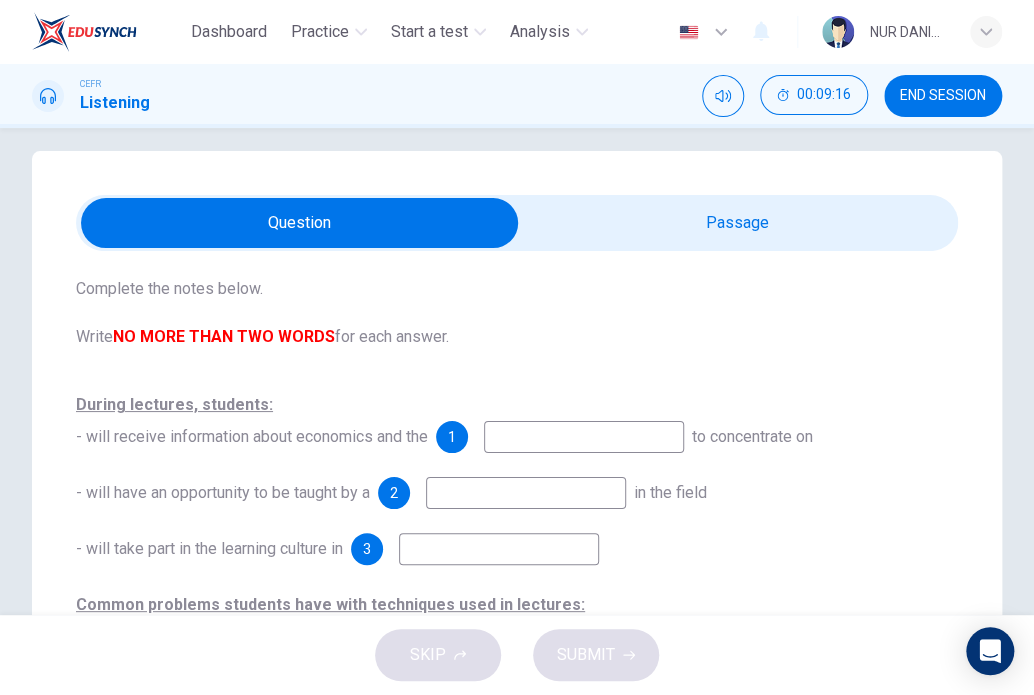 click at bounding box center (584, 437) 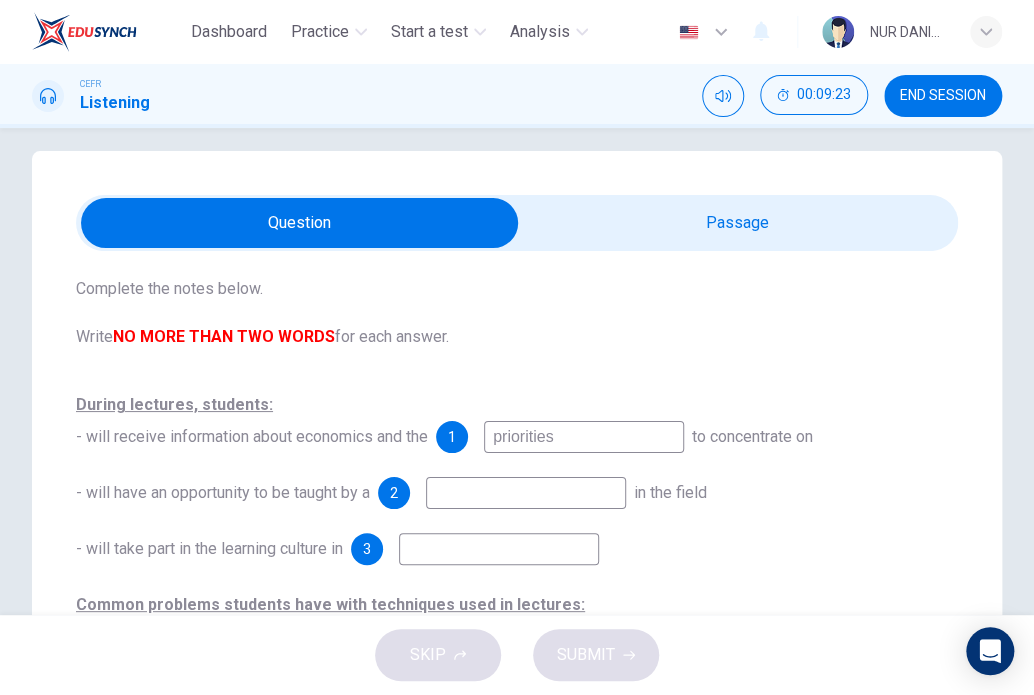 type on "priorities" 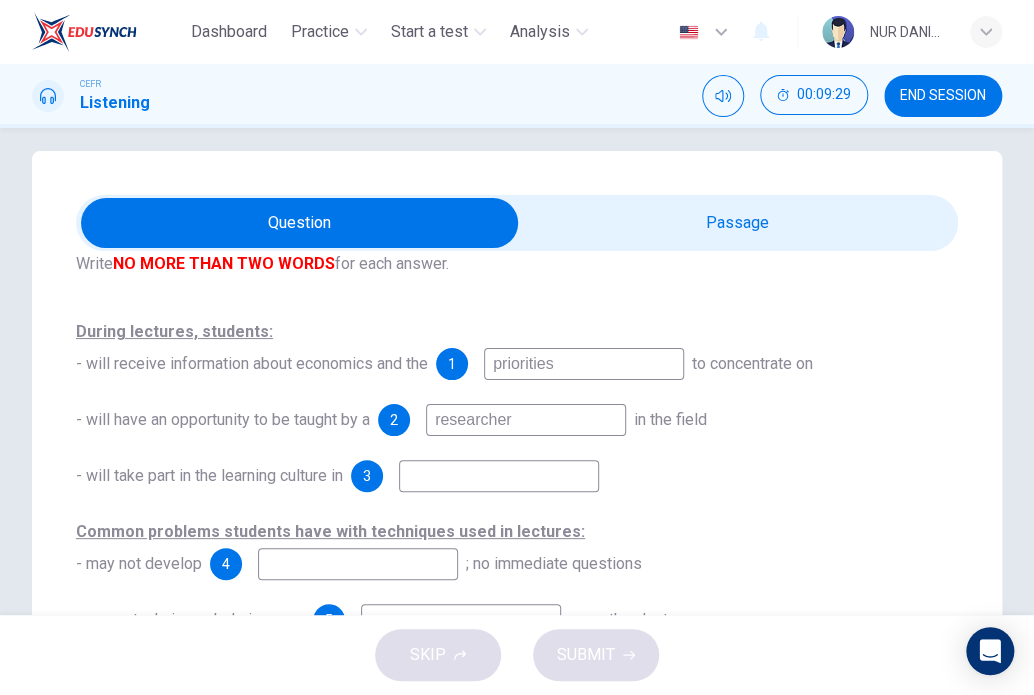 scroll, scrollTop: 136, scrollLeft: 0, axis: vertical 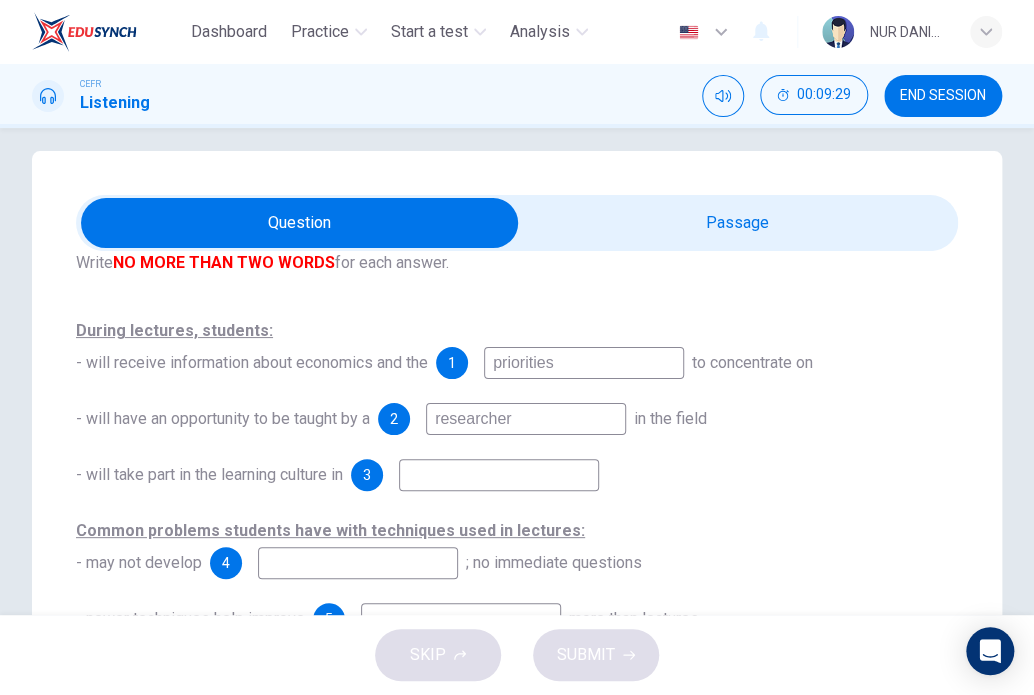 type on "researcher" 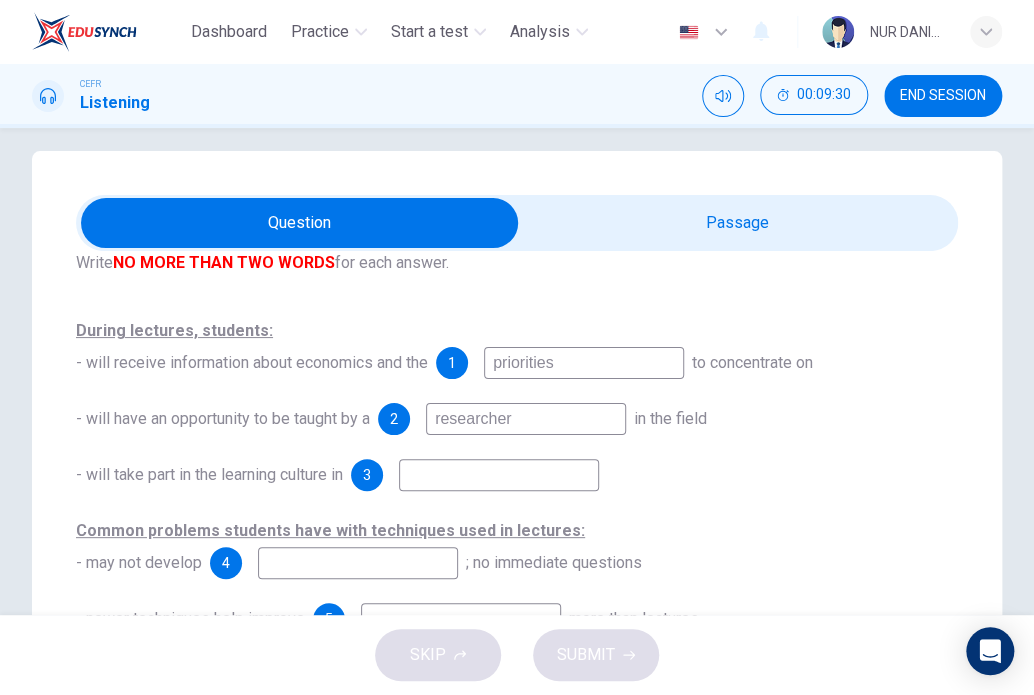 click at bounding box center (499, 475) 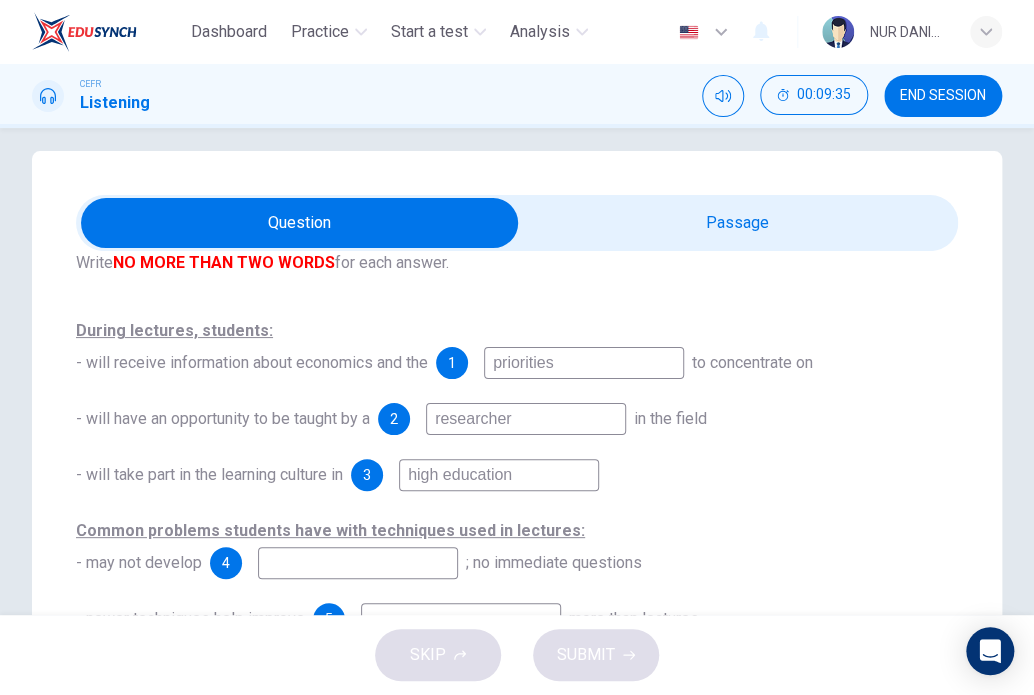 scroll, scrollTop: 210, scrollLeft: 0, axis: vertical 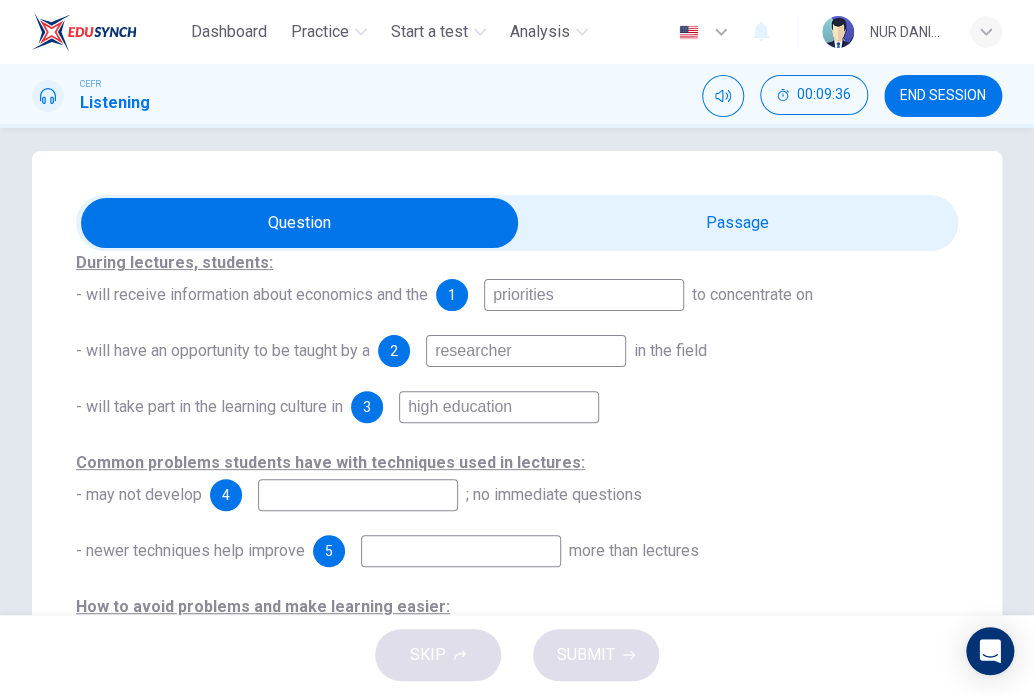 type on "high education" 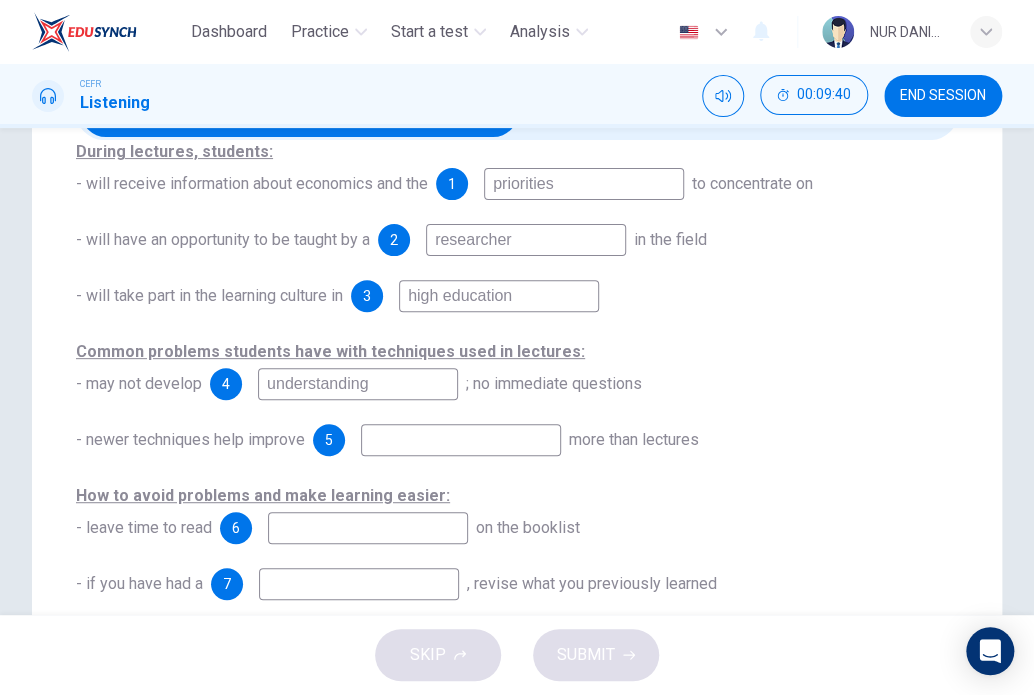scroll, scrollTop: 136, scrollLeft: 0, axis: vertical 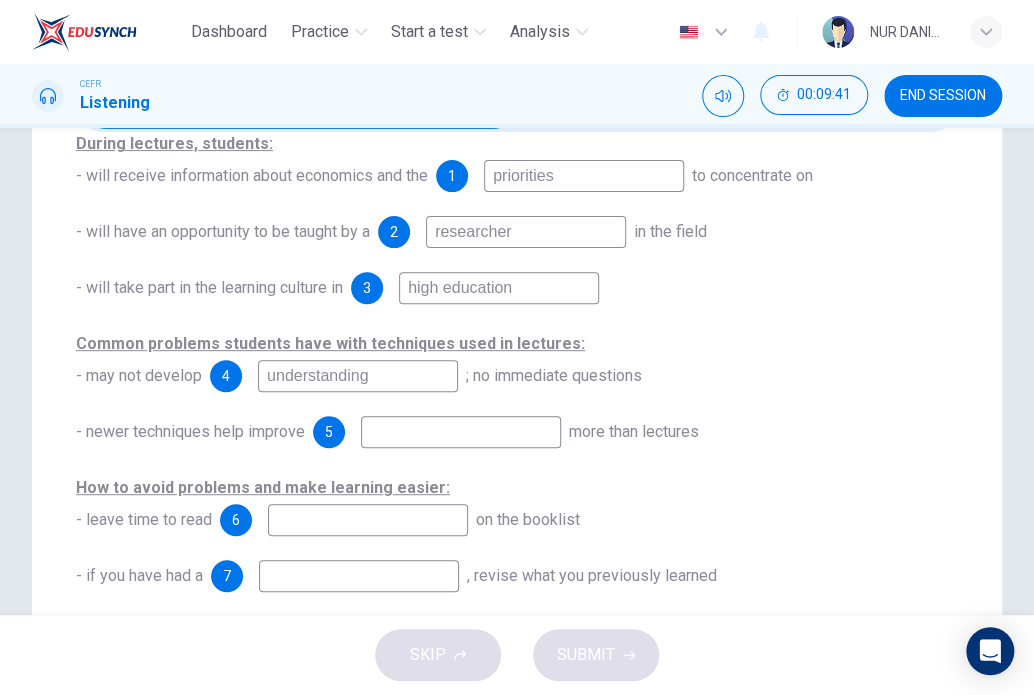 type on "understanding" 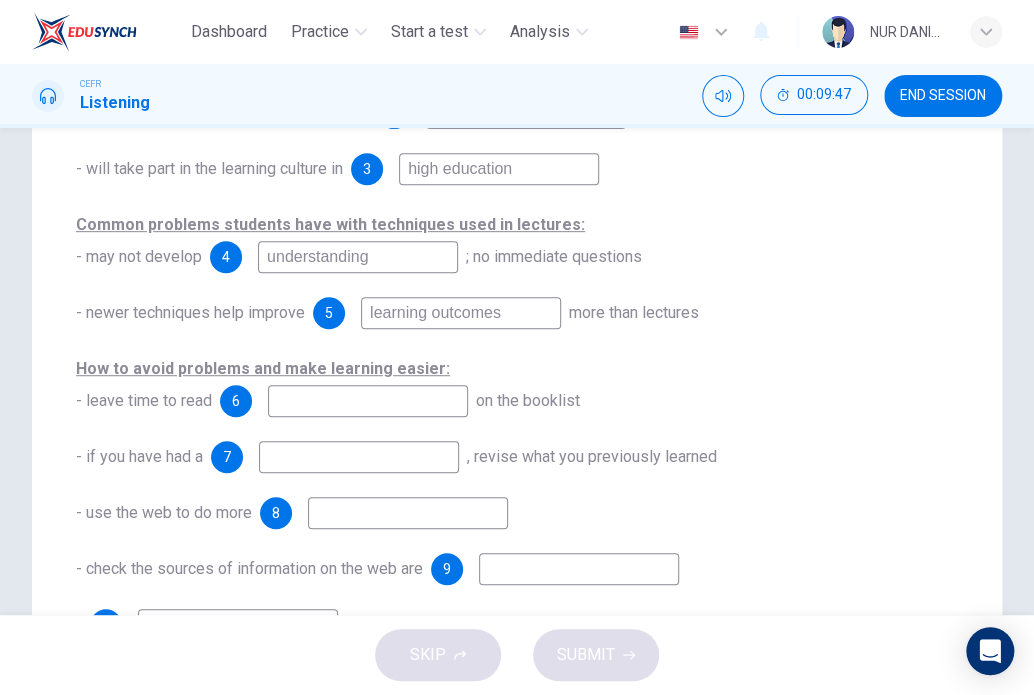 scroll, scrollTop: 272, scrollLeft: 0, axis: vertical 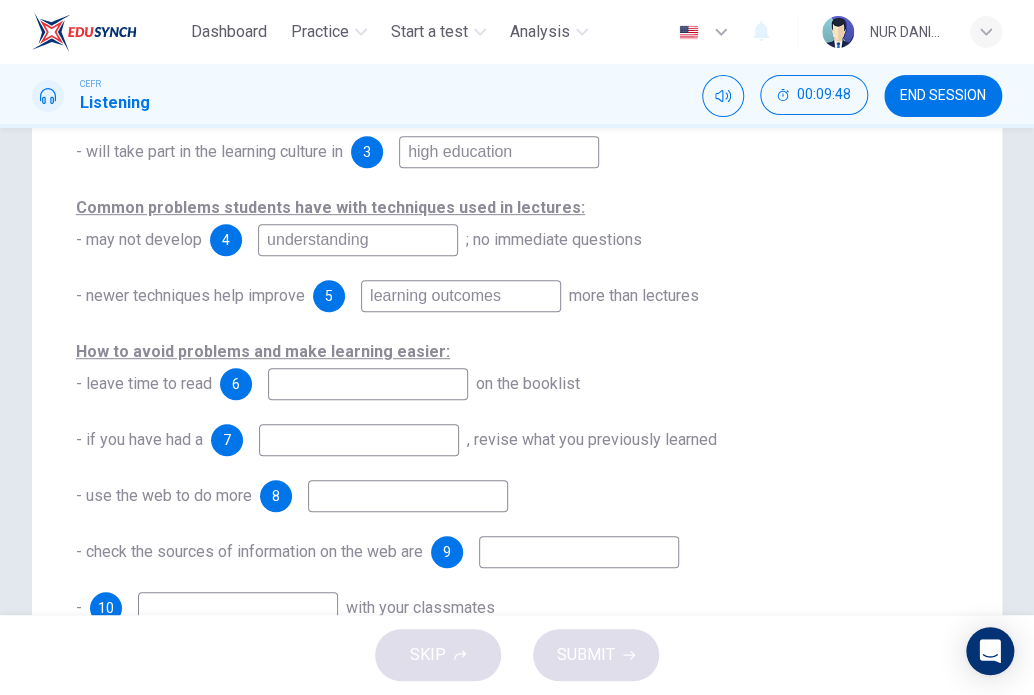 type on "learning outcomes" 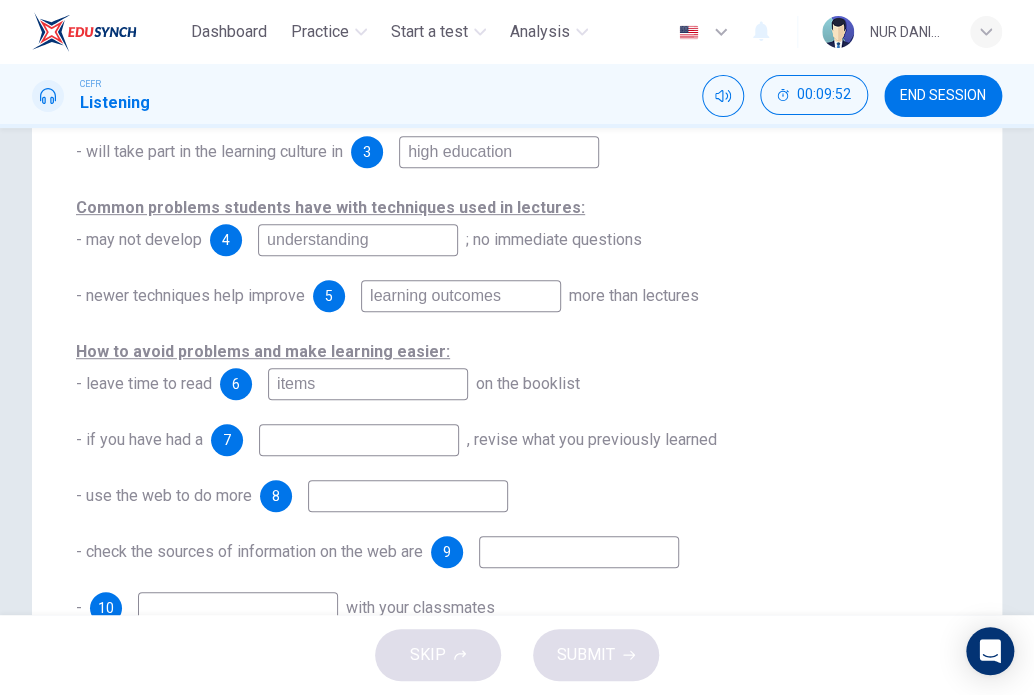 scroll, scrollTop: 396, scrollLeft: 0, axis: vertical 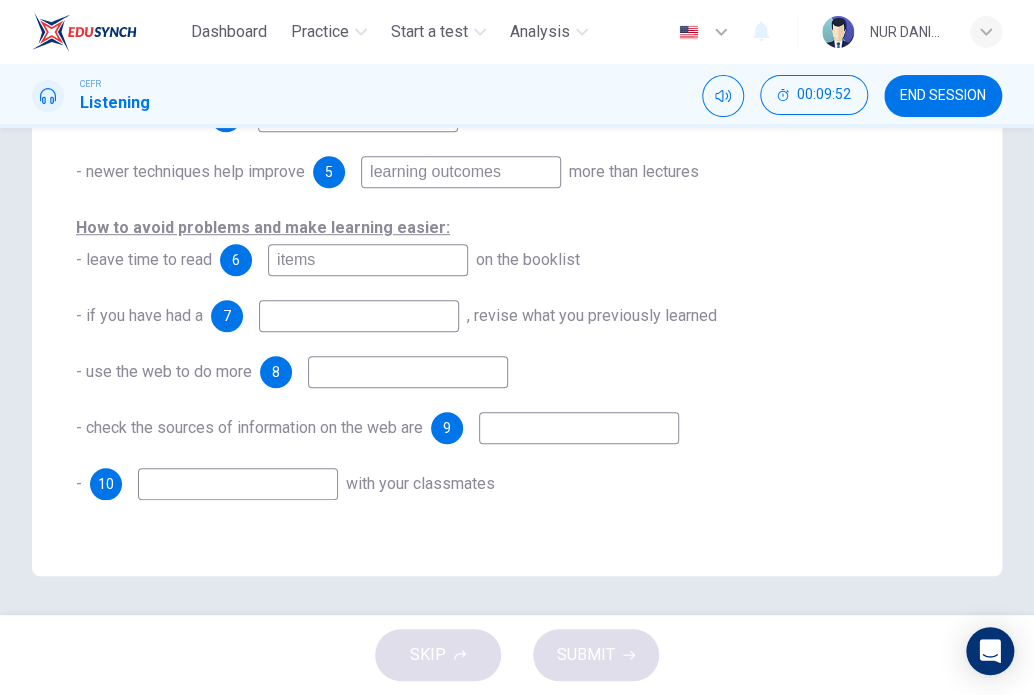type on "items" 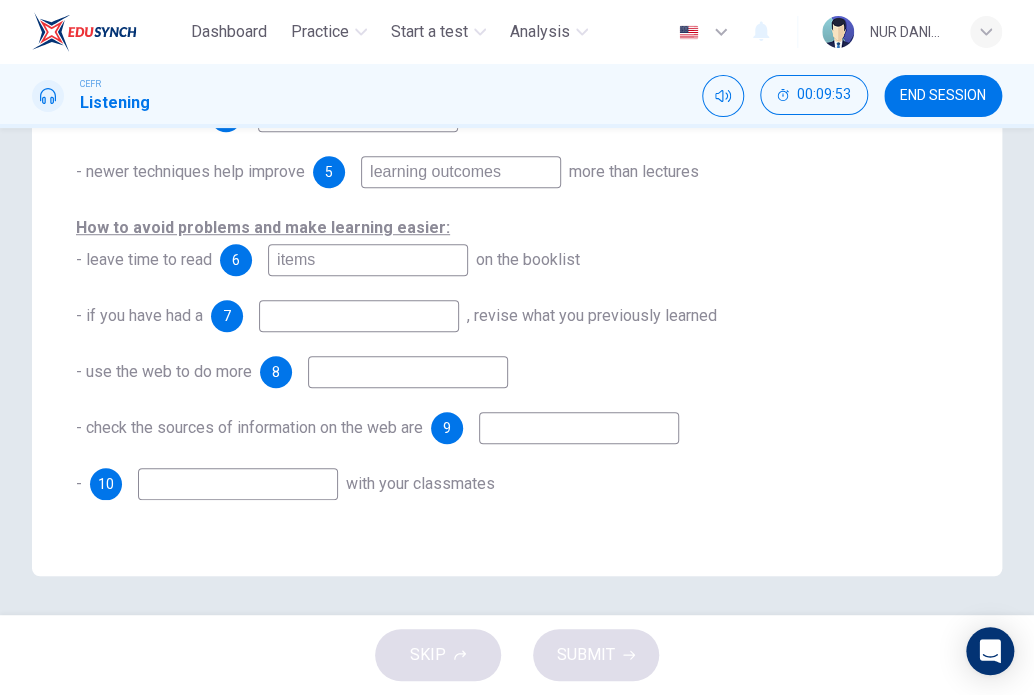 click at bounding box center [359, 316] 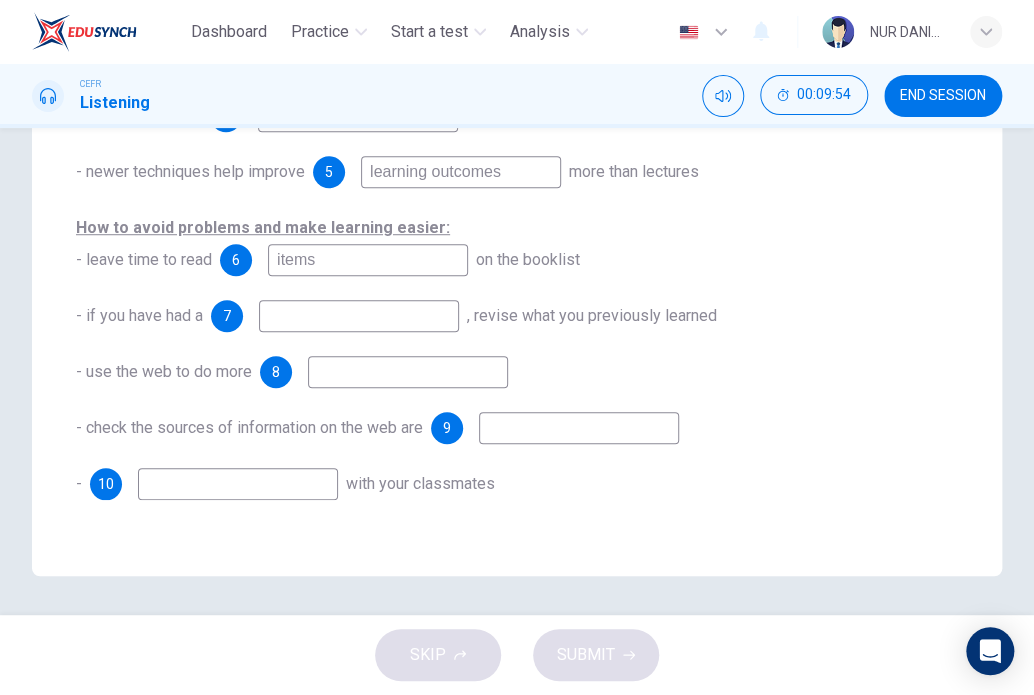 type on "a" 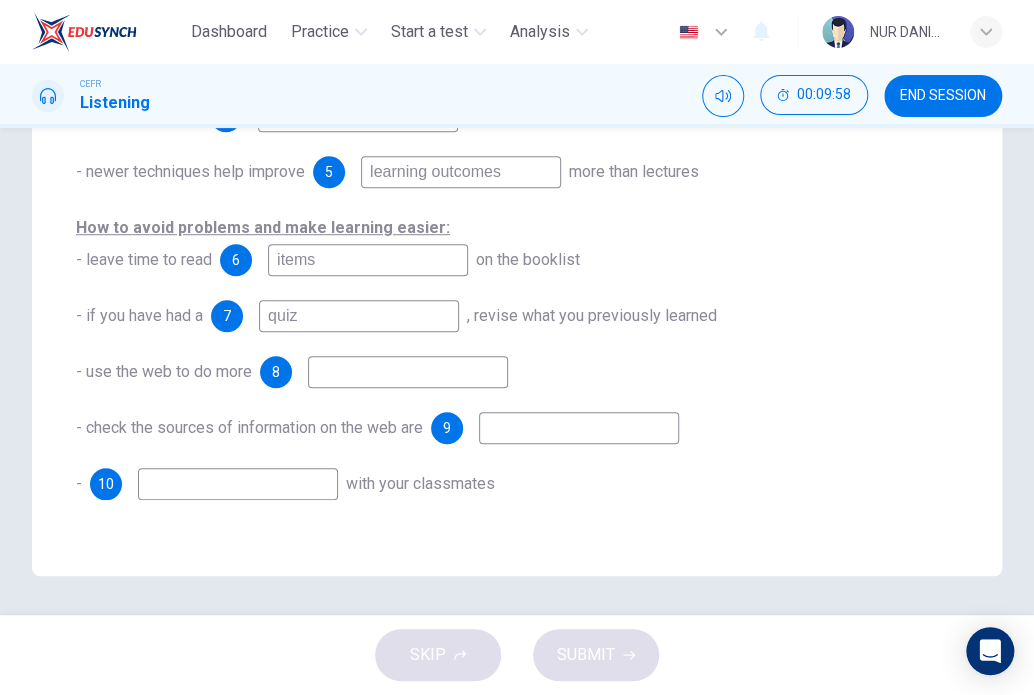 type on "quiz" 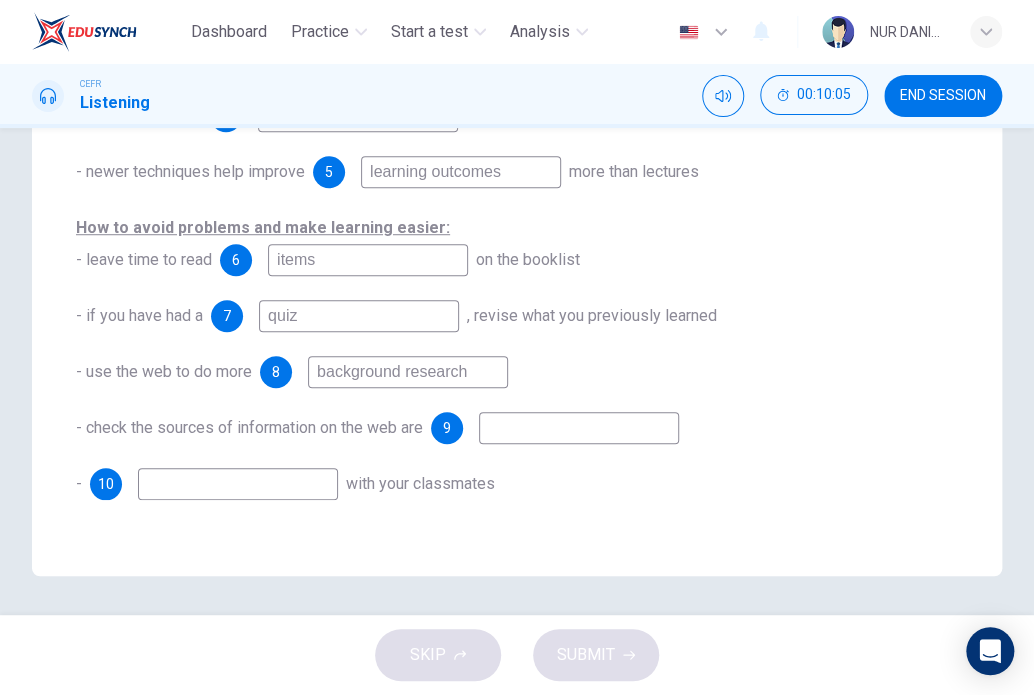 type on "background research" 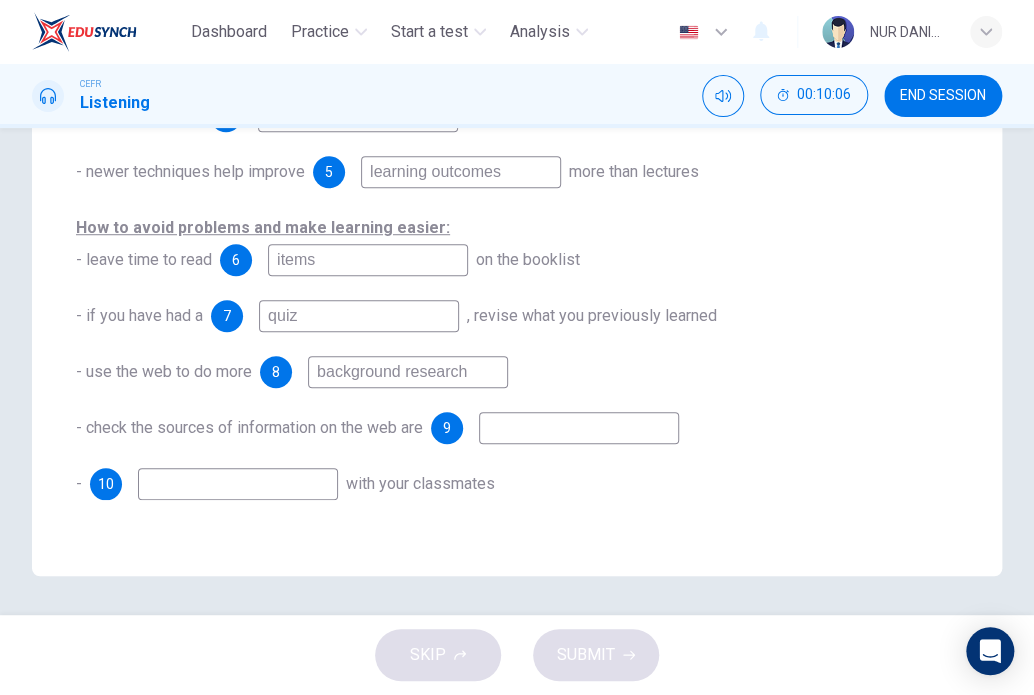 click at bounding box center (579, 428) 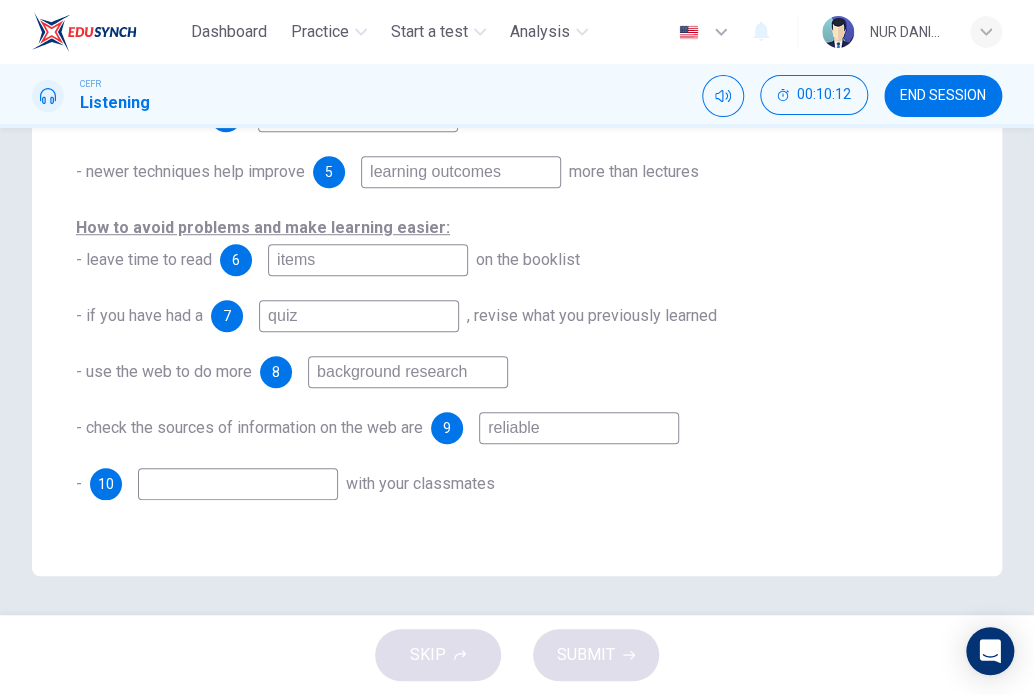 type on "reliable" 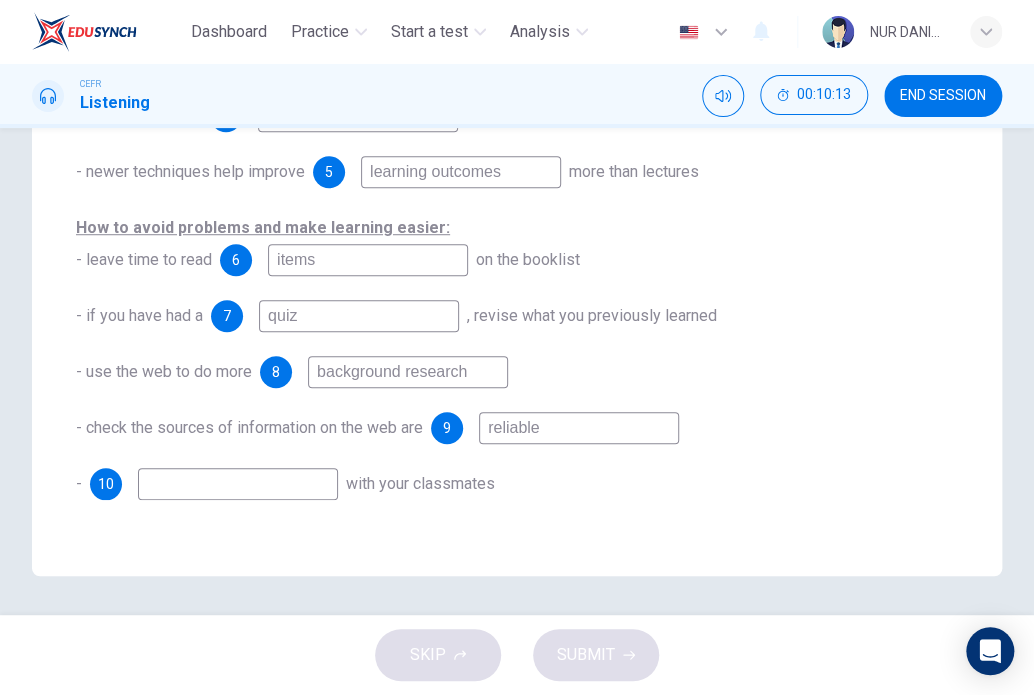 type on "d" 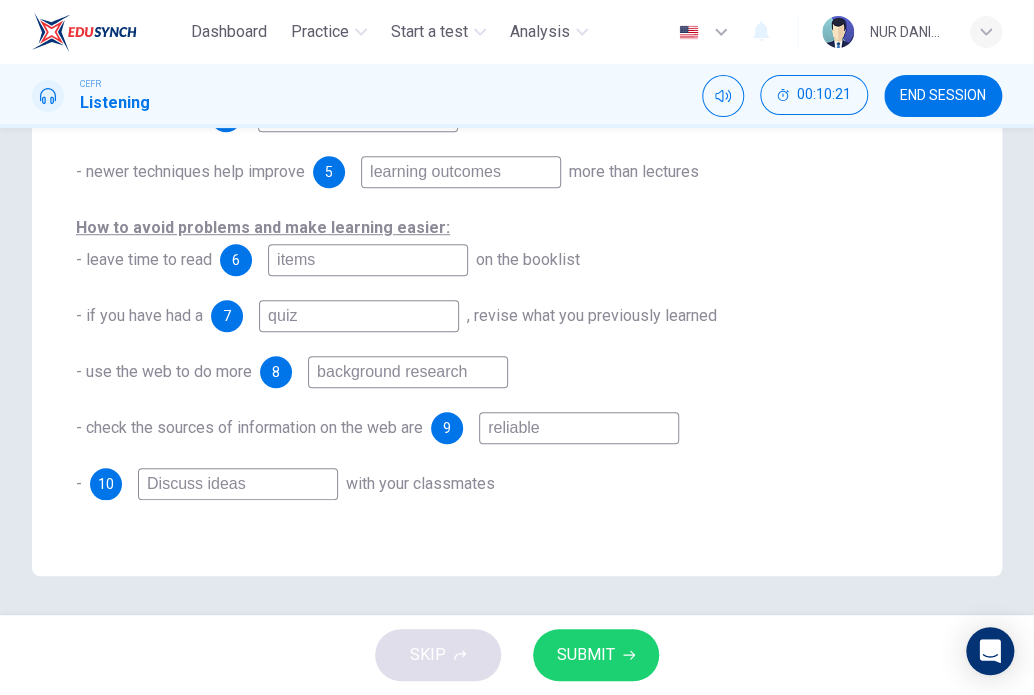 type on "Discuss ideas" 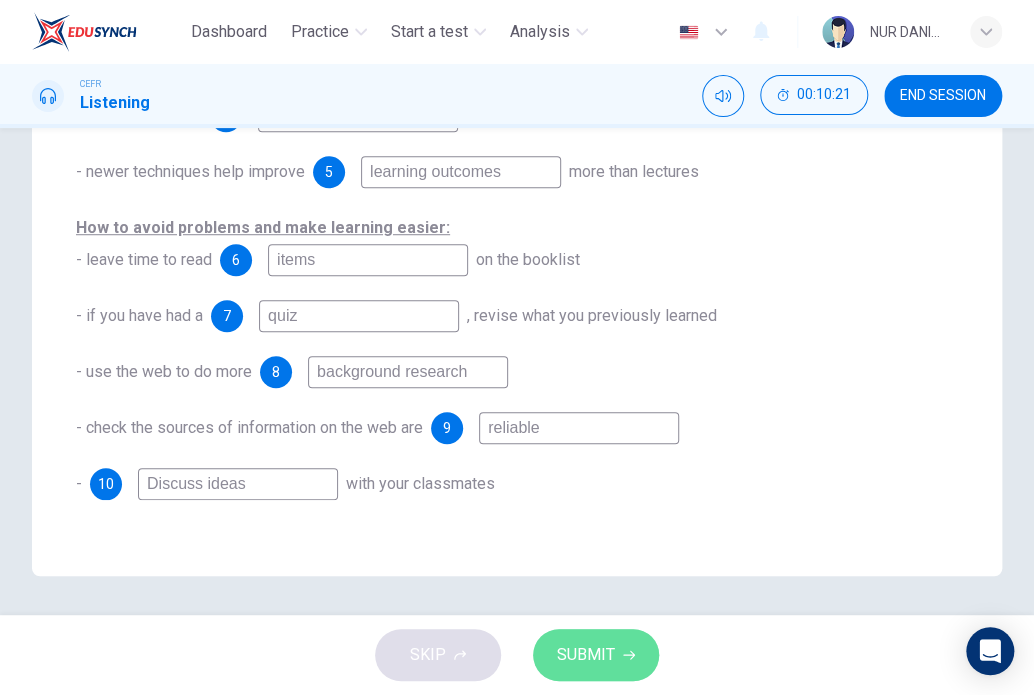 click on "SUBMIT" at bounding box center [586, 655] 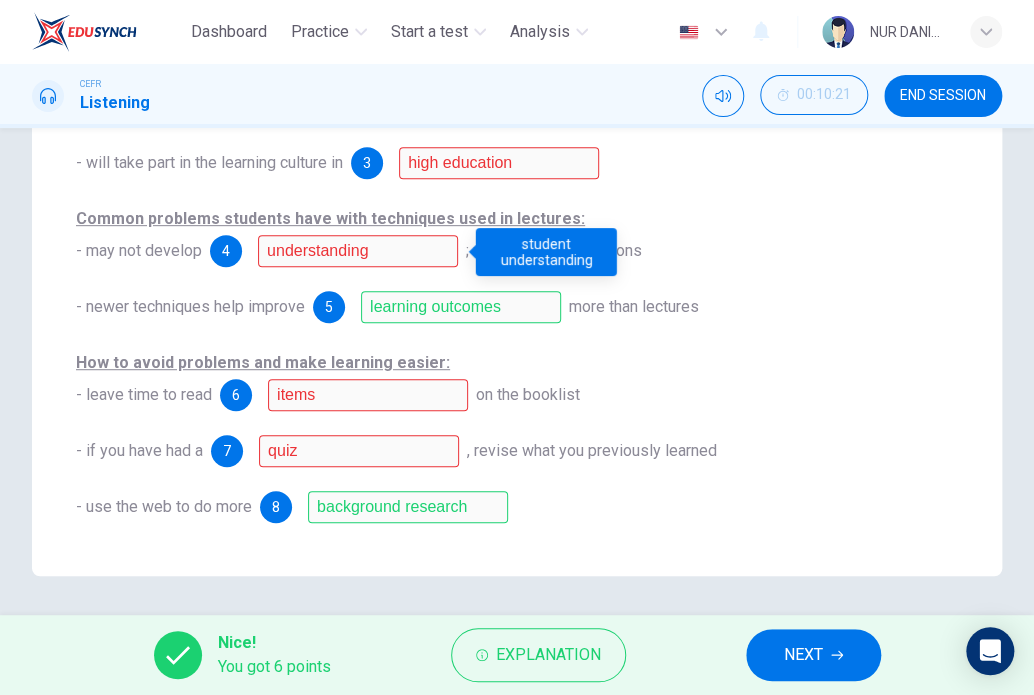 scroll, scrollTop: 0, scrollLeft: 0, axis: both 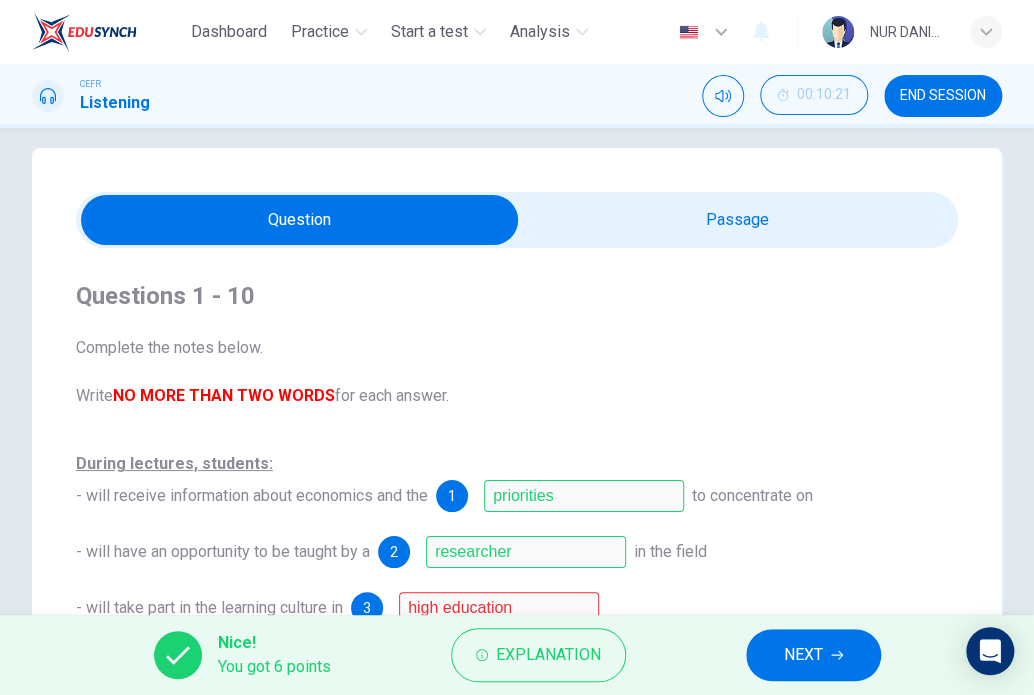 click 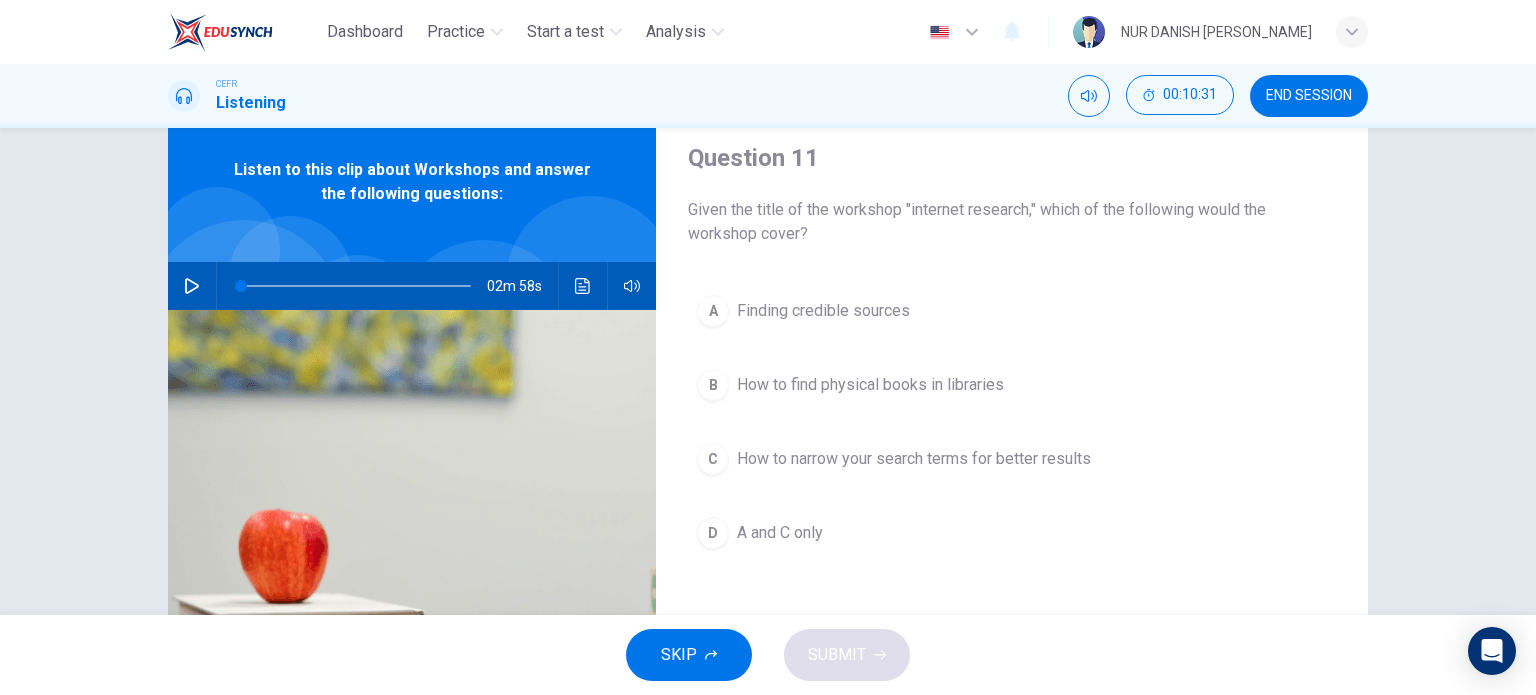 scroll, scrollTop: 64, scrollLeft: 0, axis: vertical 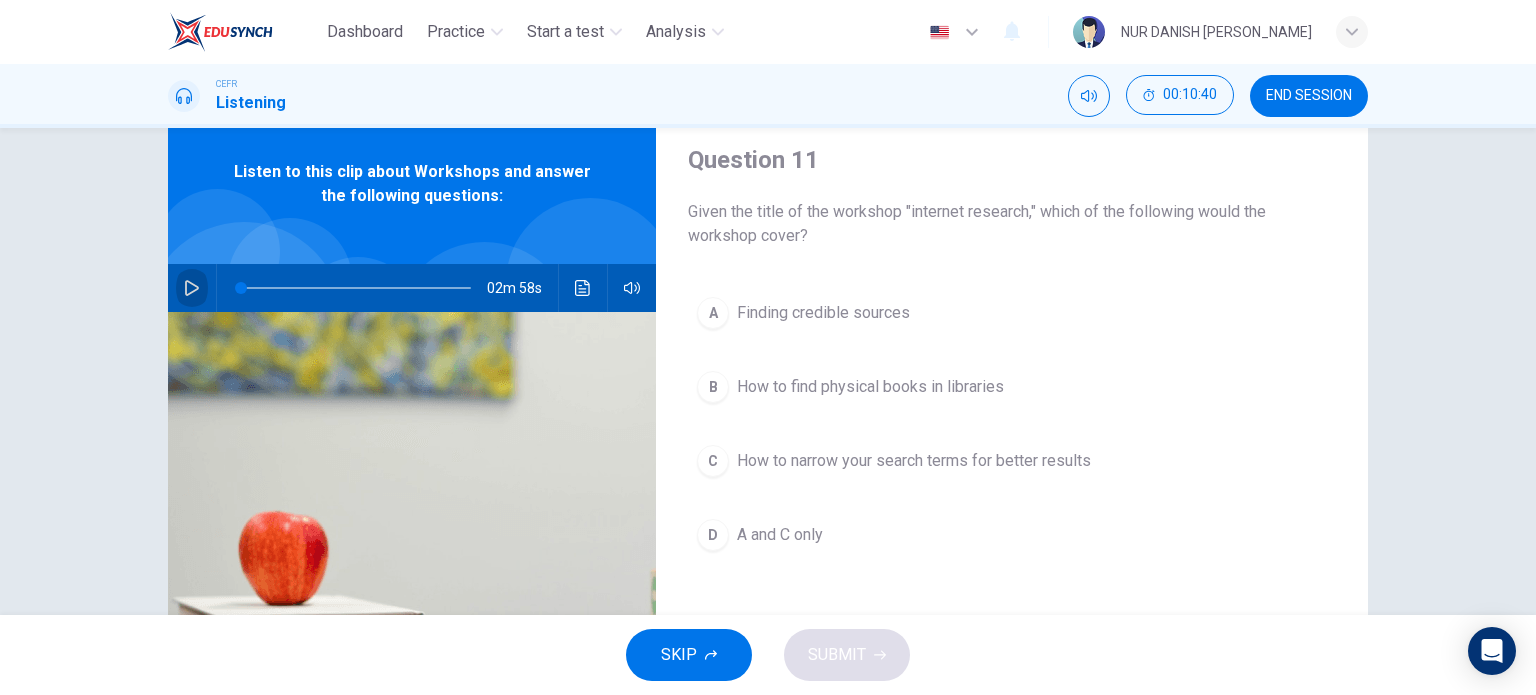 click 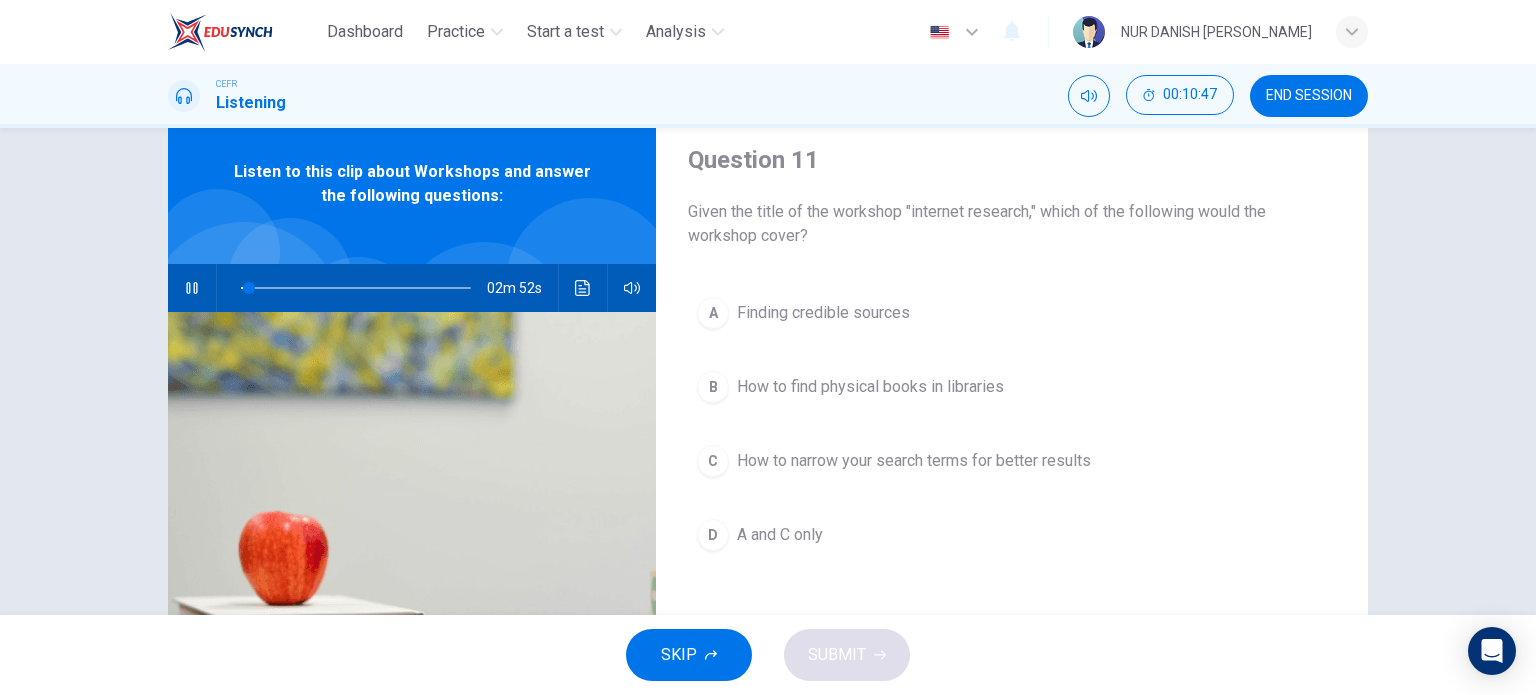 click 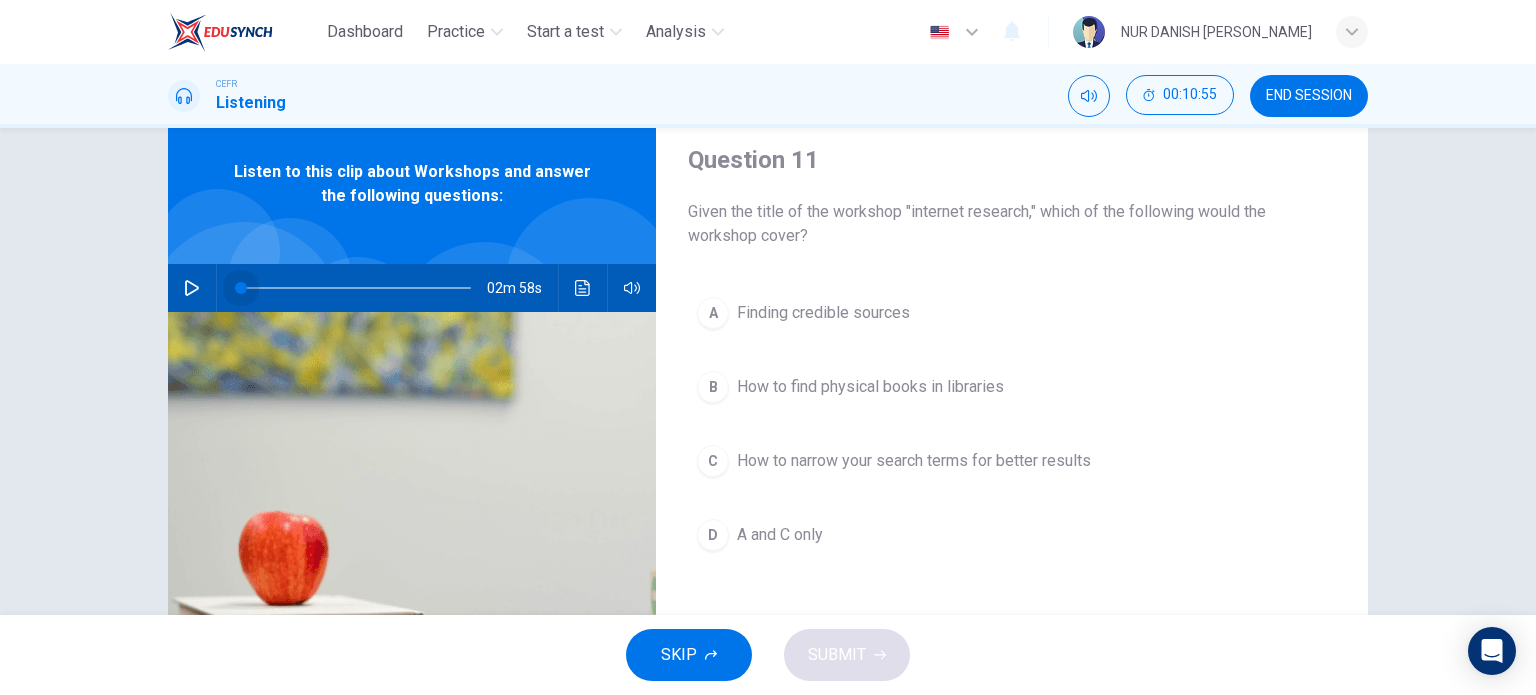 drag, startPoint x: 232, startPoint y: 291, endPoint x: 216, endPoint y: 299, distance: 17.888544 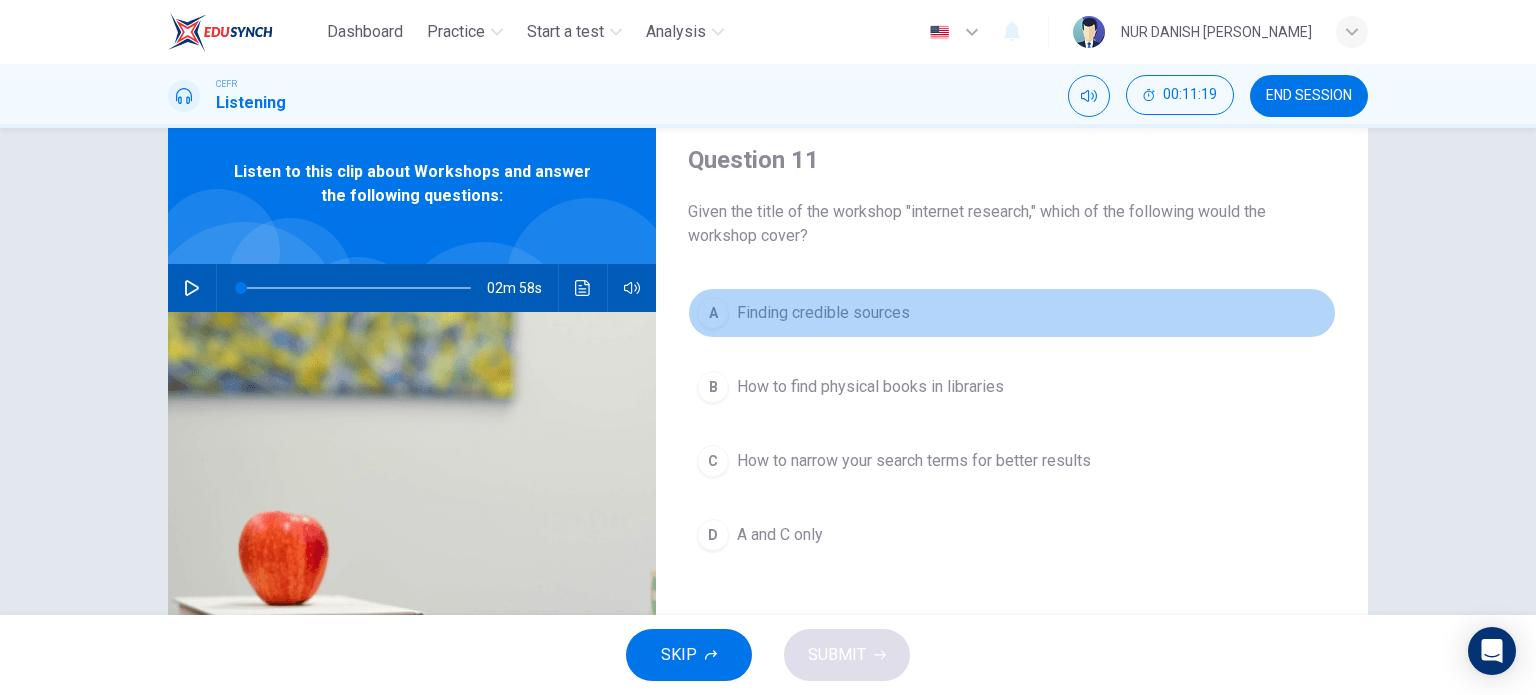 click on "A Finding credible sources" at bounding box center [1012, 313] 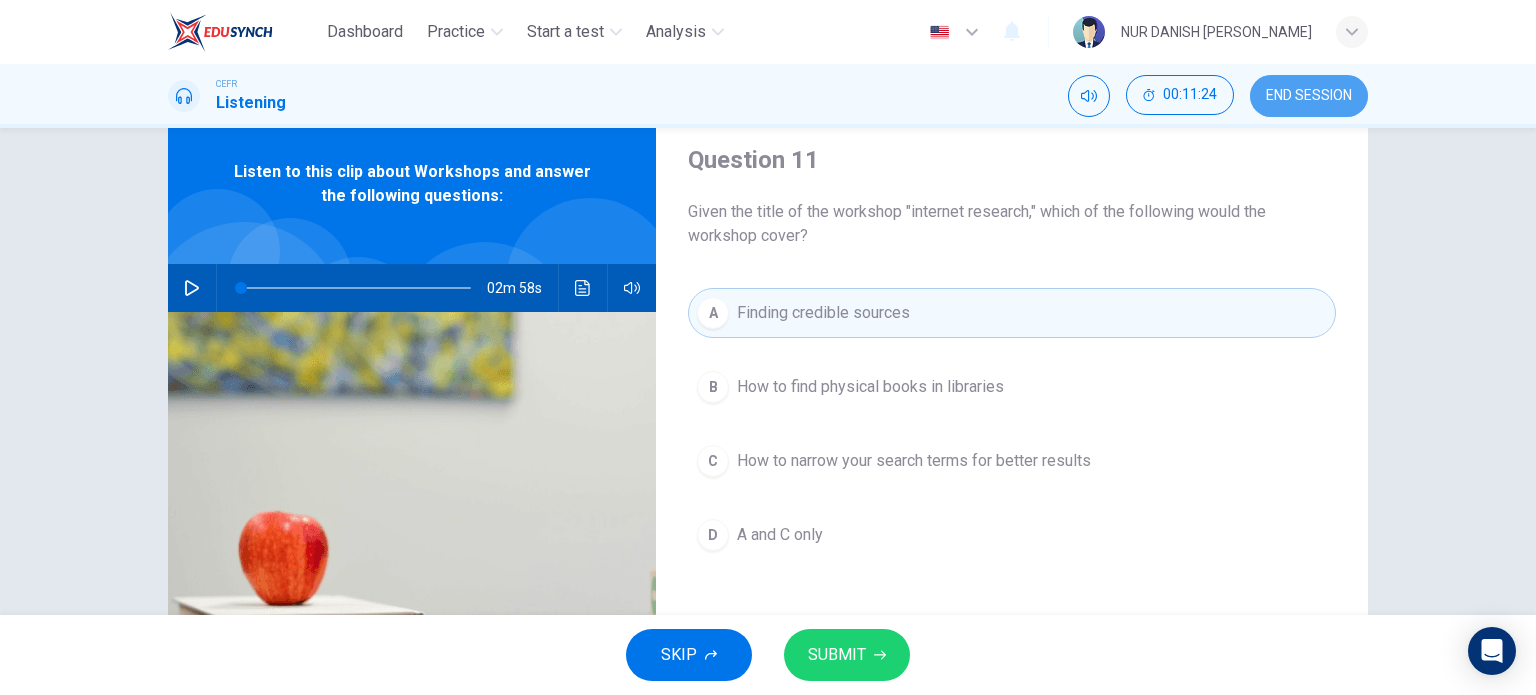 click on "END SESSION" at bounding box center (1309, 96) 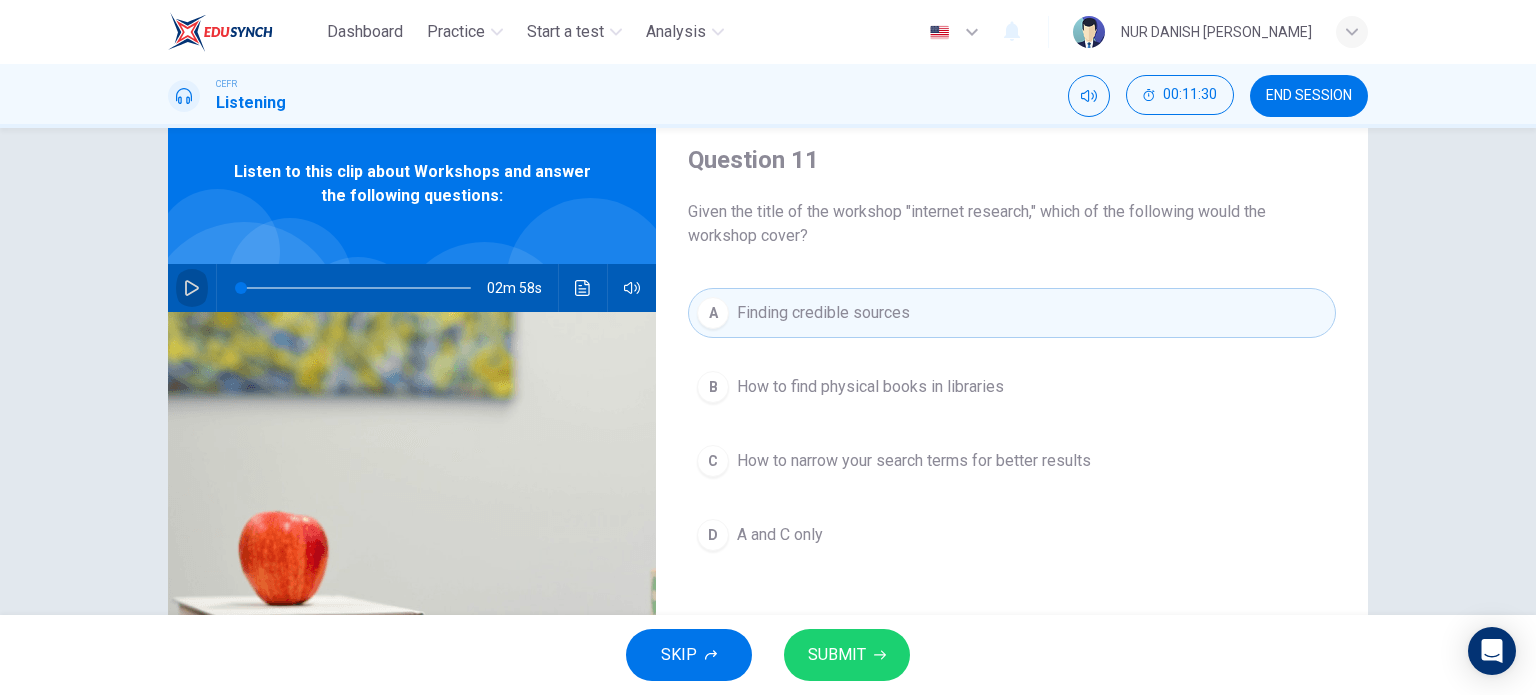 click 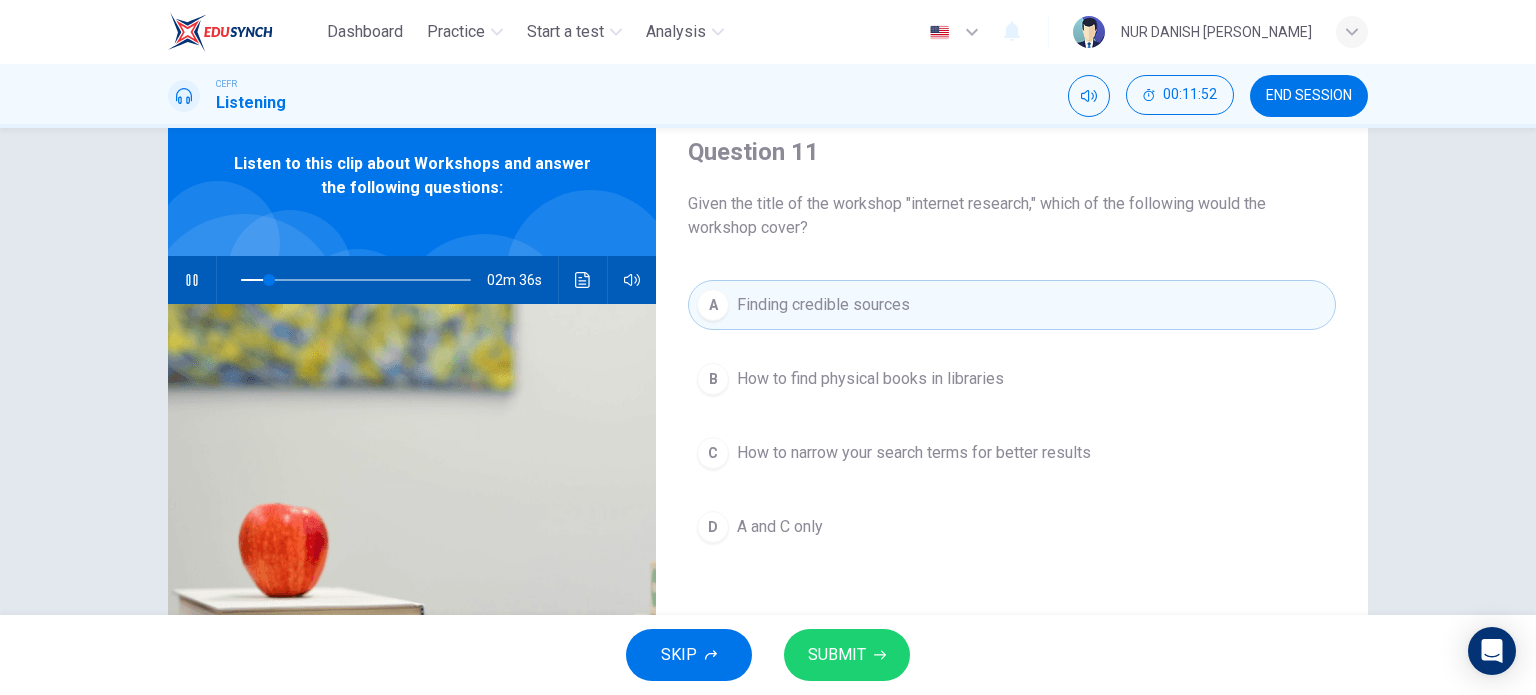 scroll, scrollTop: 74, scrollLeft: 0, axis: vertical 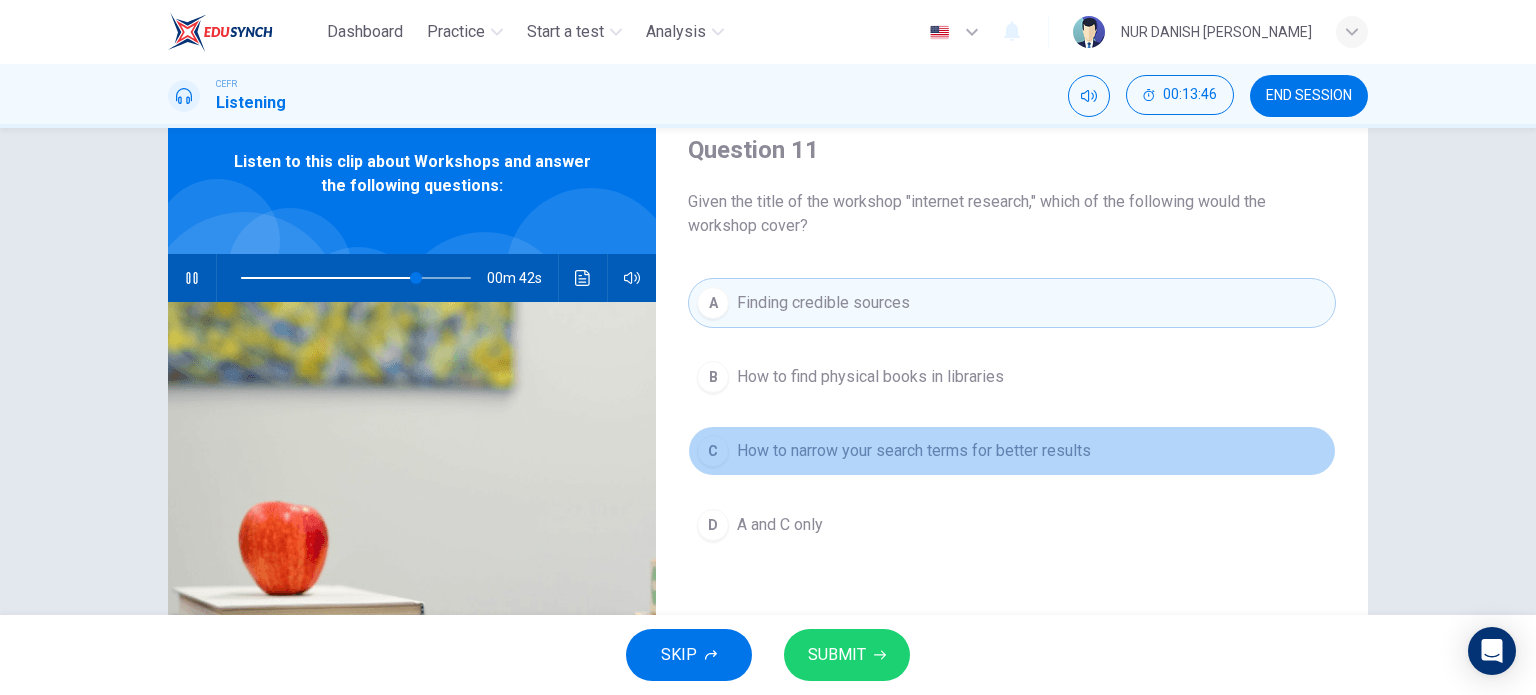 click on "How to narrow your search terms for better results" at bounding box center (914, 451) 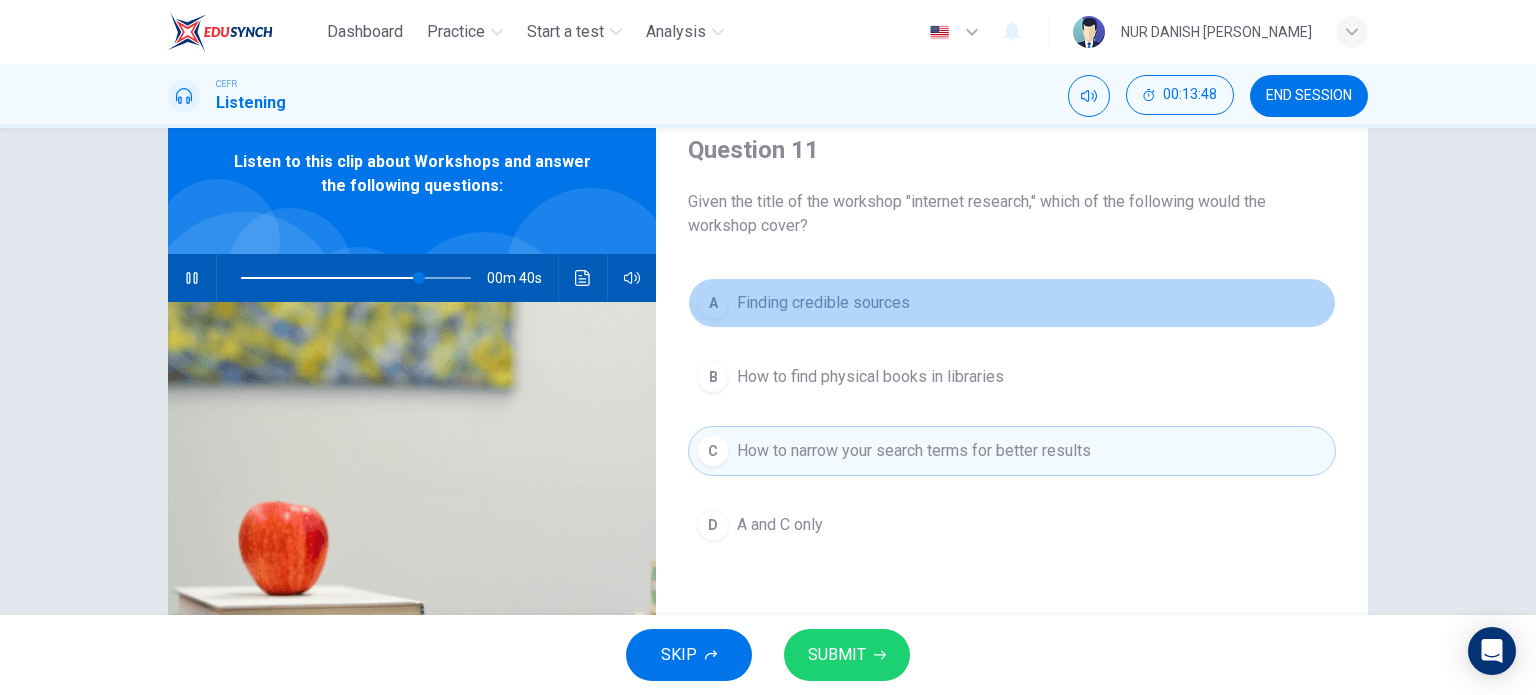 click on "A Finding credible sources" at bounding box center [1012, 303] 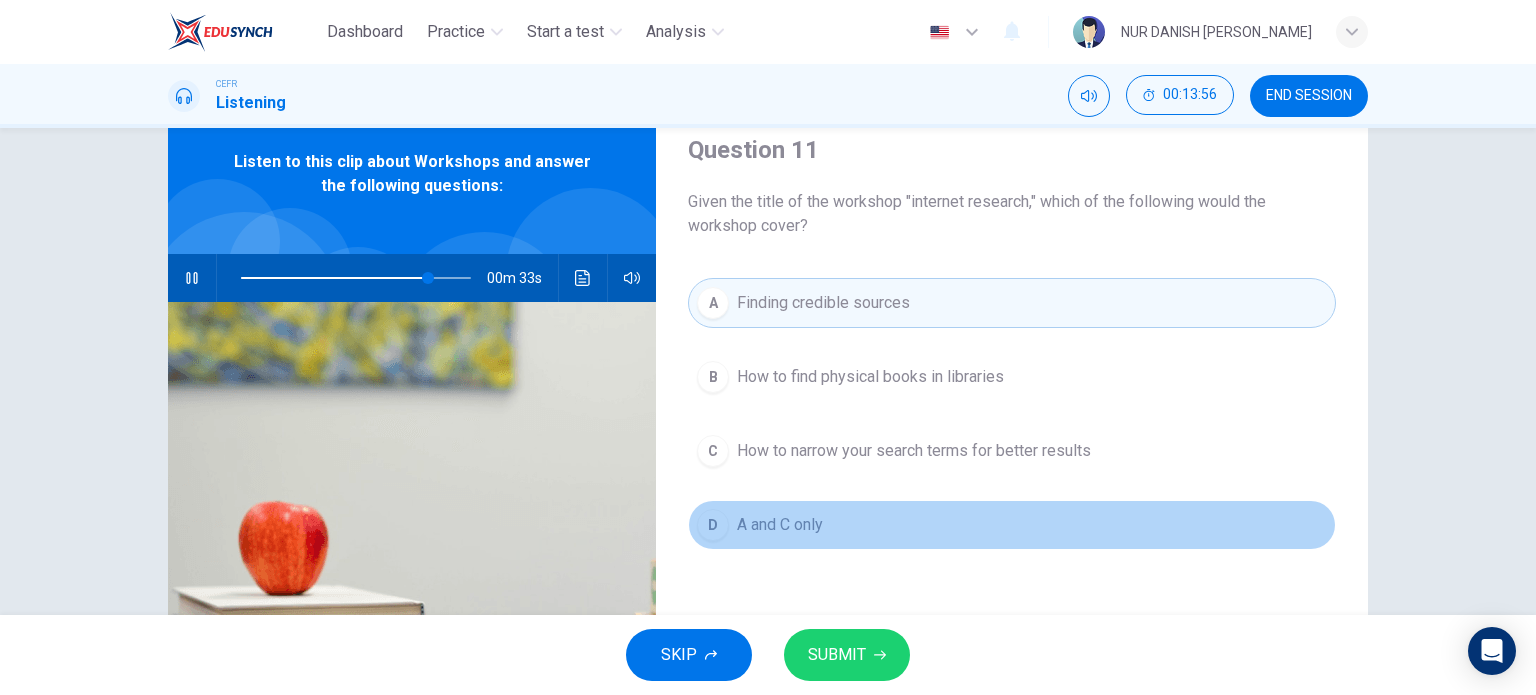 click on "A and C only" at bounding box center [780, 525] 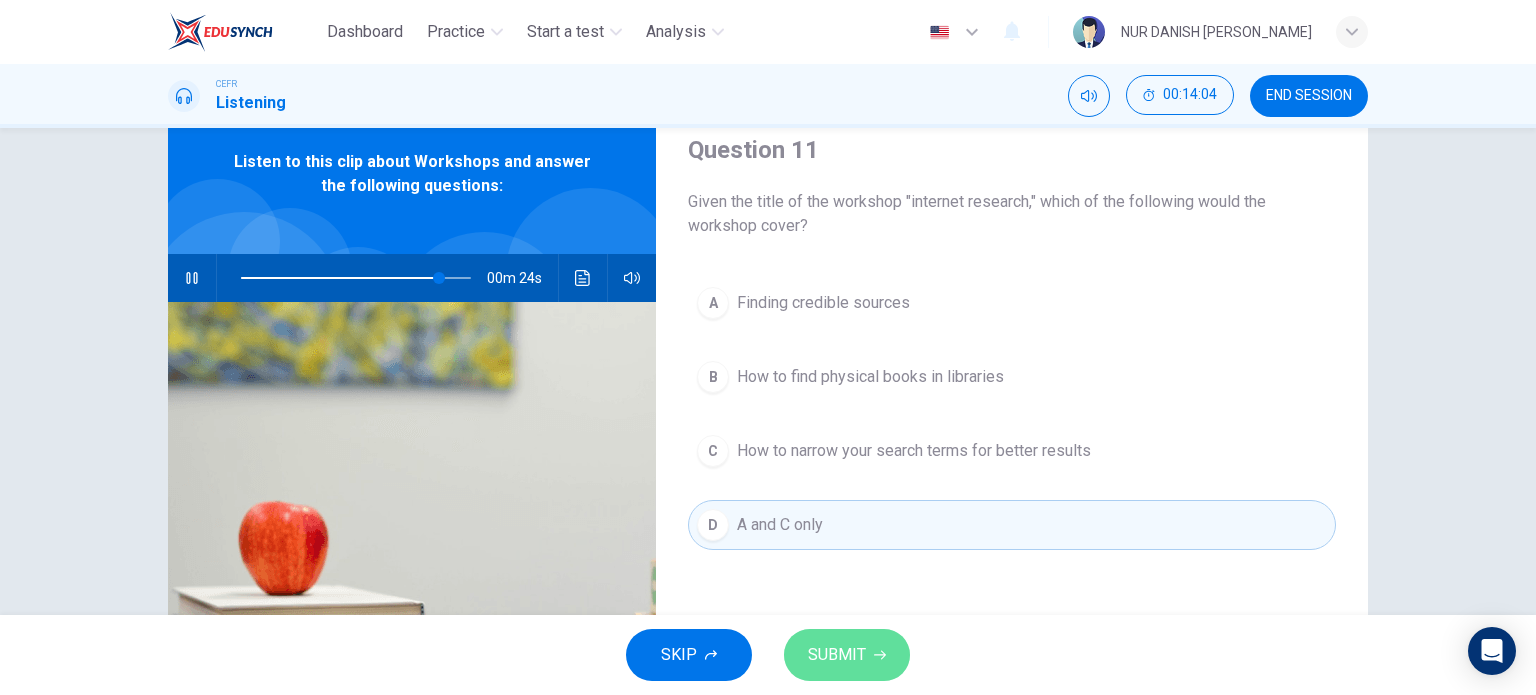 click on "SUBMIT" at bounding box center [837, 655] 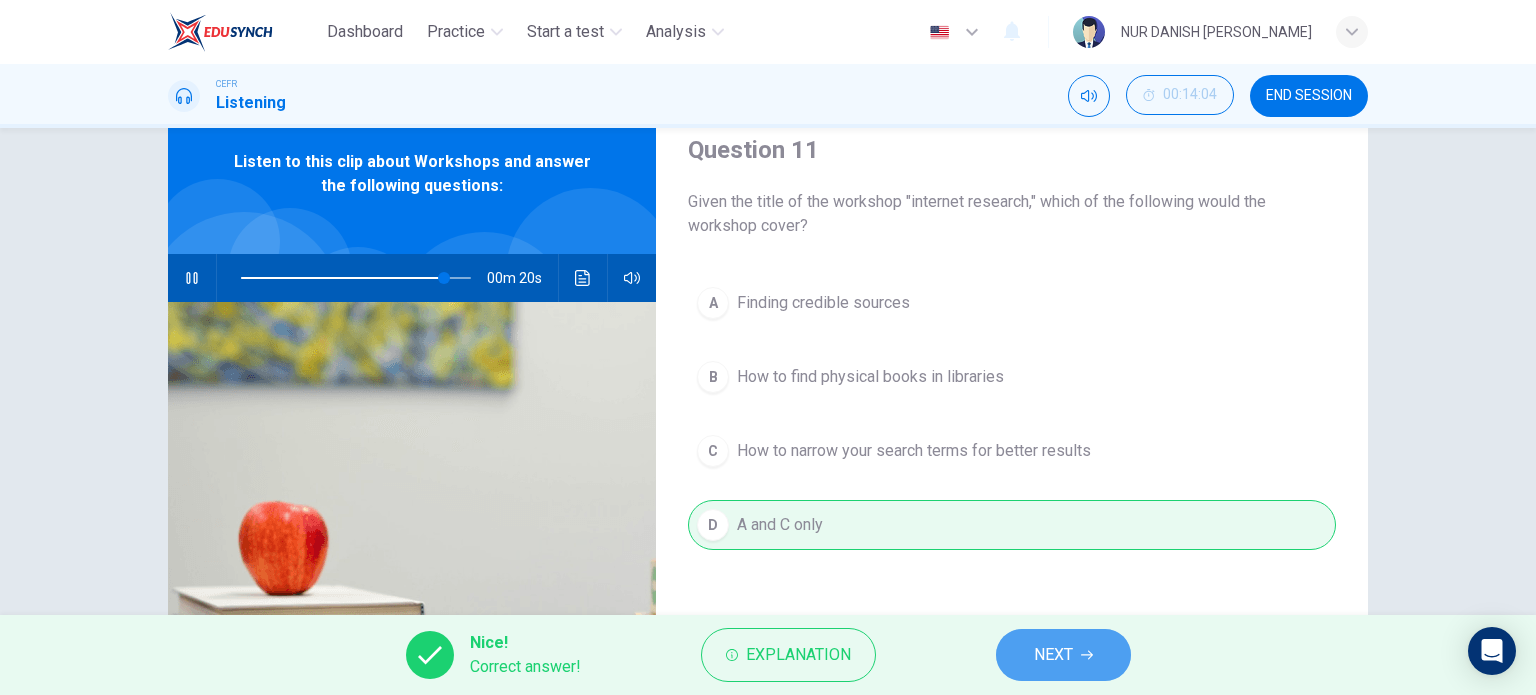 click on "NEXT" at bounding box center (1063, 655) 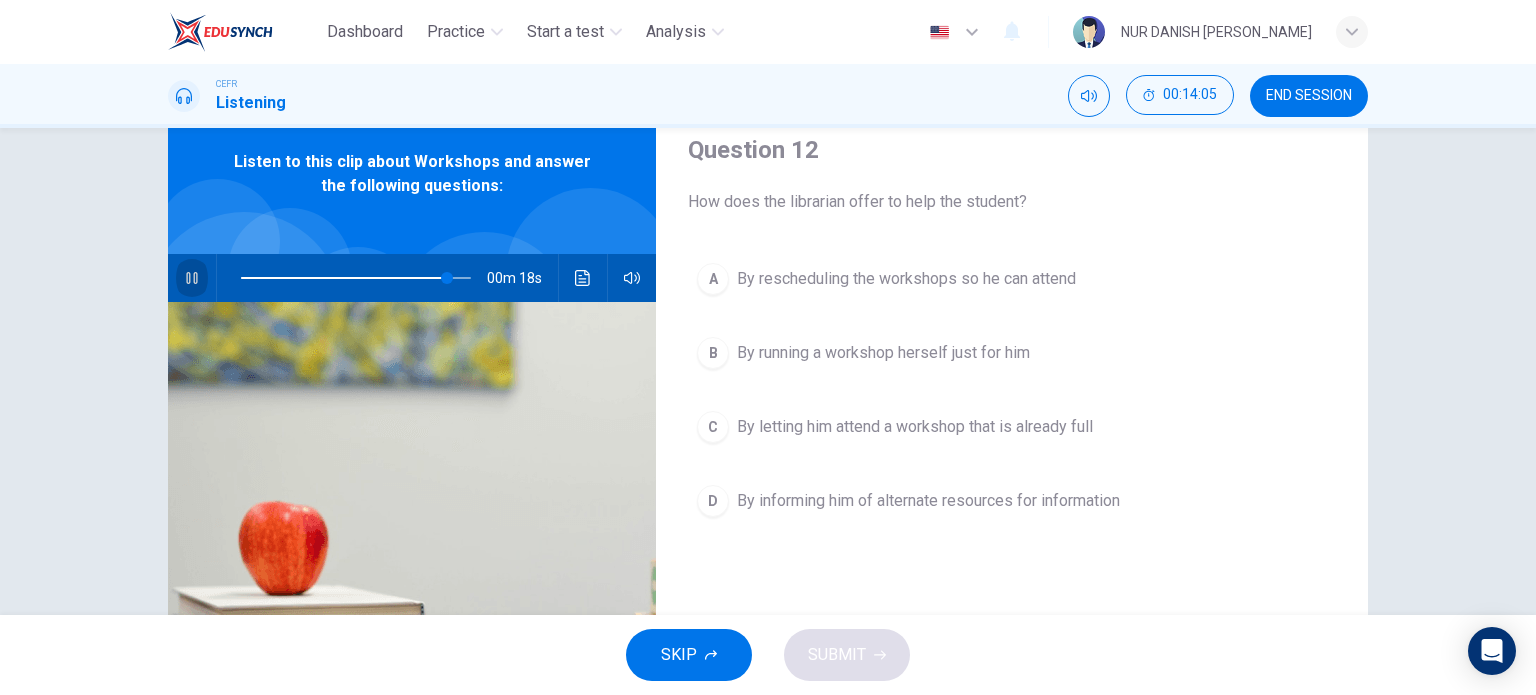 click 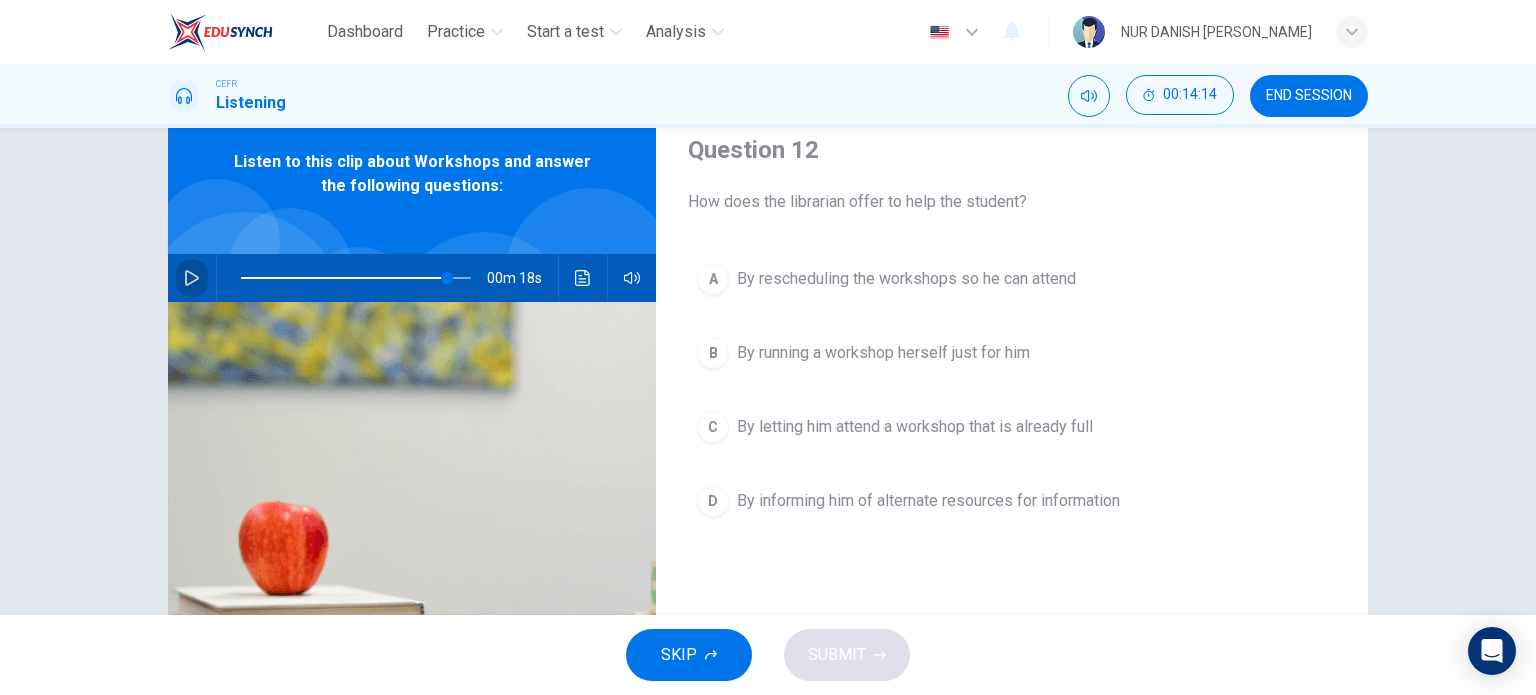 click 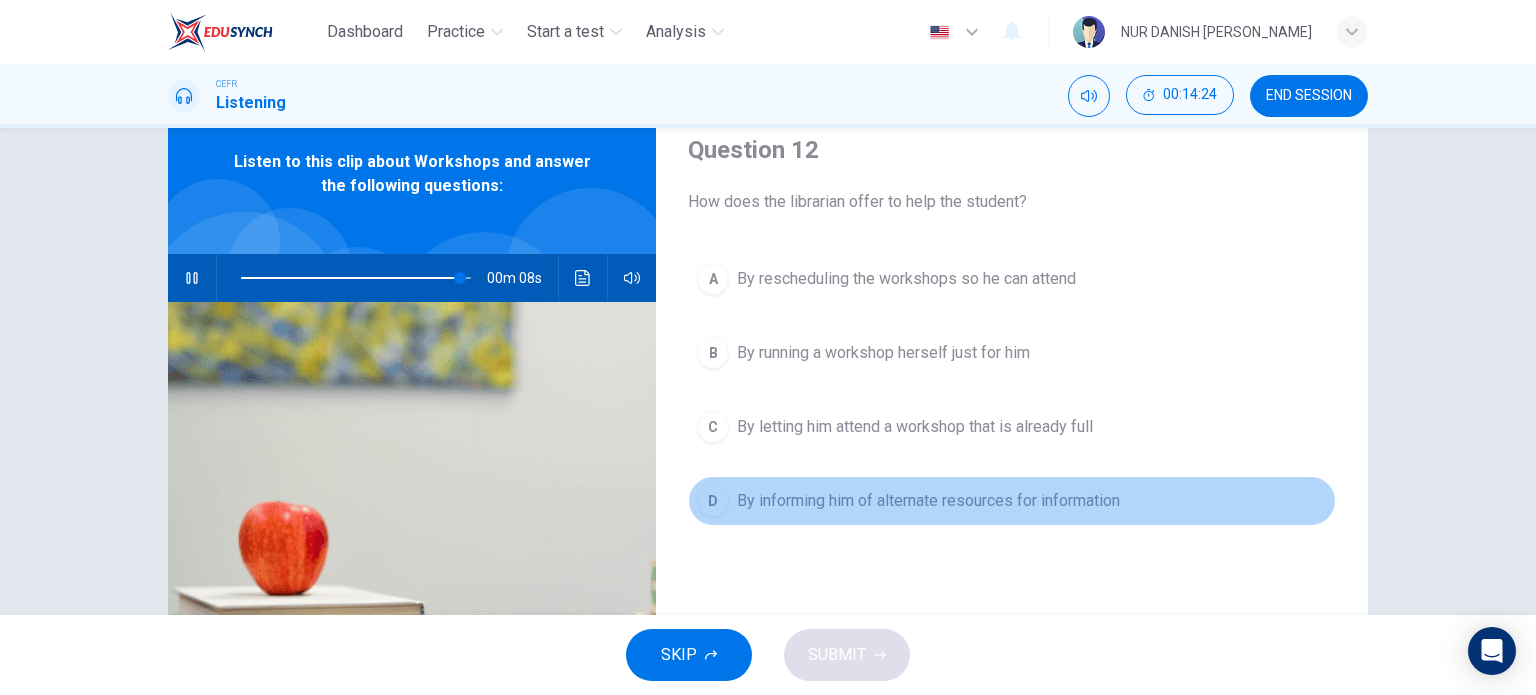click on "D By informing him of alternate resources for information" at bounding box center [1012, 501] 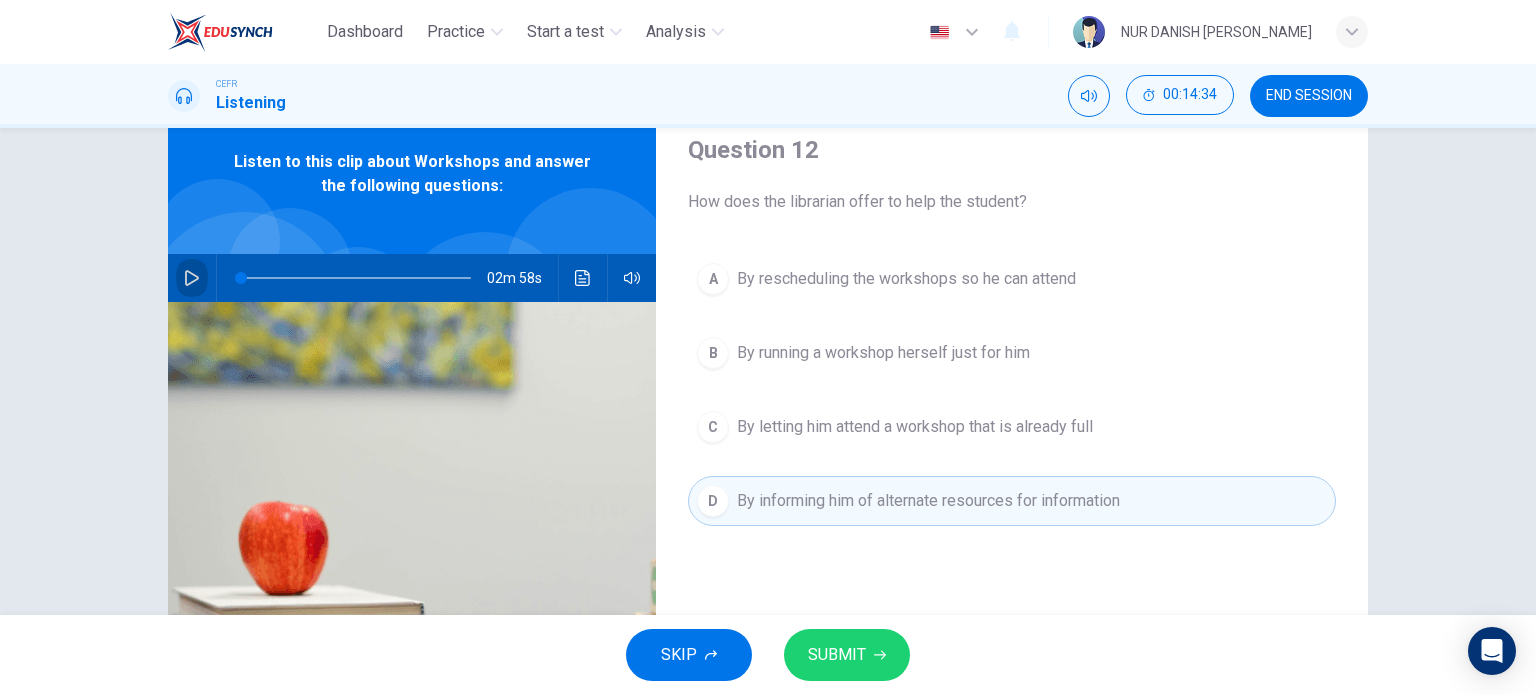click 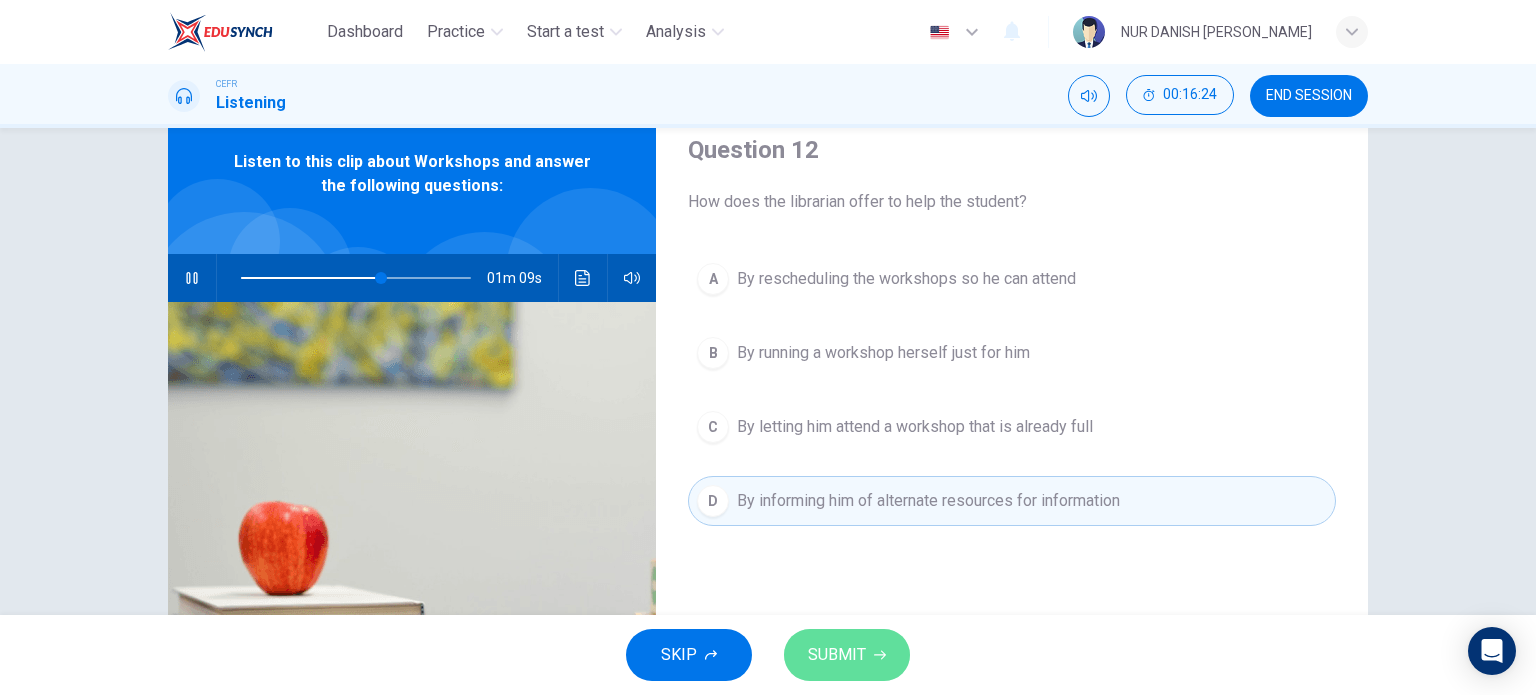 click on "SUBMIT" at bounding box center (837, 655) 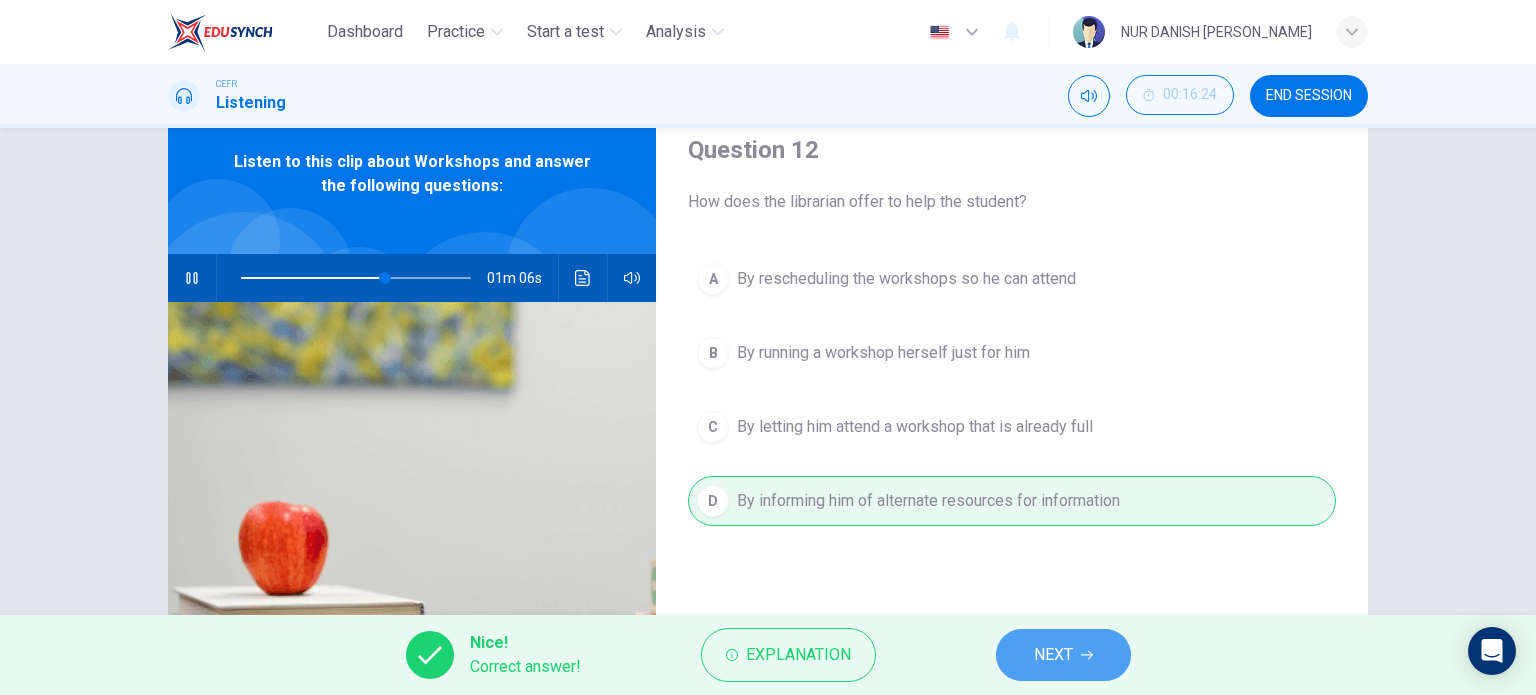 click 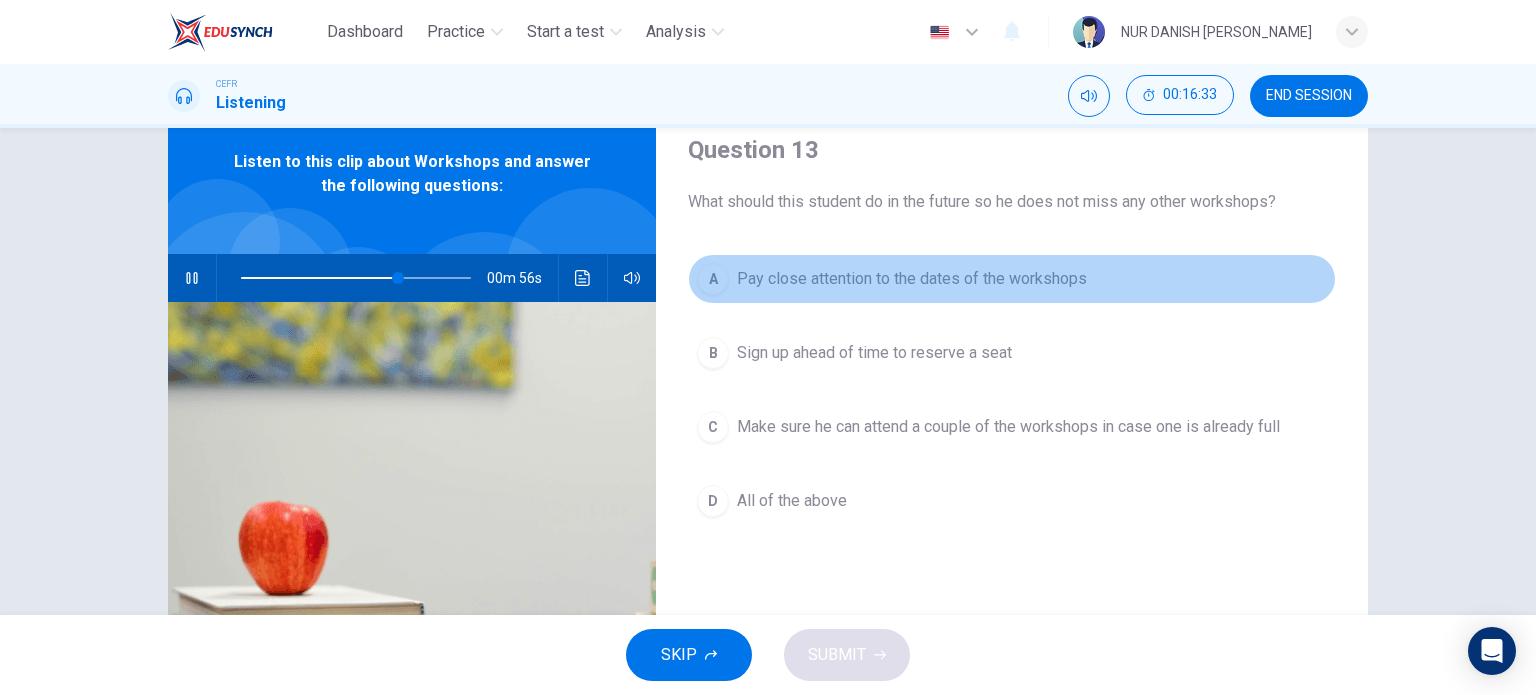 click on "Pay close attention to the dates of the workshops" at bounding box center [912, 279] 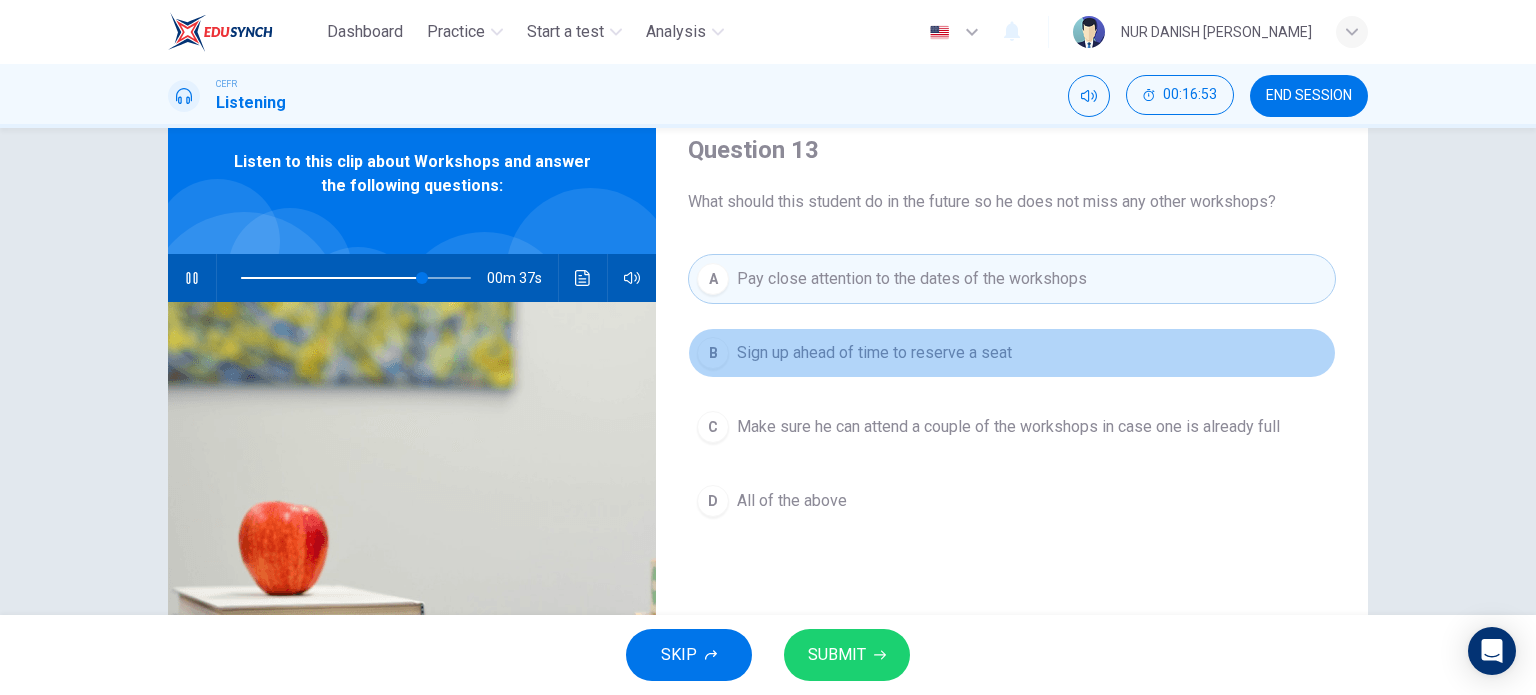 click on "B Sign up ahead of time to reserve a seat" at bounding box center [1012, 353] 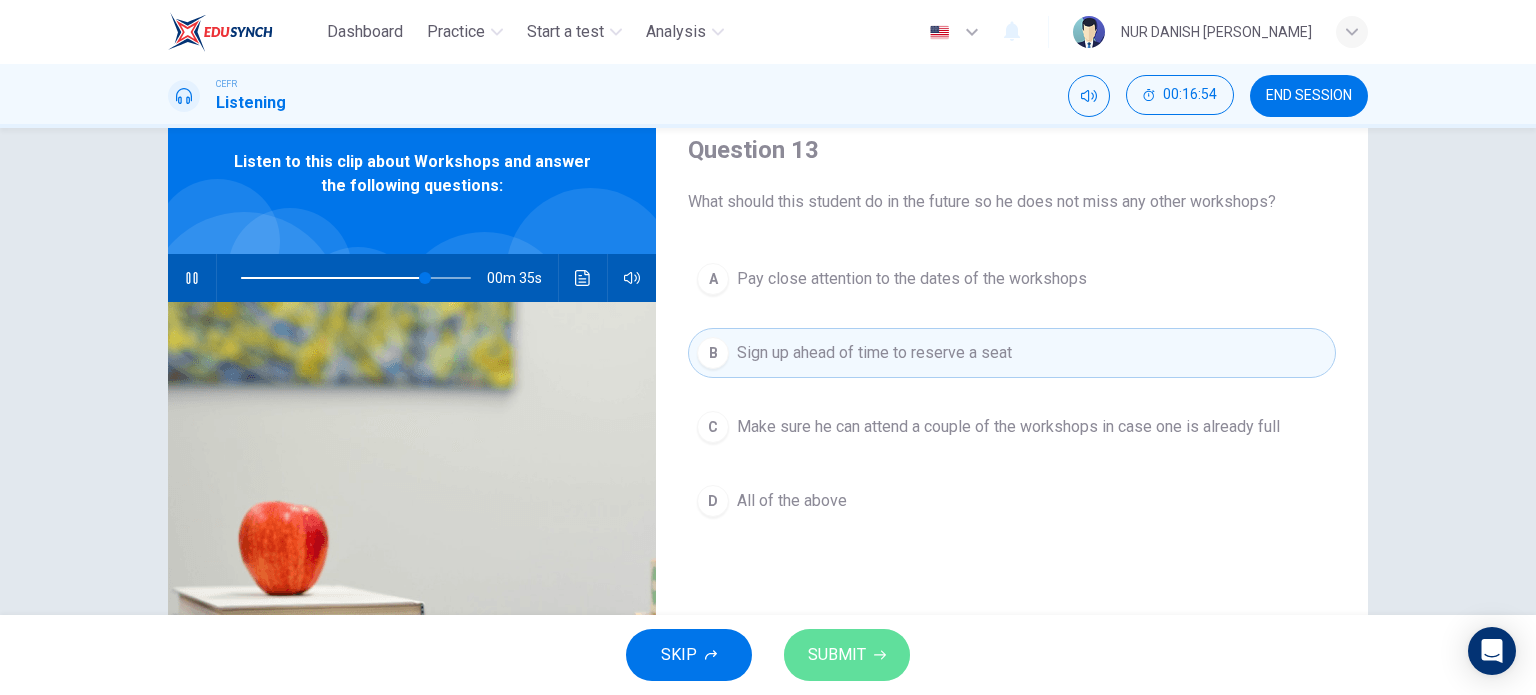 click on "SUBMIT" at bounding box center [837, 655] 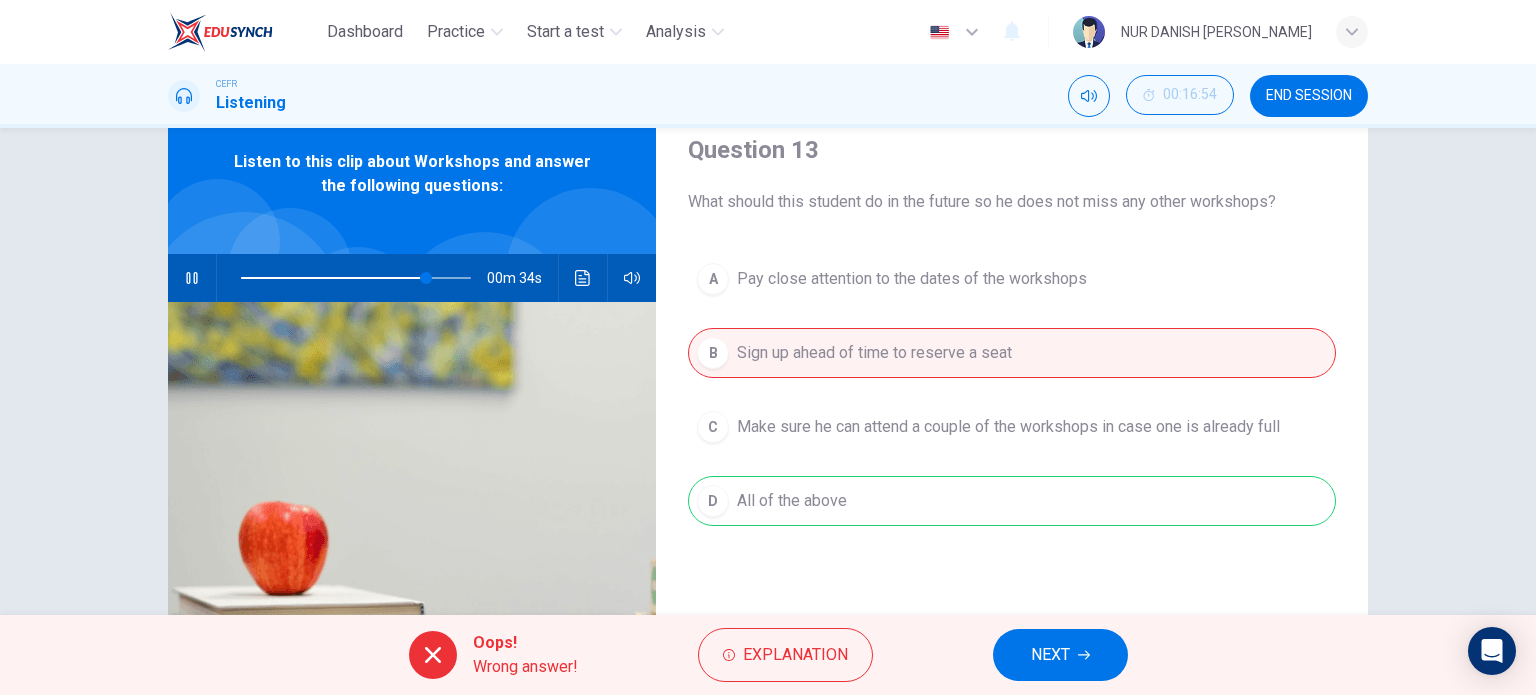 type on "81" 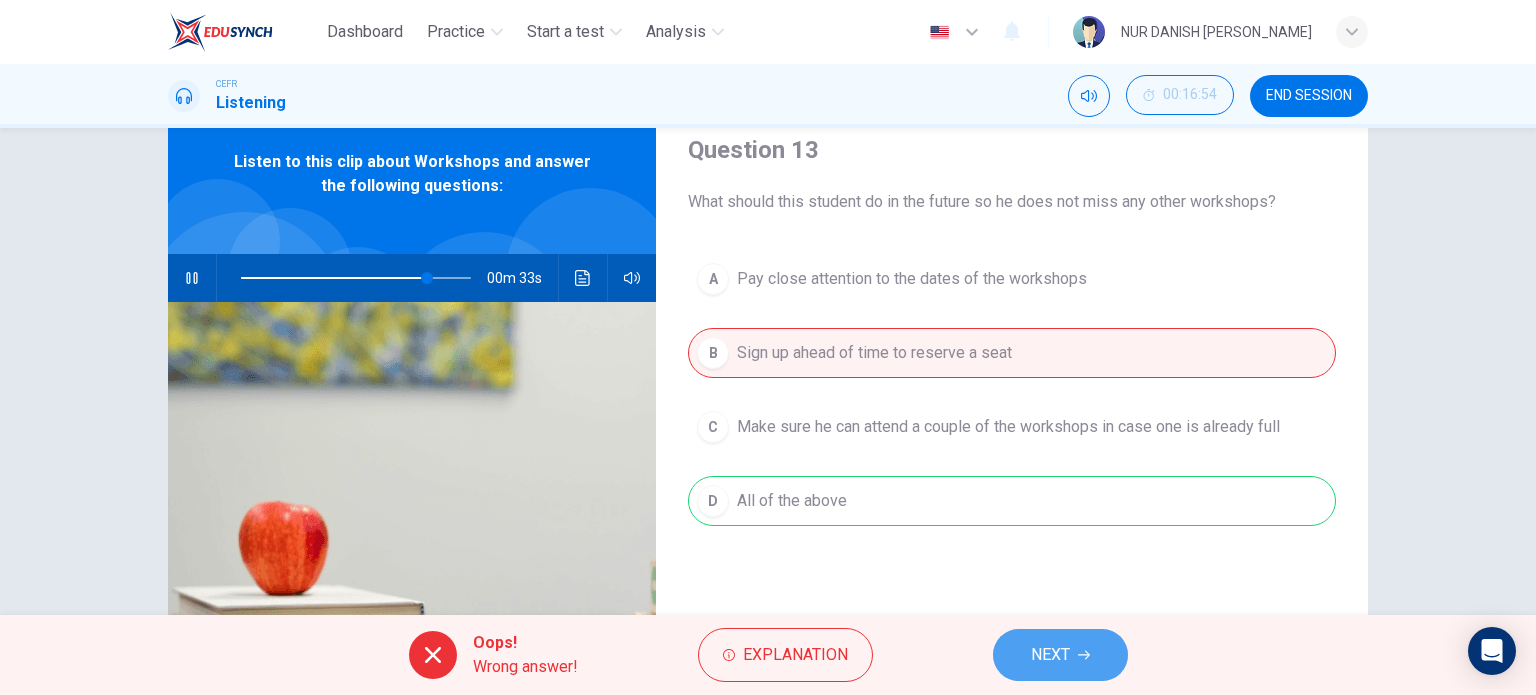 click on "NEXT" at bounding box center [1060, 655] 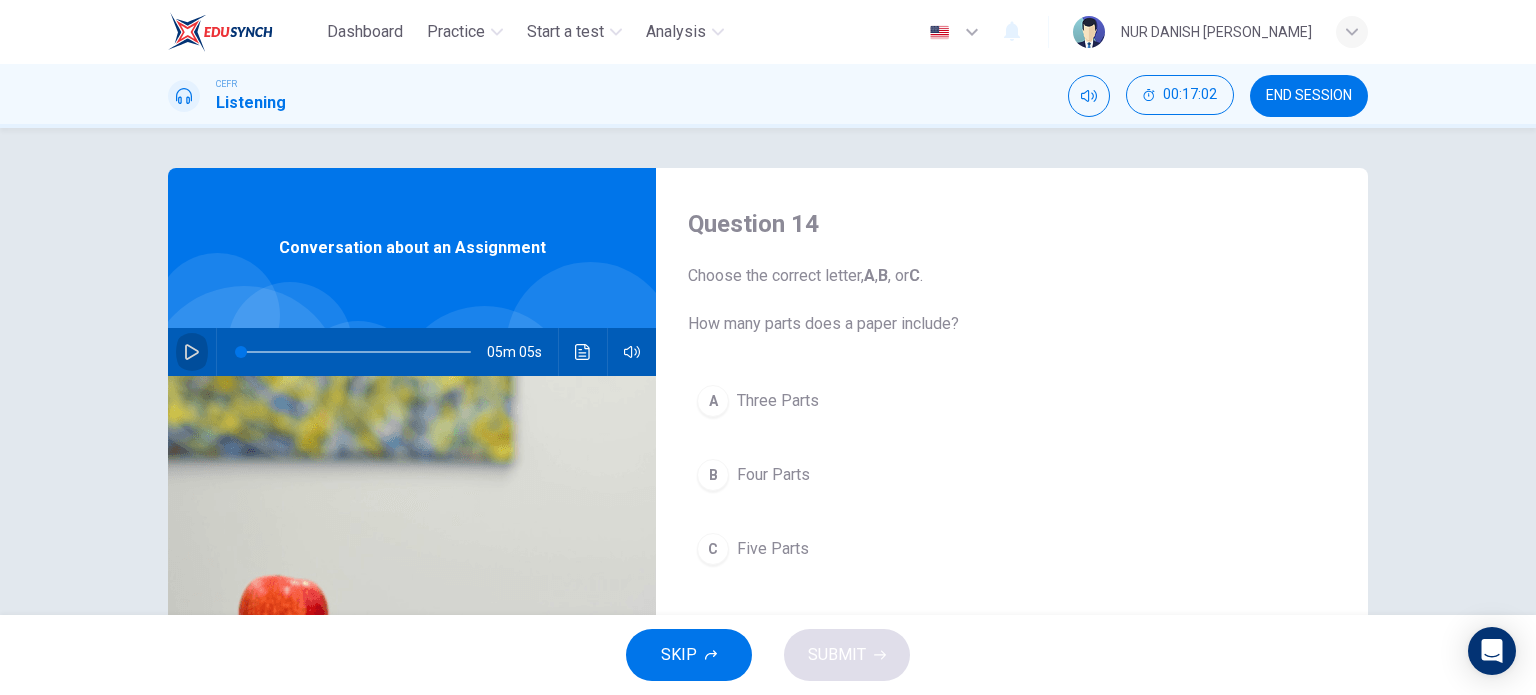 click 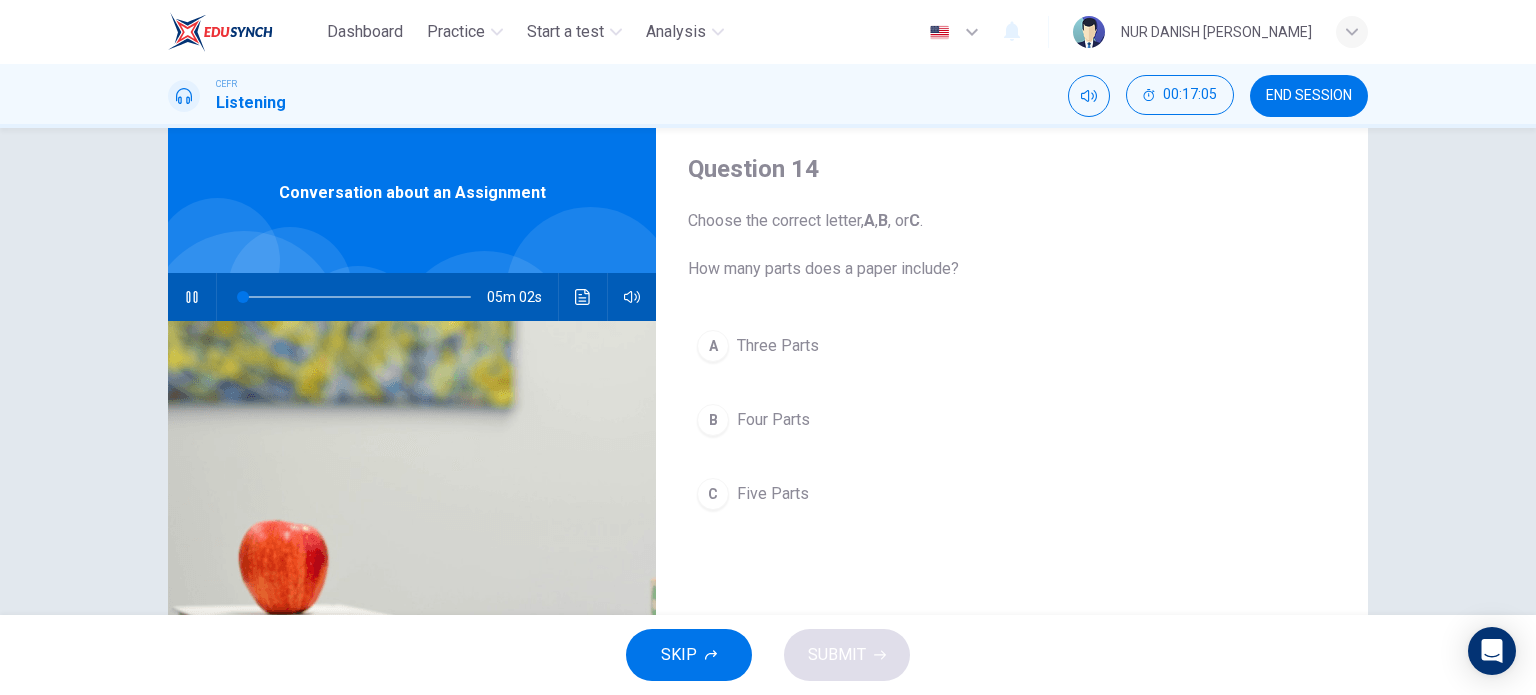 scroll, scrollTop: 60, scrollLeft: 0, axis: vertical 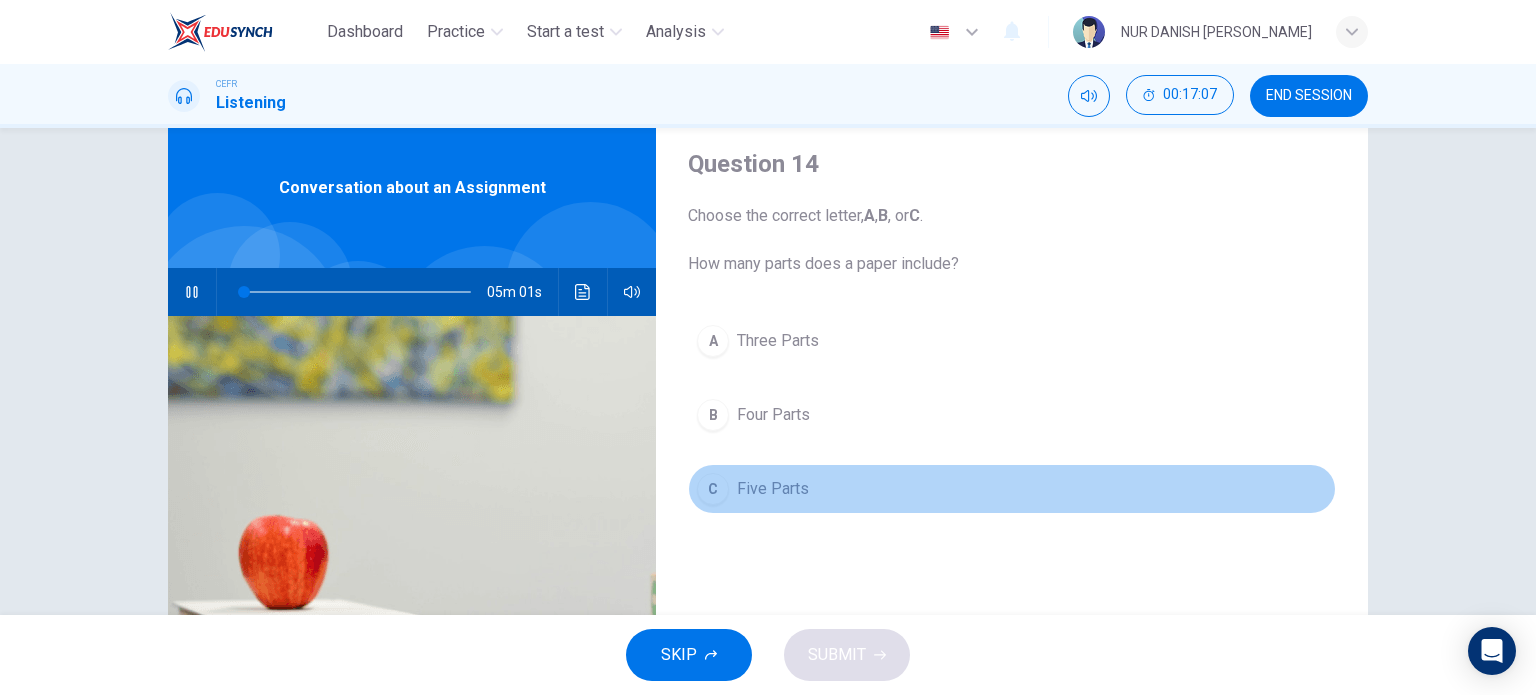 click on "Five Parts" at bounding box center [773, 489] 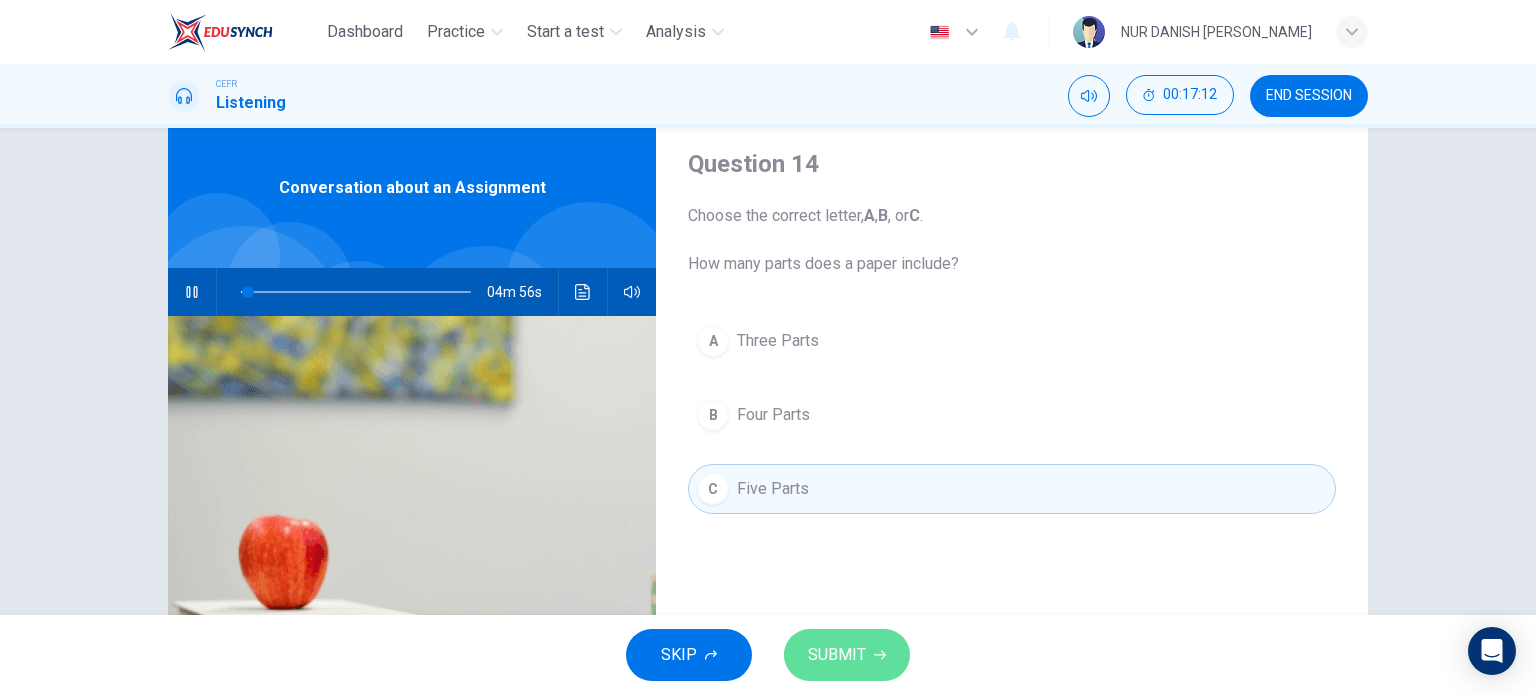 click on "SUBMIT" at bounding box center (837, 655) 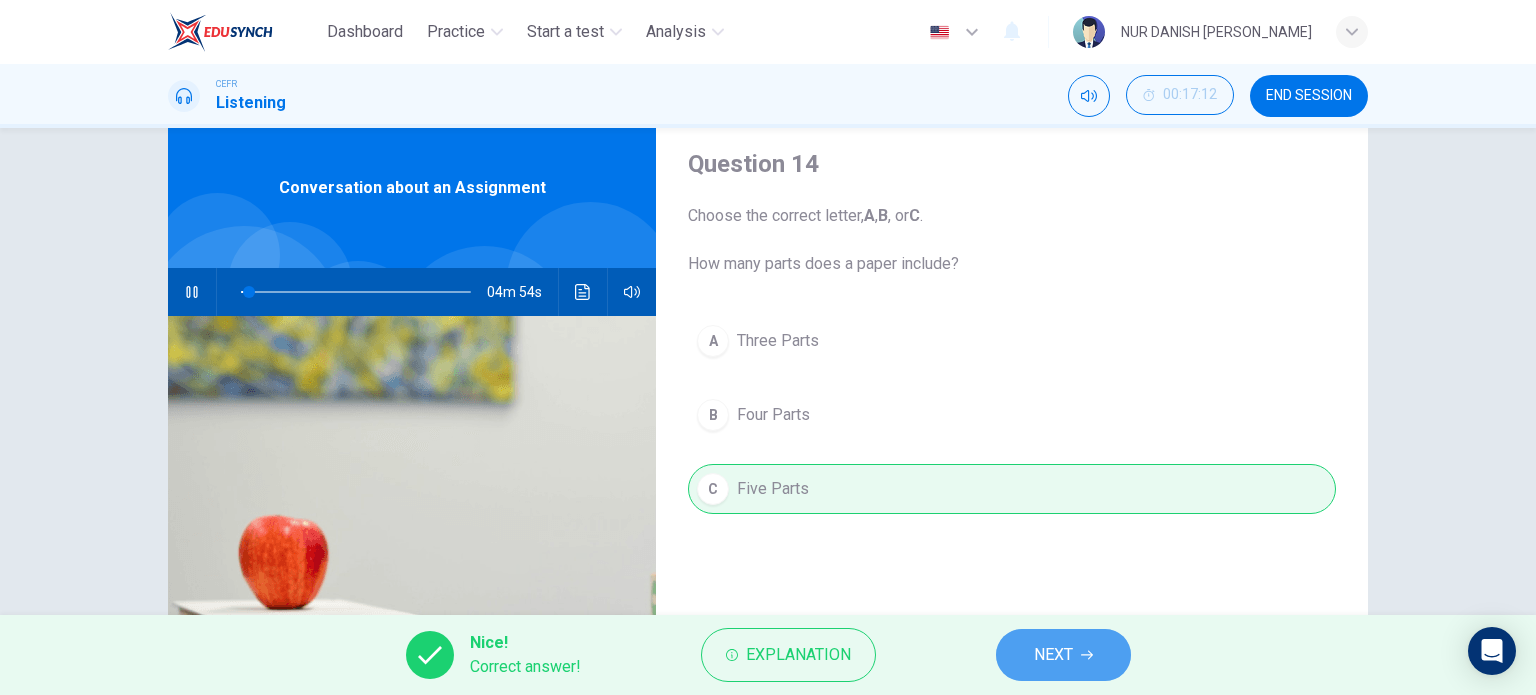 click on "NEXT" at bounding box center [1053, 655] 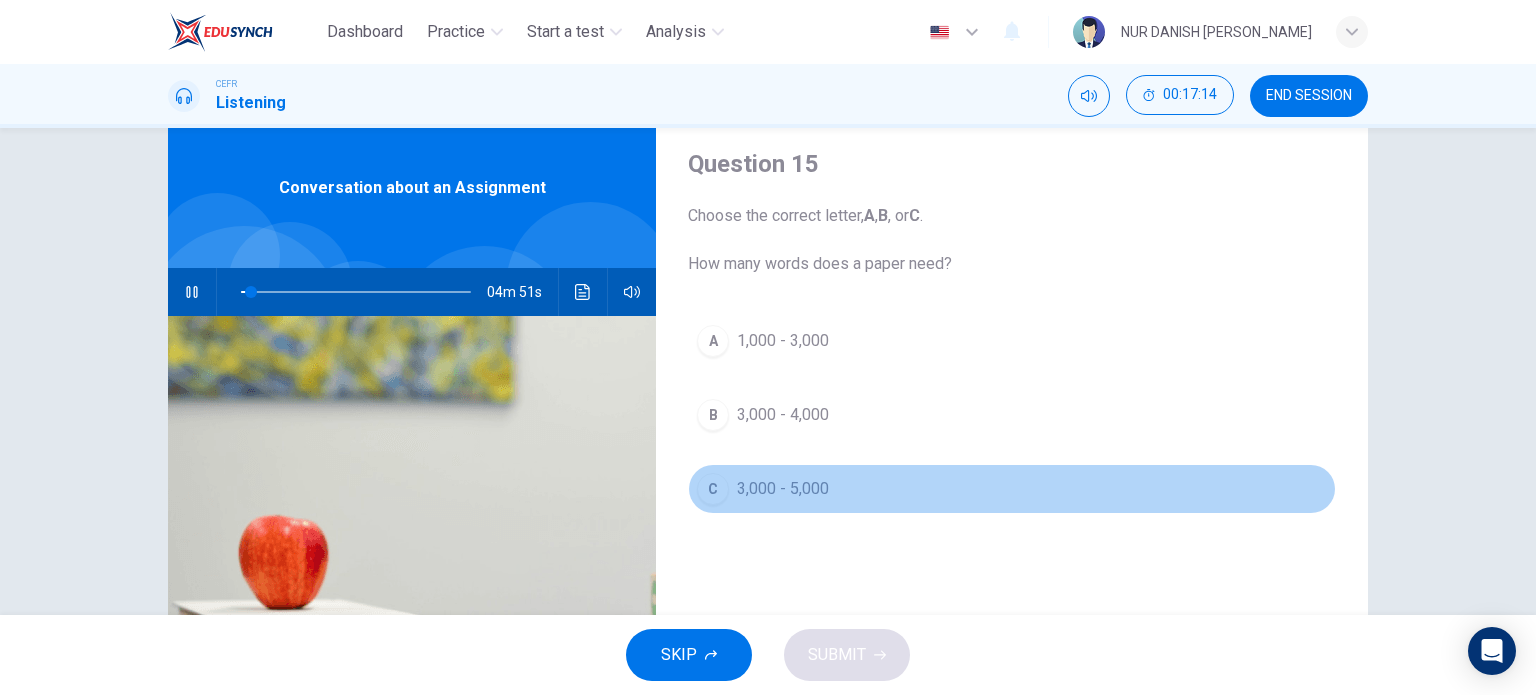 click on "C 3,000 - 5,000" at bounding box center [1012, 489] 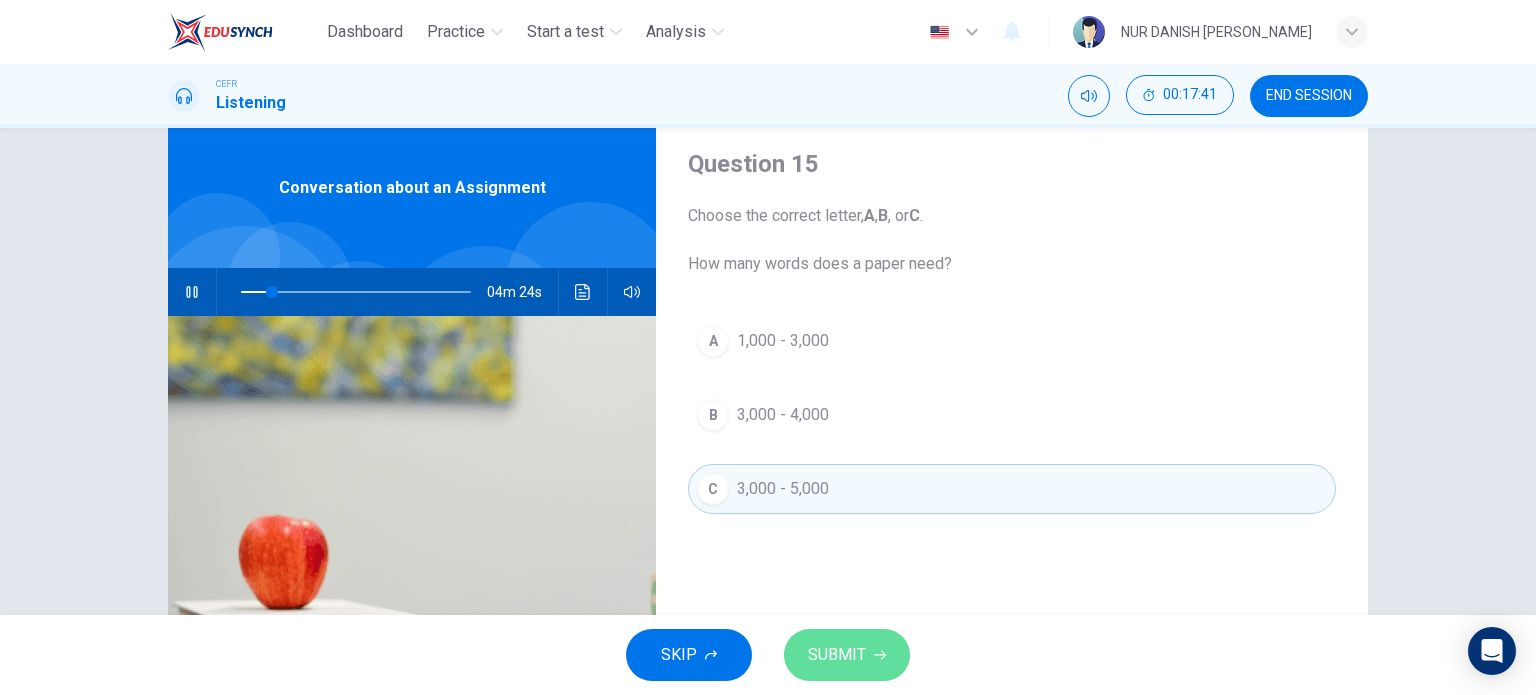 click 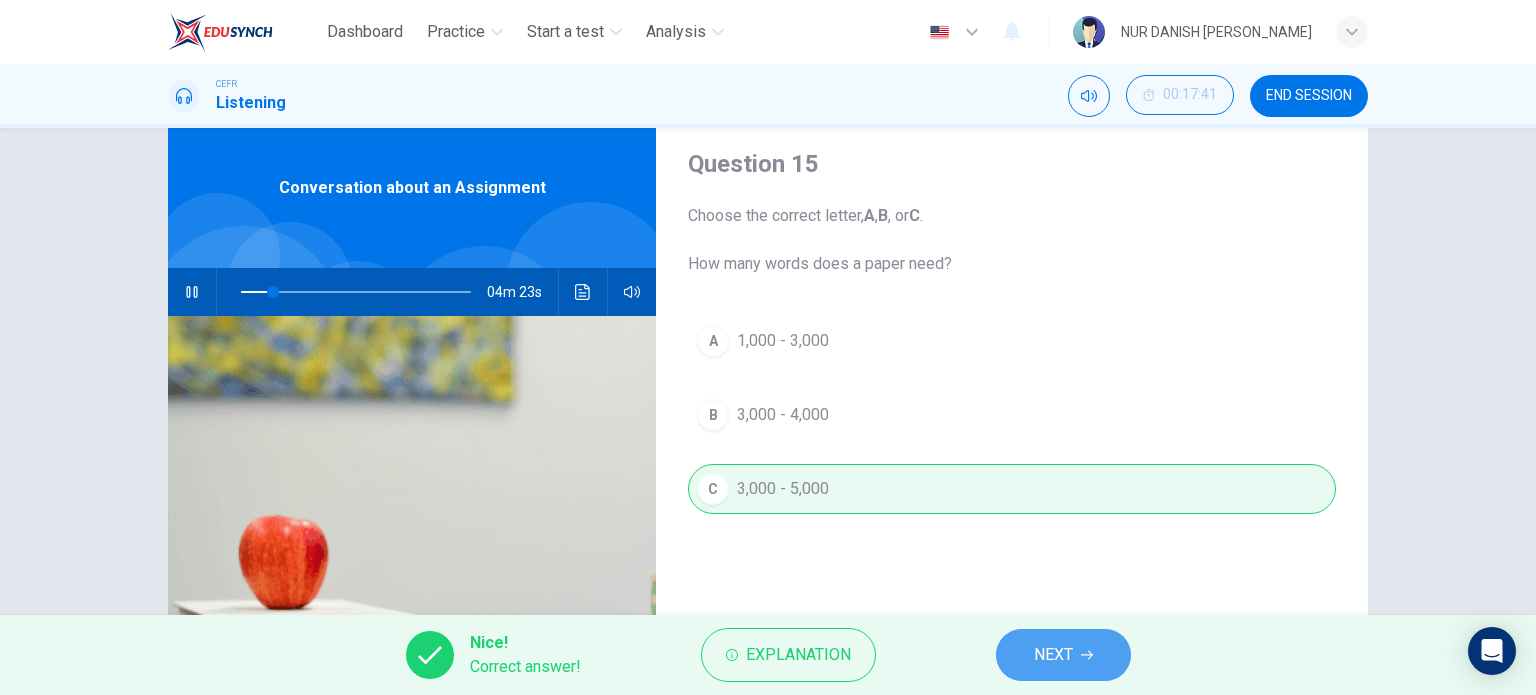 click on "NEXT" at bounding box center (1053, 655) 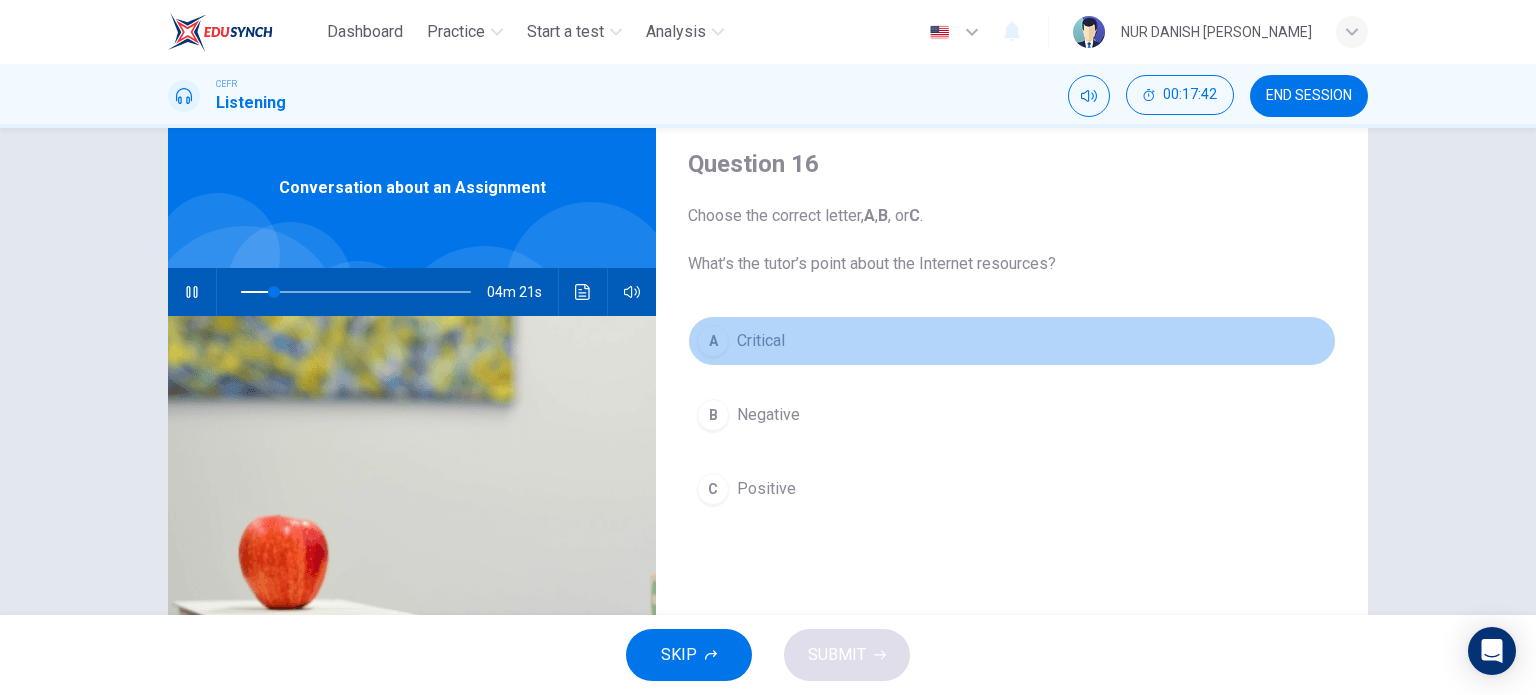 click on "Critical" at bounding box center [761, 341] 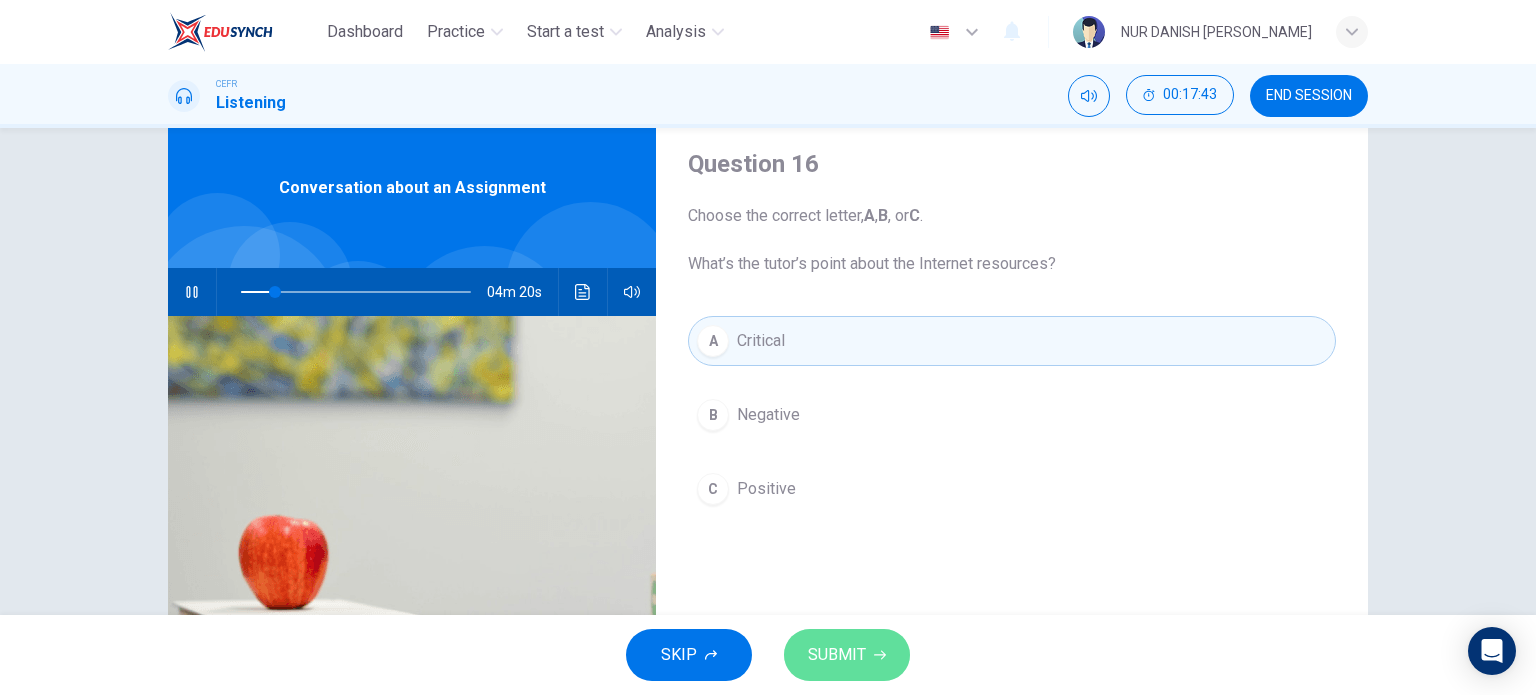 click on "SUBMIT" at bounding box center [847, 655] 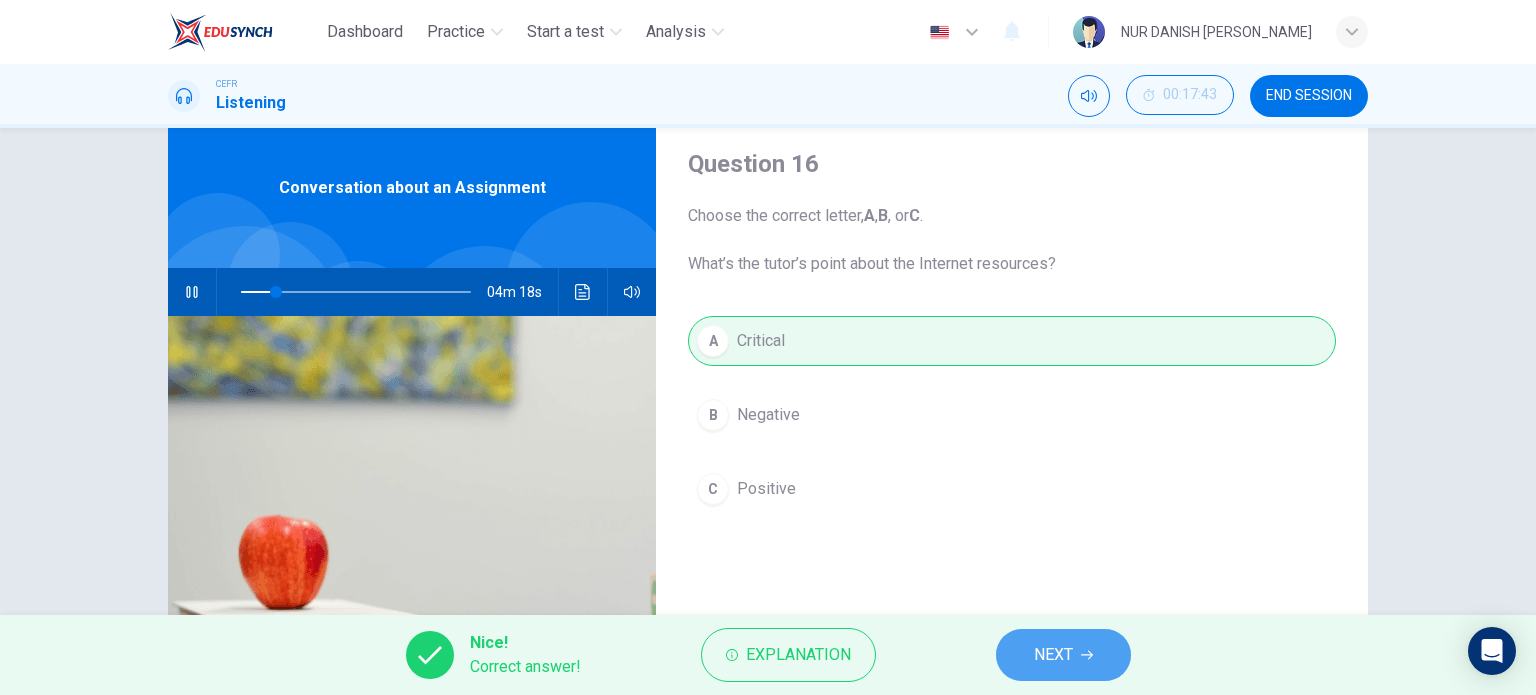 click on "NEXT" at bounding box center (1063, 655) 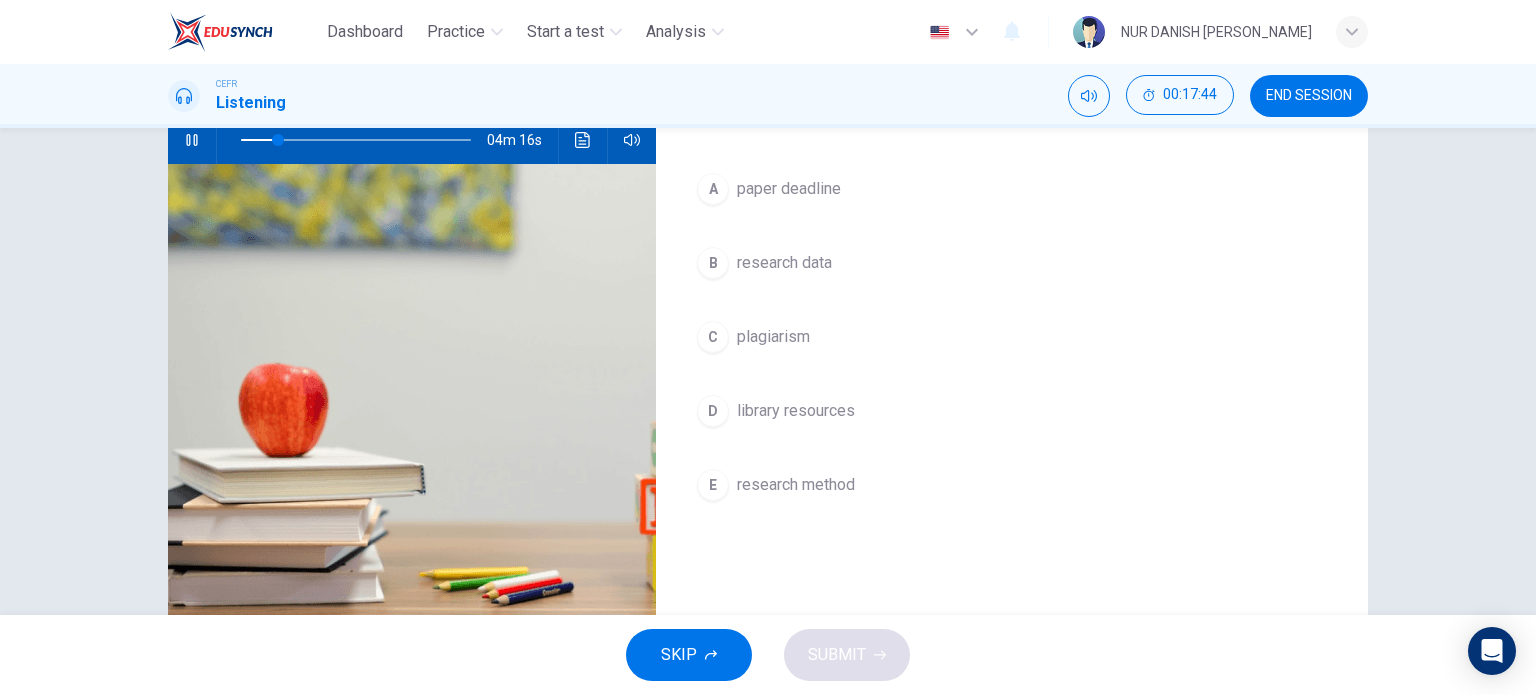 scroll, scrollTop: 215, scrollLeft: 0, axis: vertical 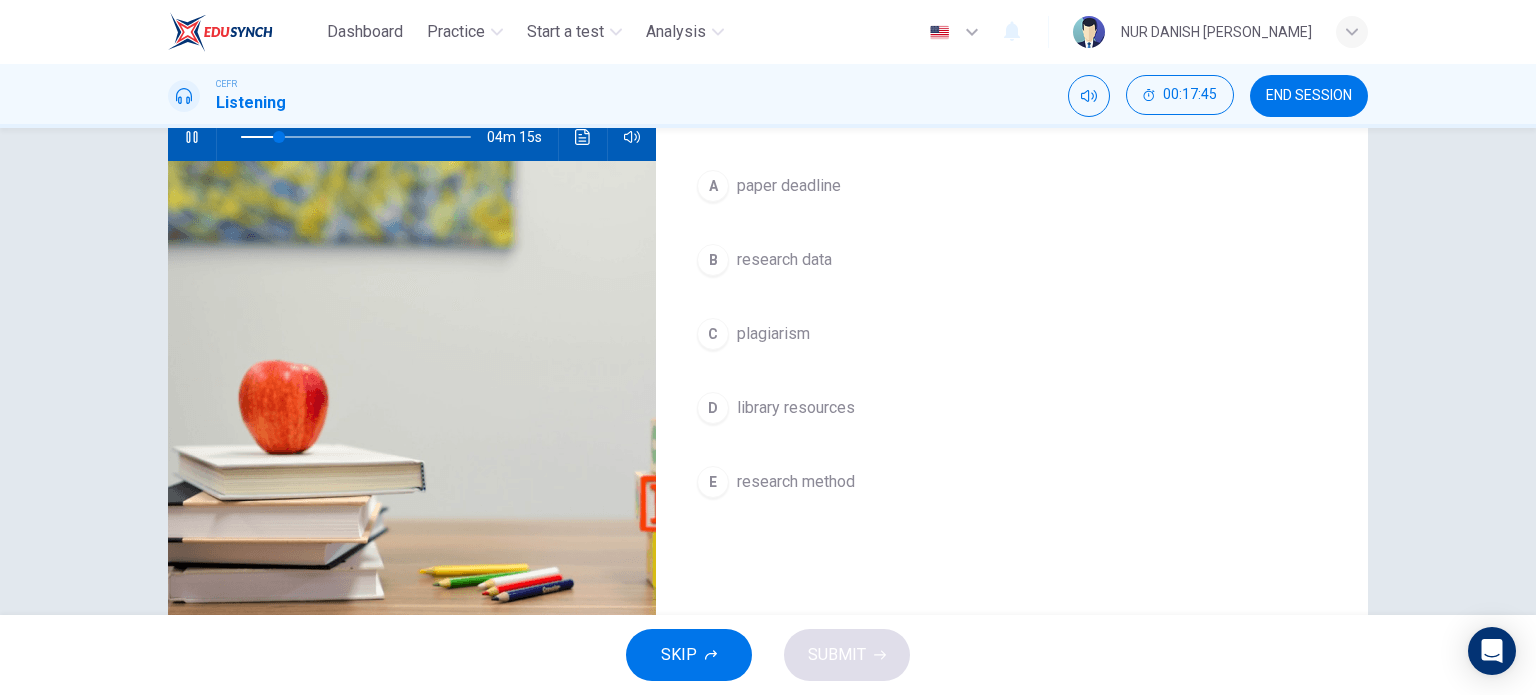click on "A paper deadline B research data C plagiarism D library resources E research method" at bounding box center [1012, 354] 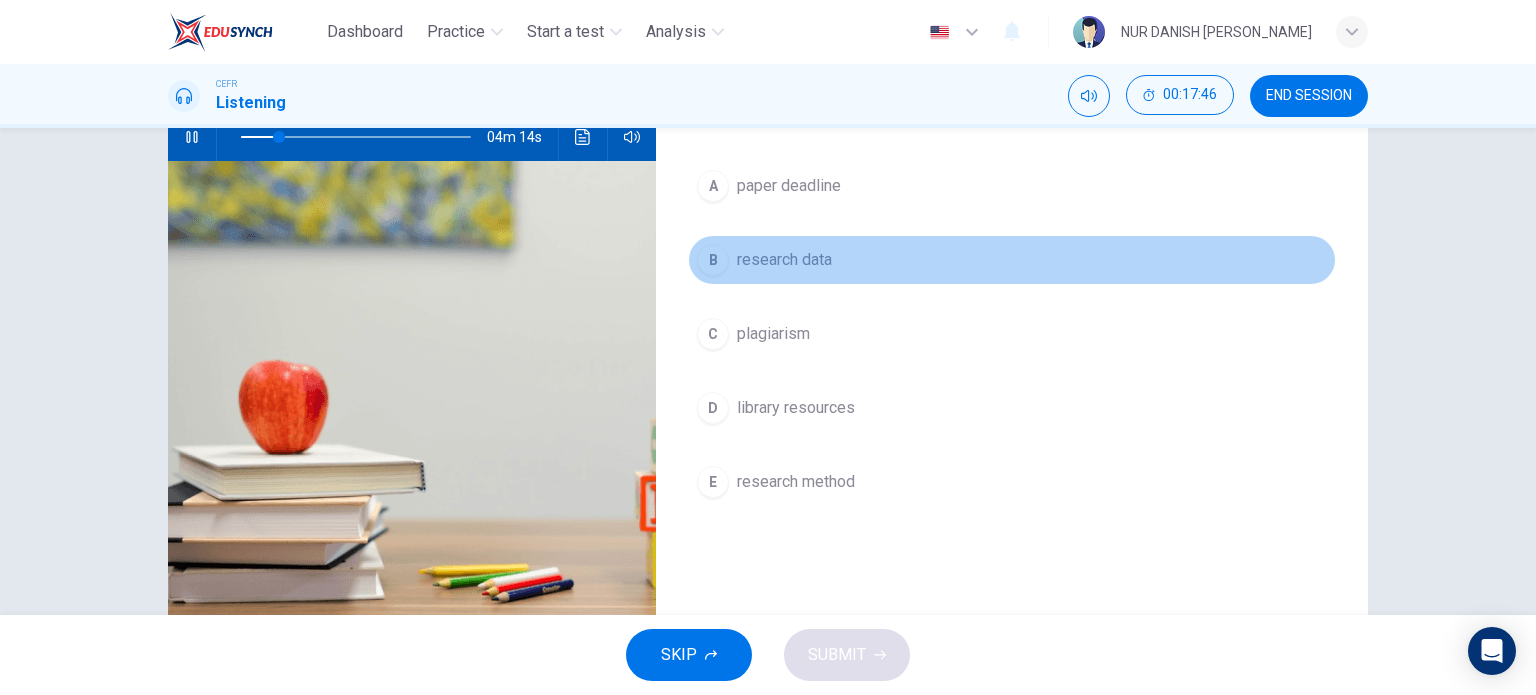click on "B research data" at bounding box center (1012, 260) 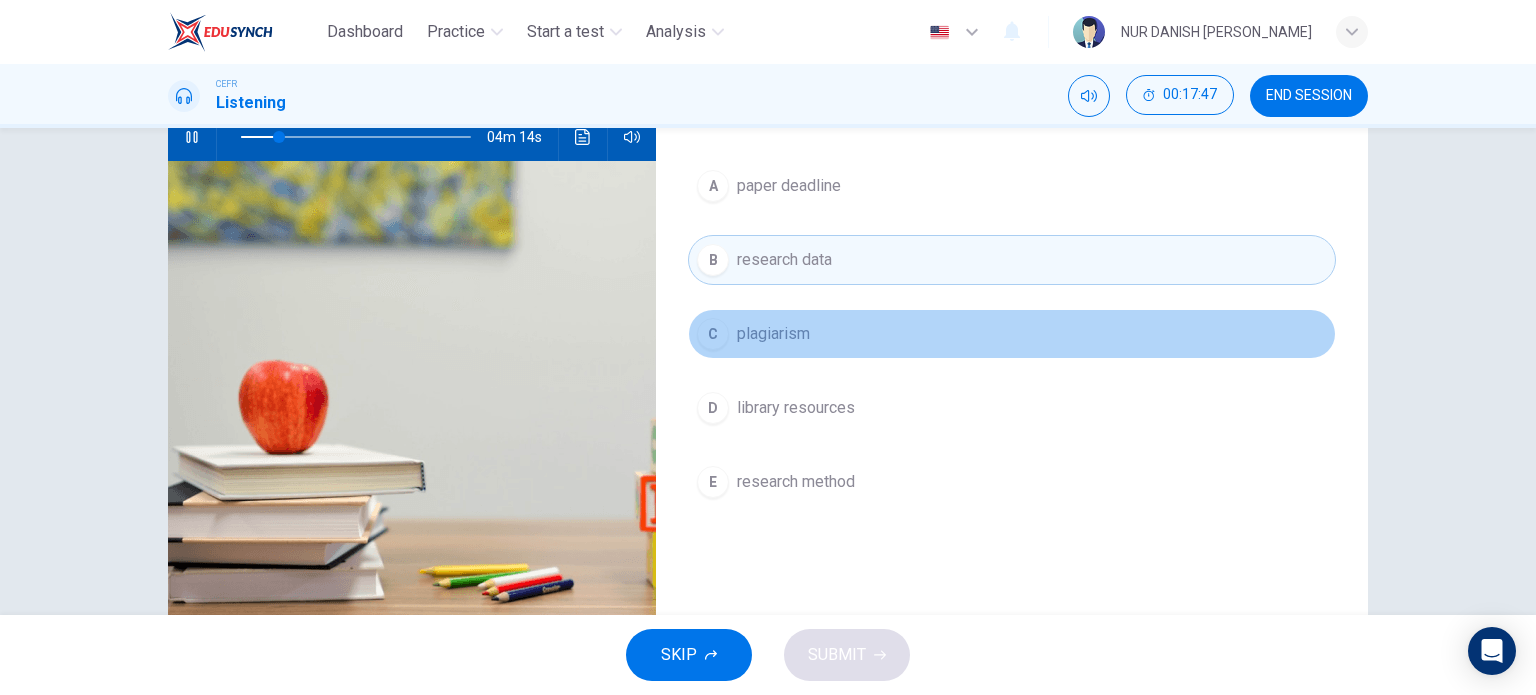 click on "C plagiarism" at bounding box center [1012, 334] 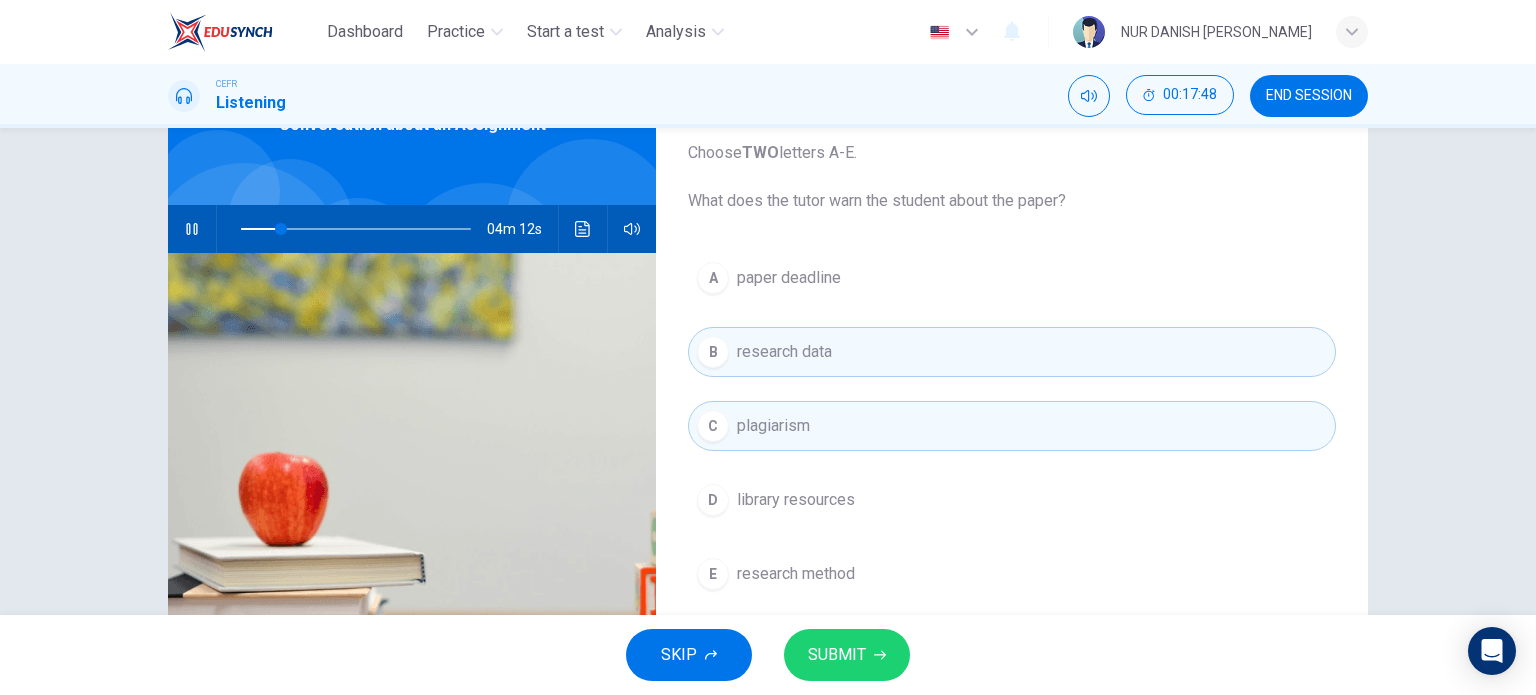 scroll, scrollTop: 124, scrollLeft: 0, axis: vertical 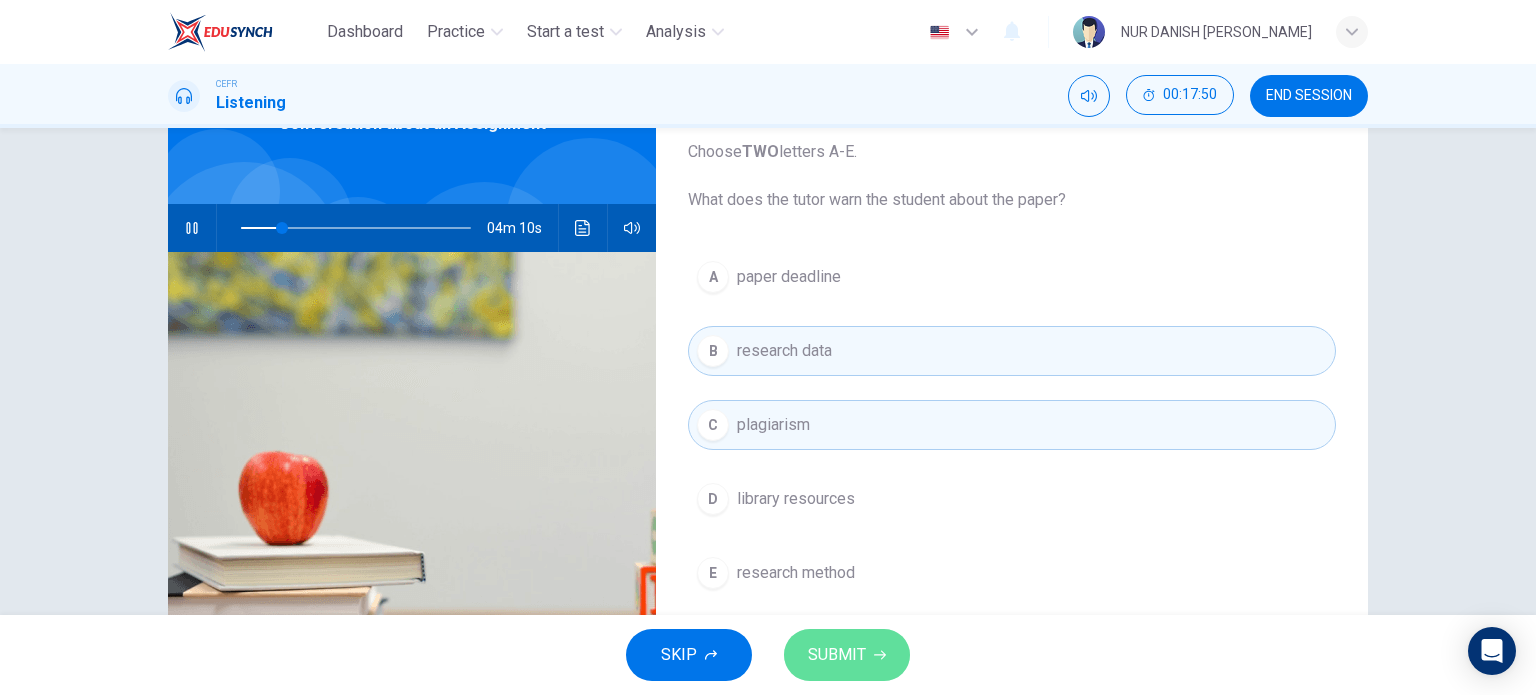 click on "SUBMIT" at bounding box center (847, 655) 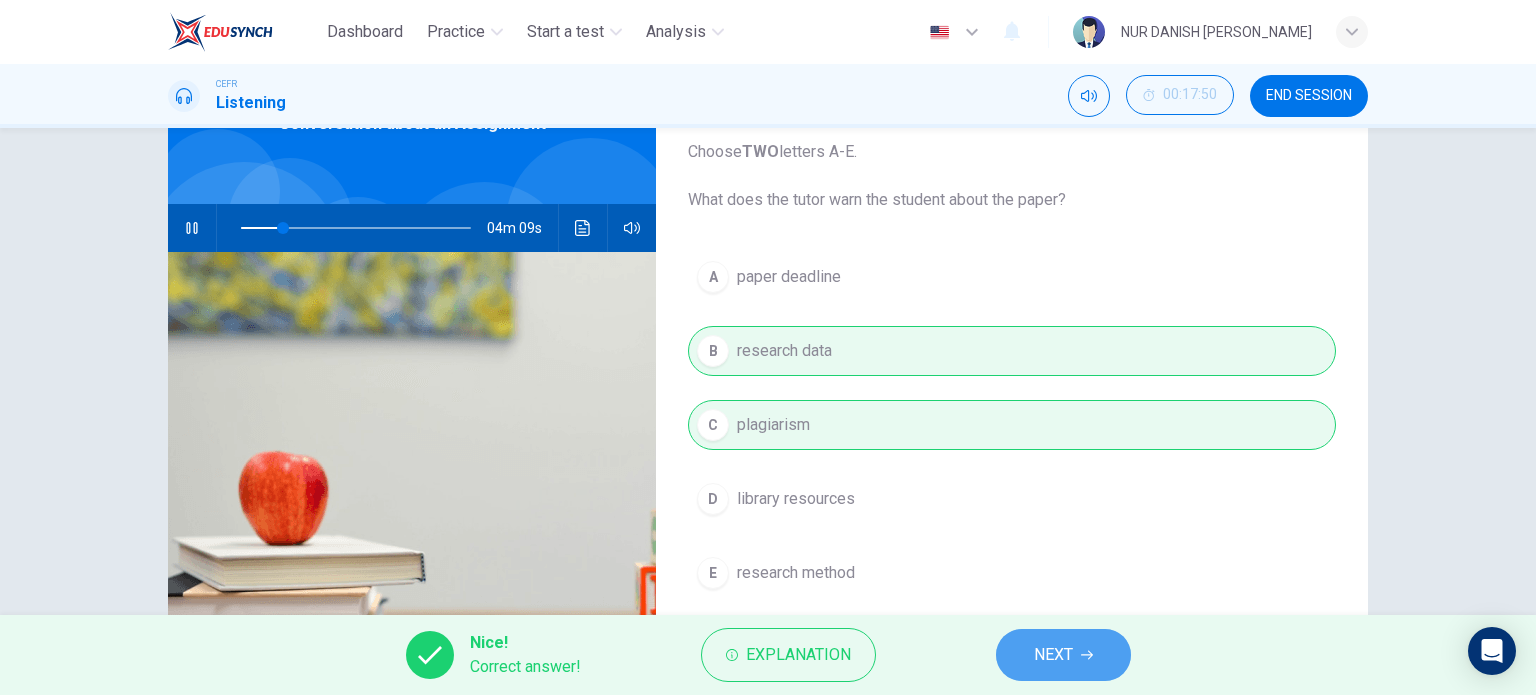 click on "NEXT" at bounding box center [1063, 655] 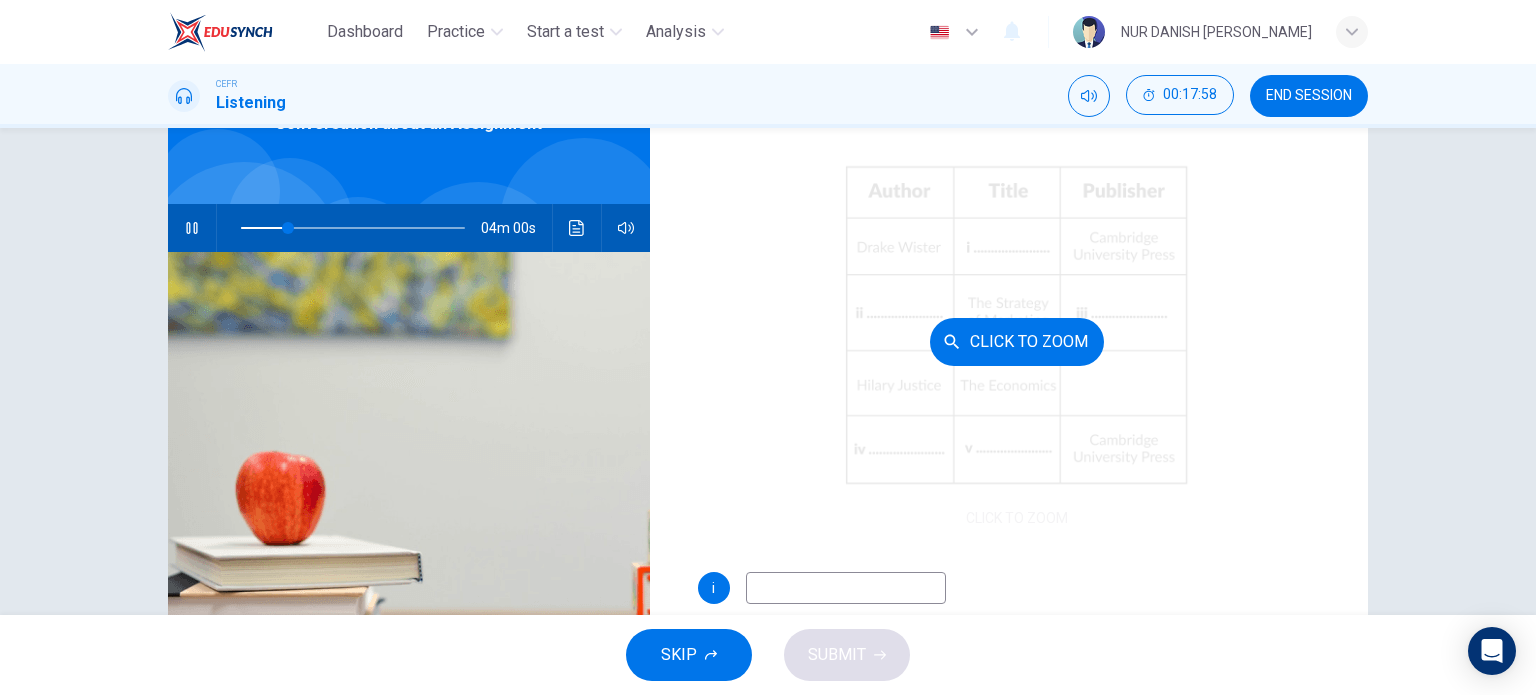scroll, scrollTop: 229, scrollLeft: 0, axis: vertical 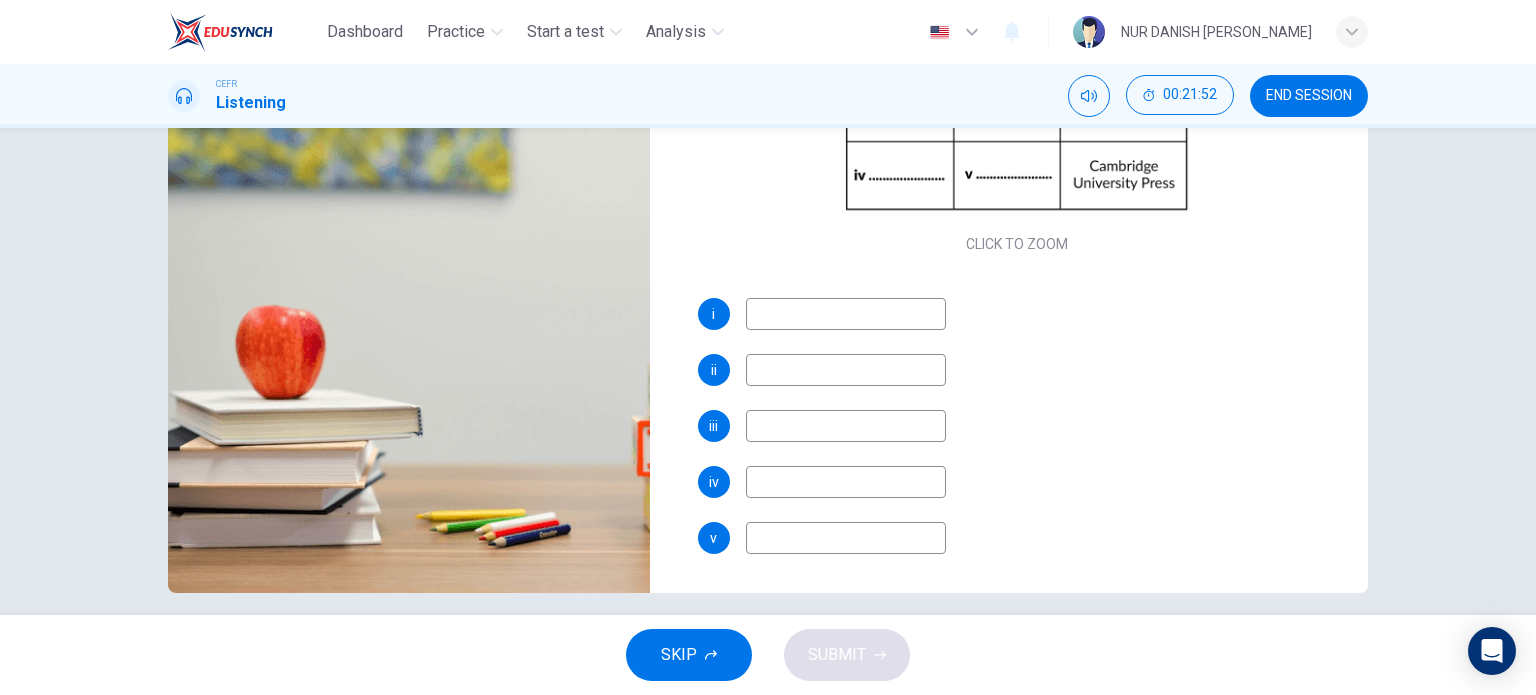 click at bounding box center [846, 314] 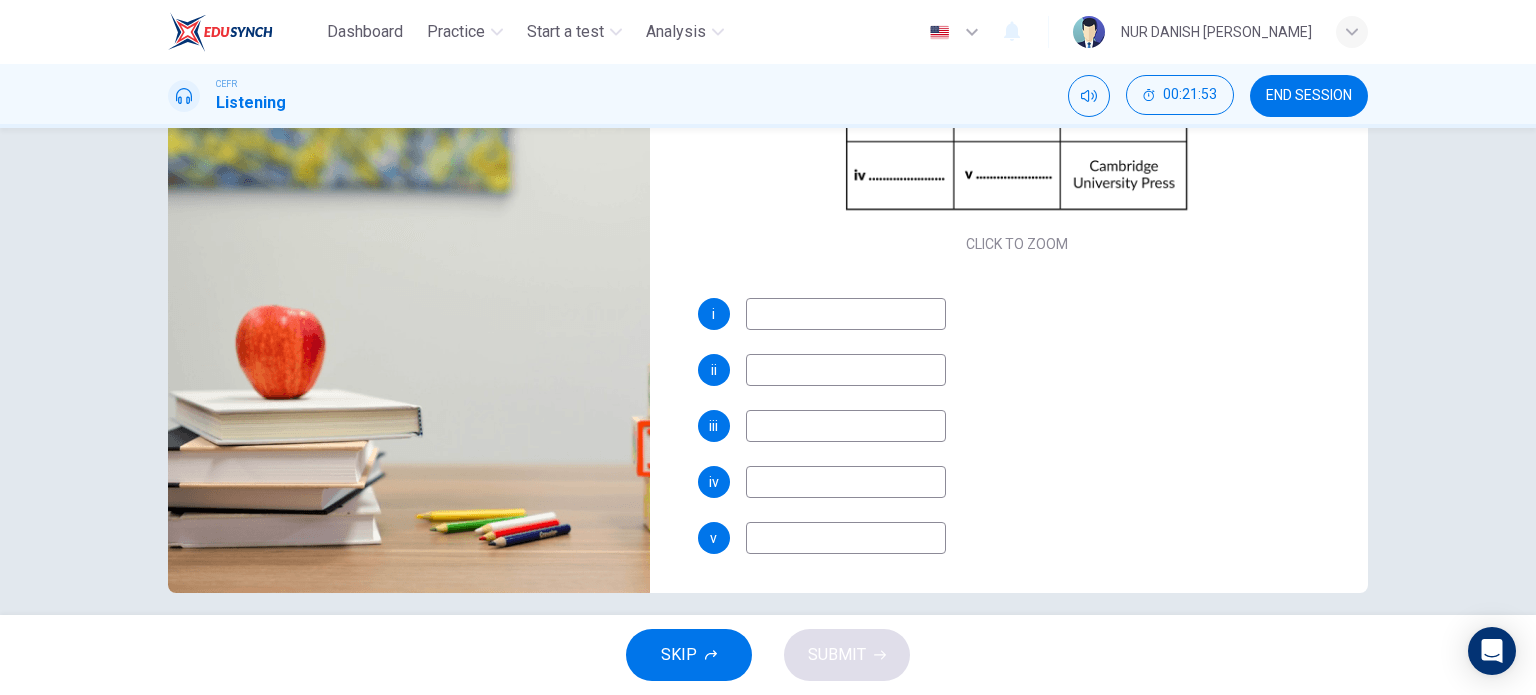 type on "98" 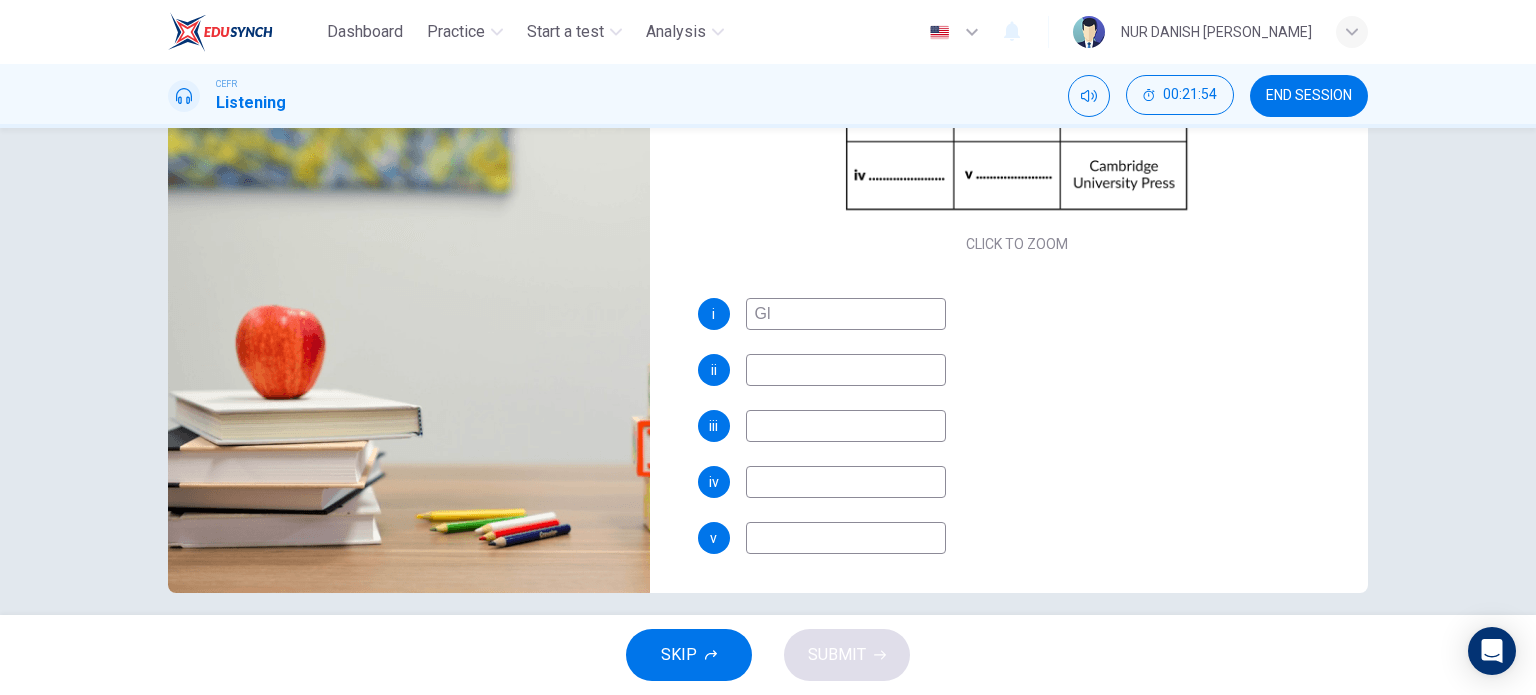 type on "Glo" 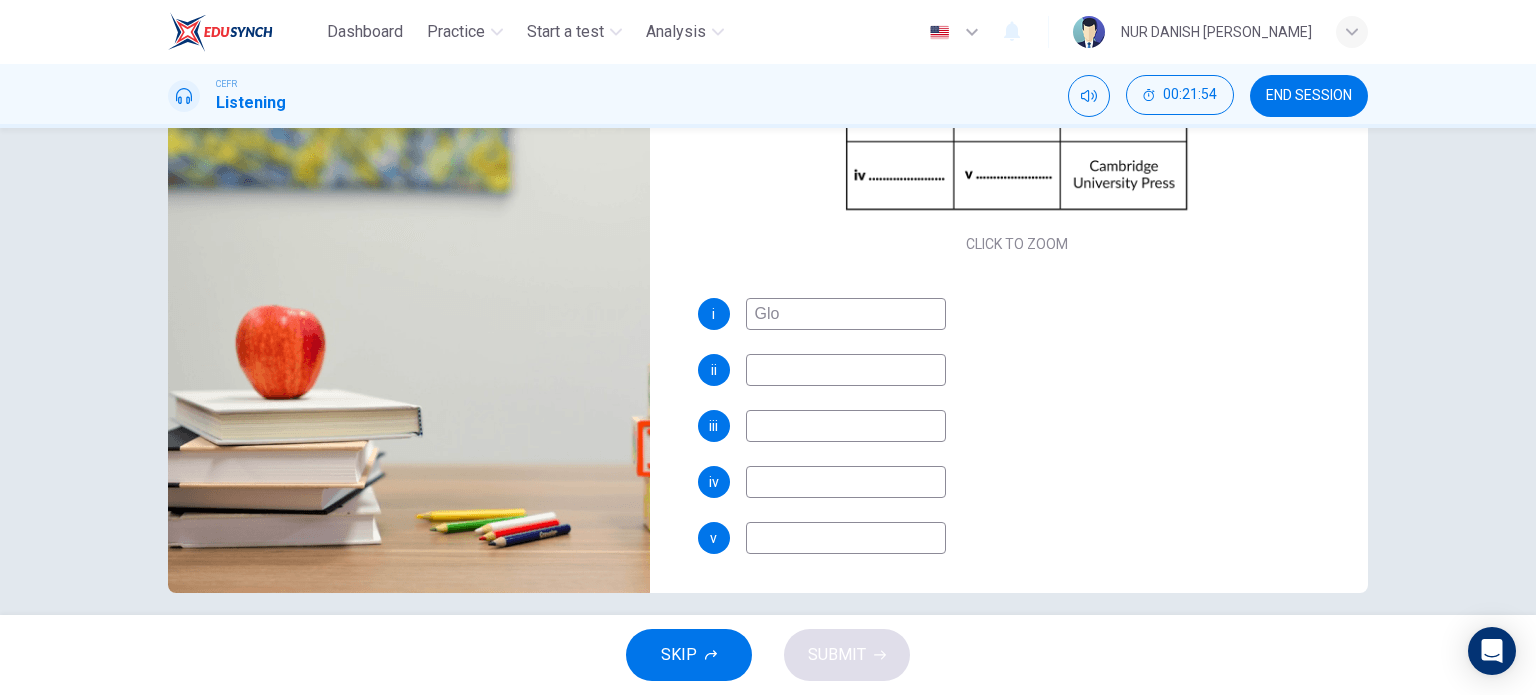 type on "99" 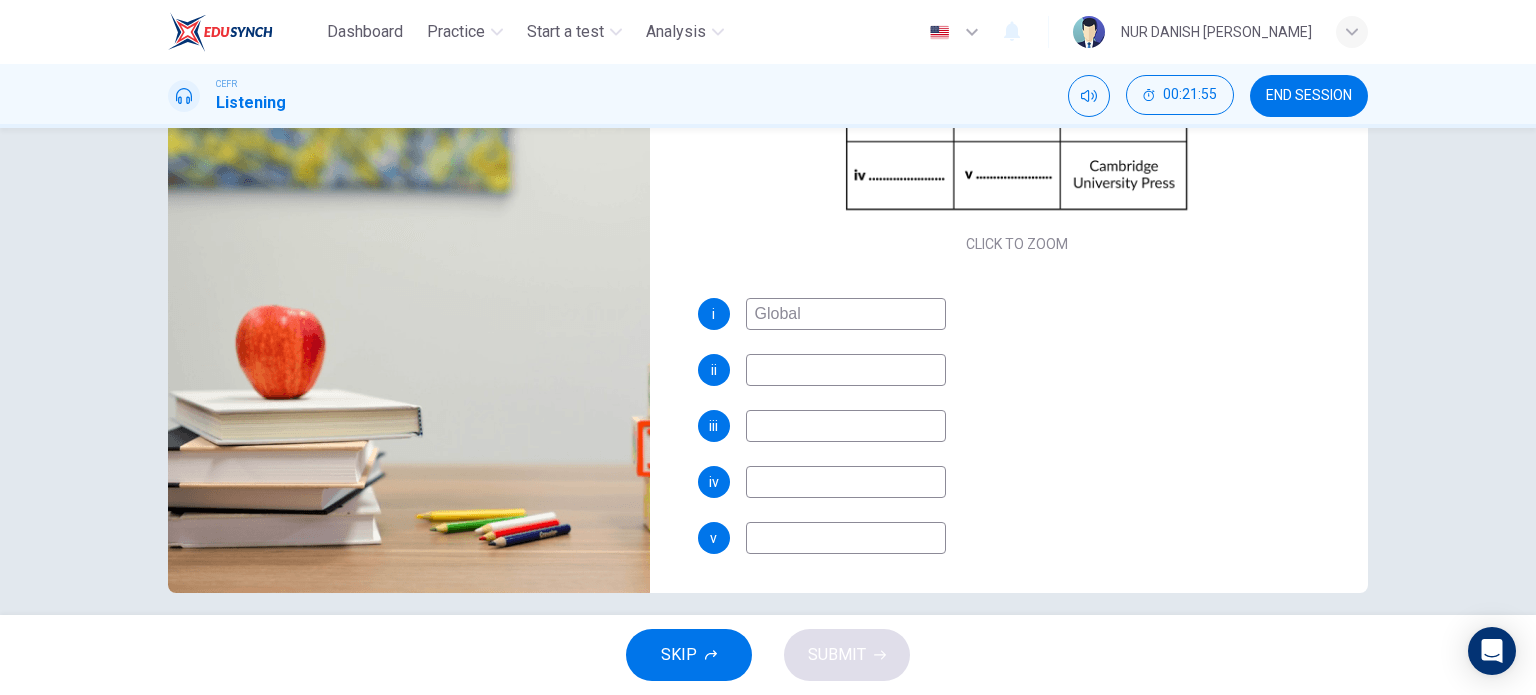 type on "Global E" 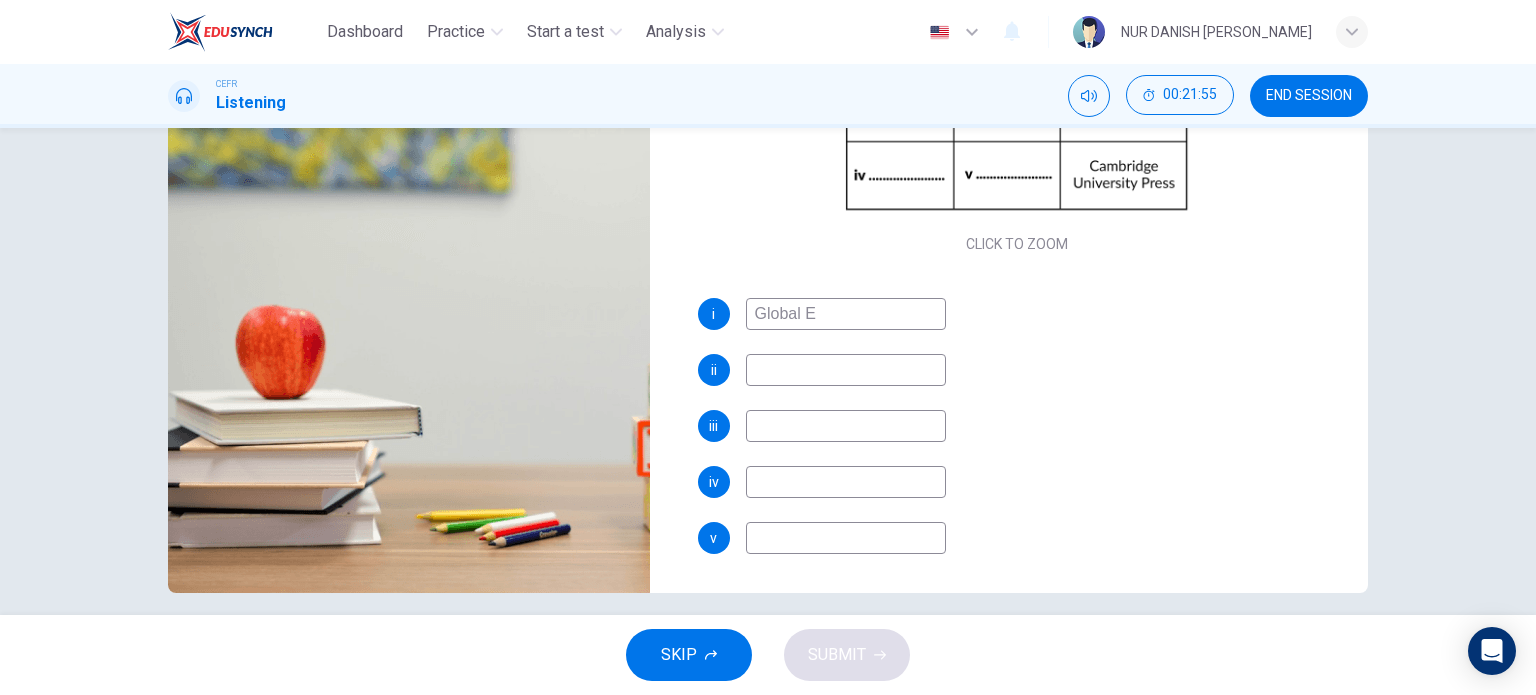 type on "99" 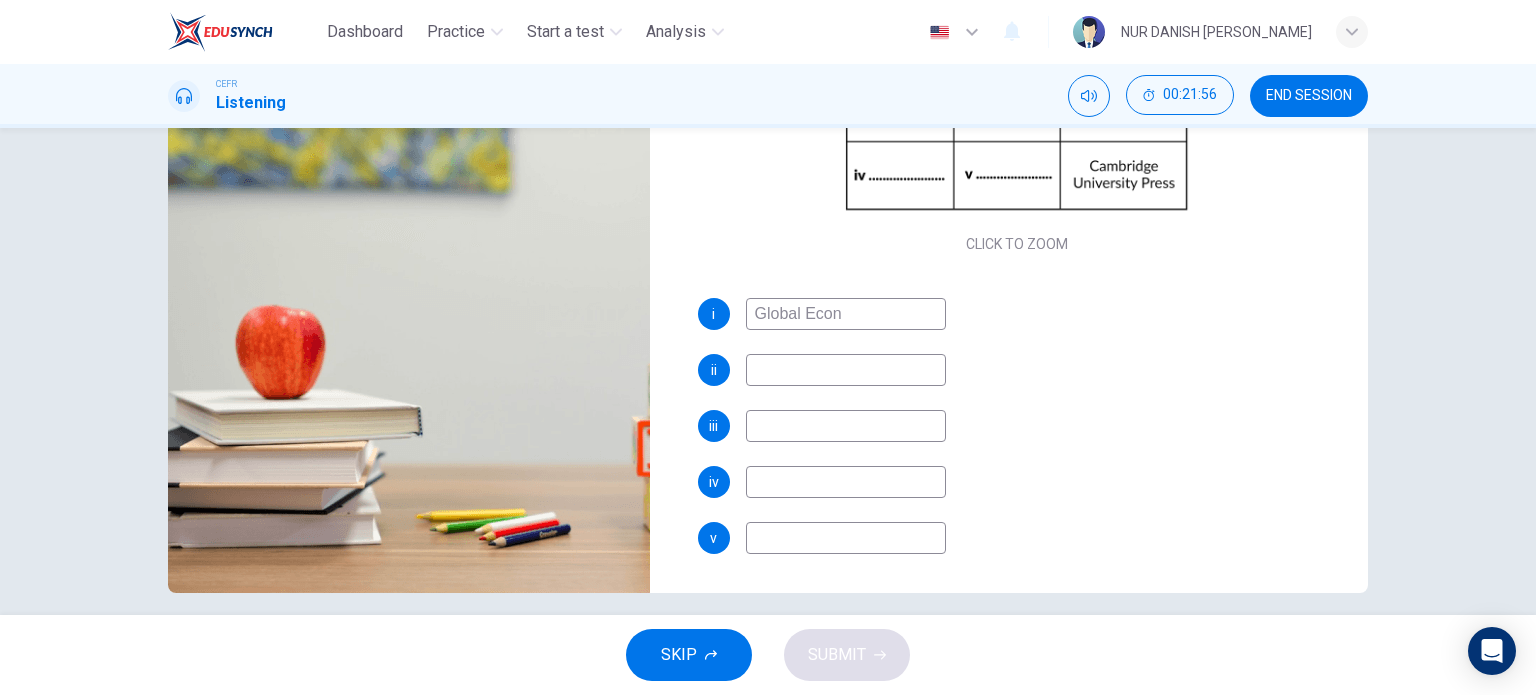 type on "Global Econo" 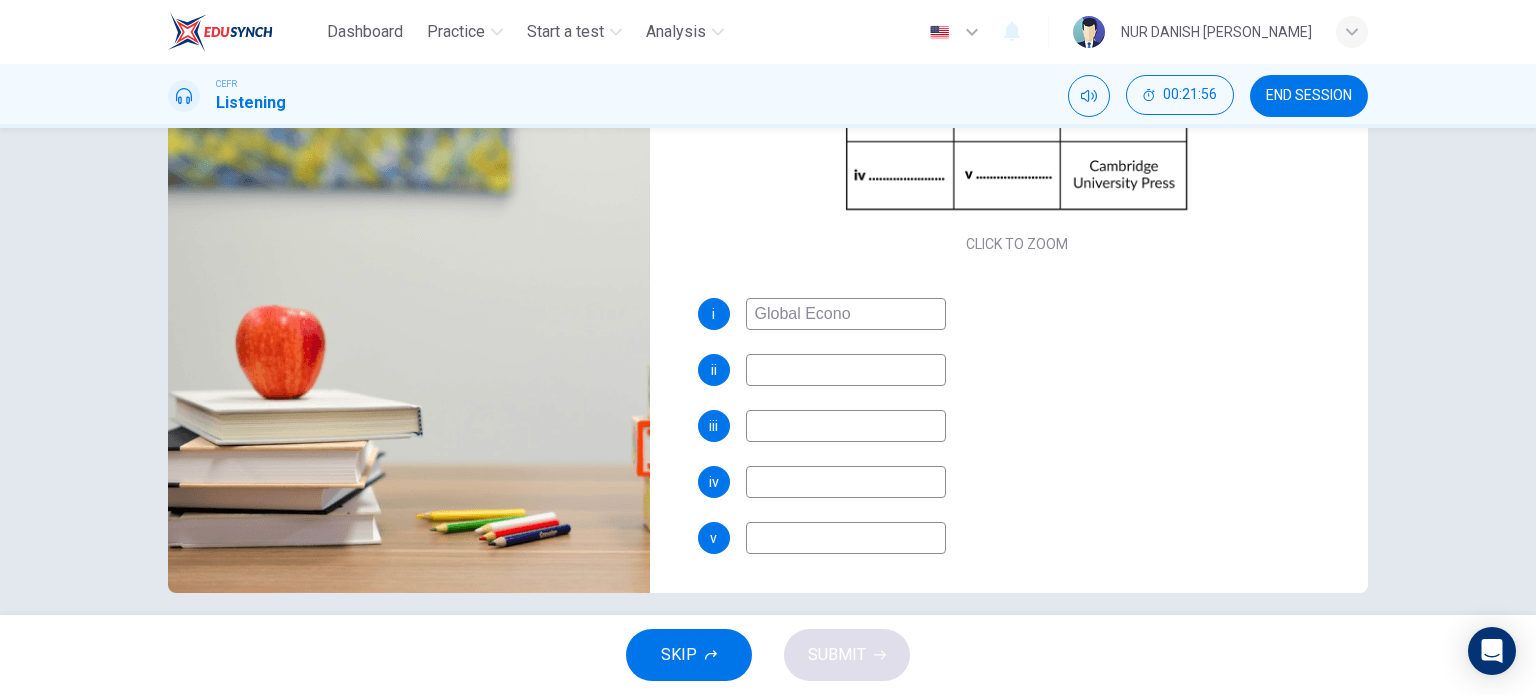 type on "99" 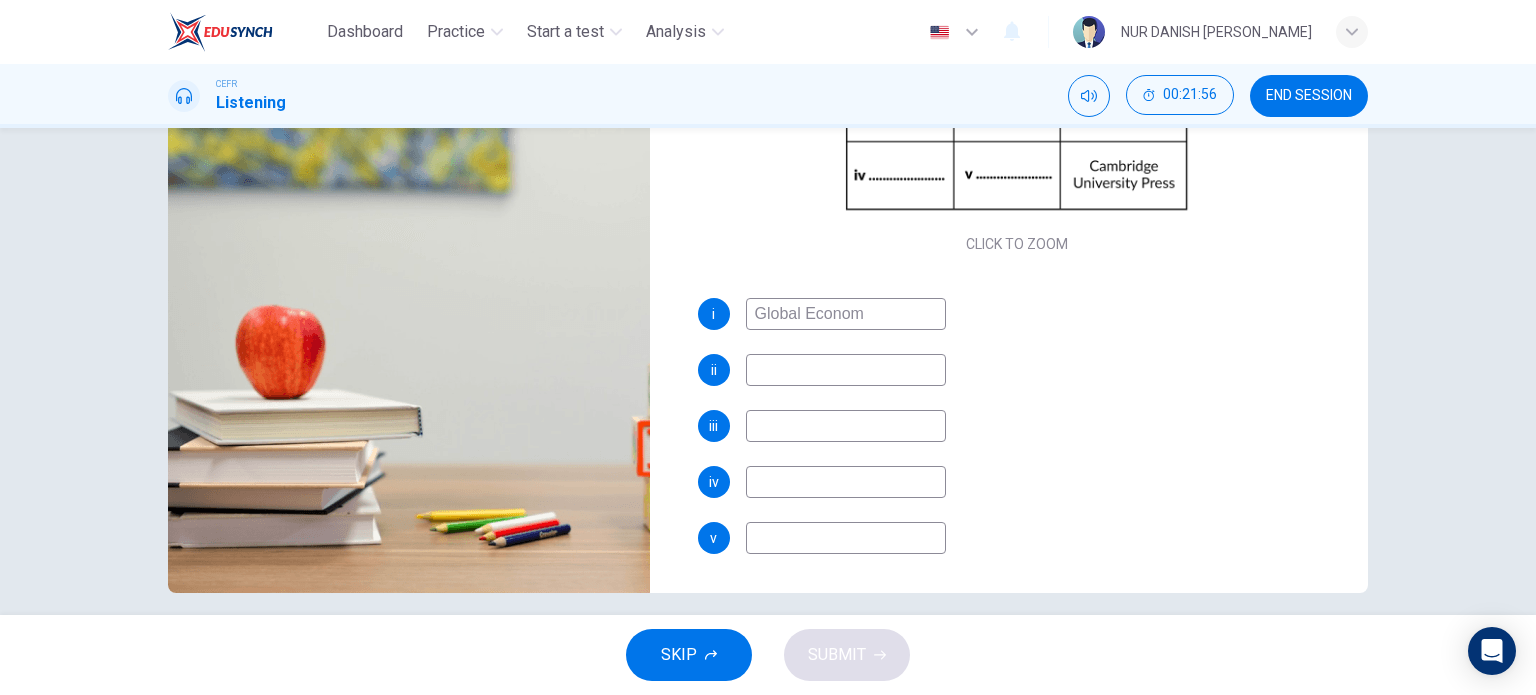 type on "99" 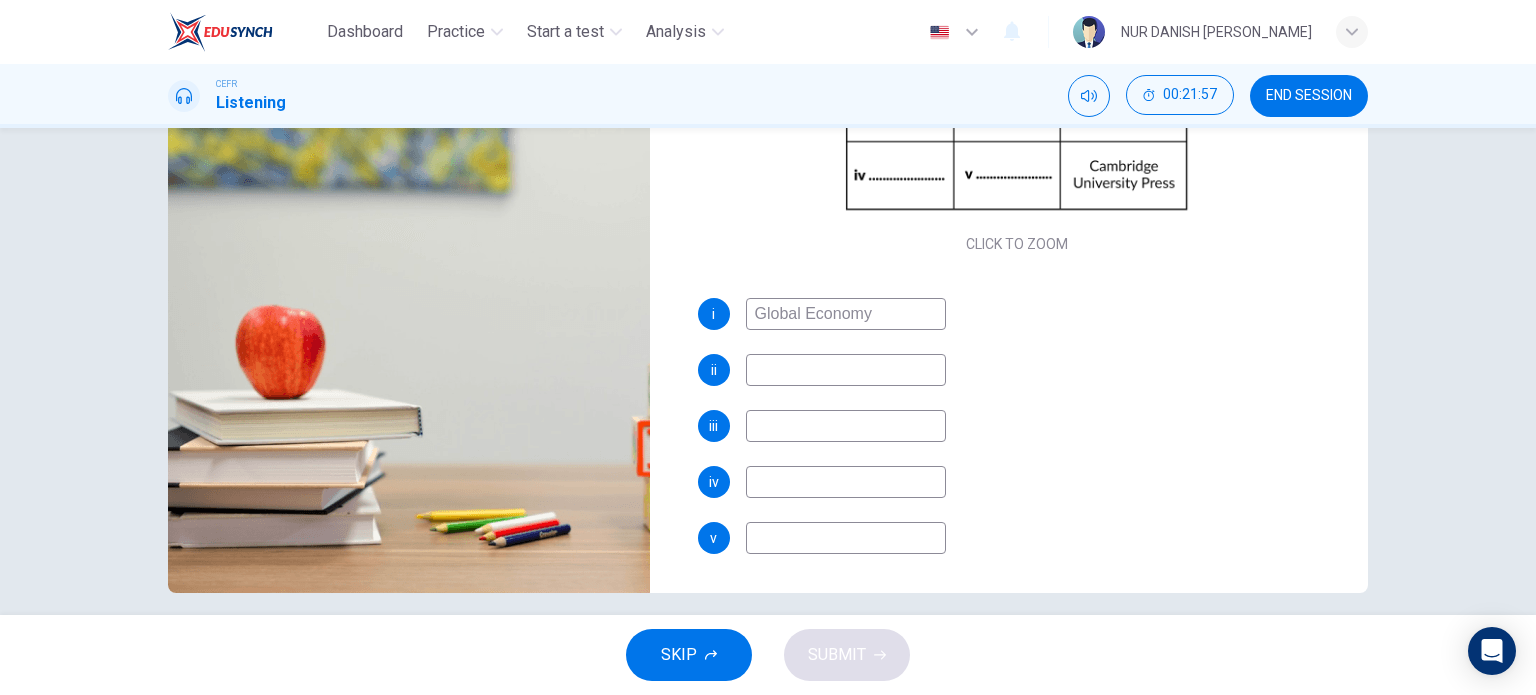 type on "100" 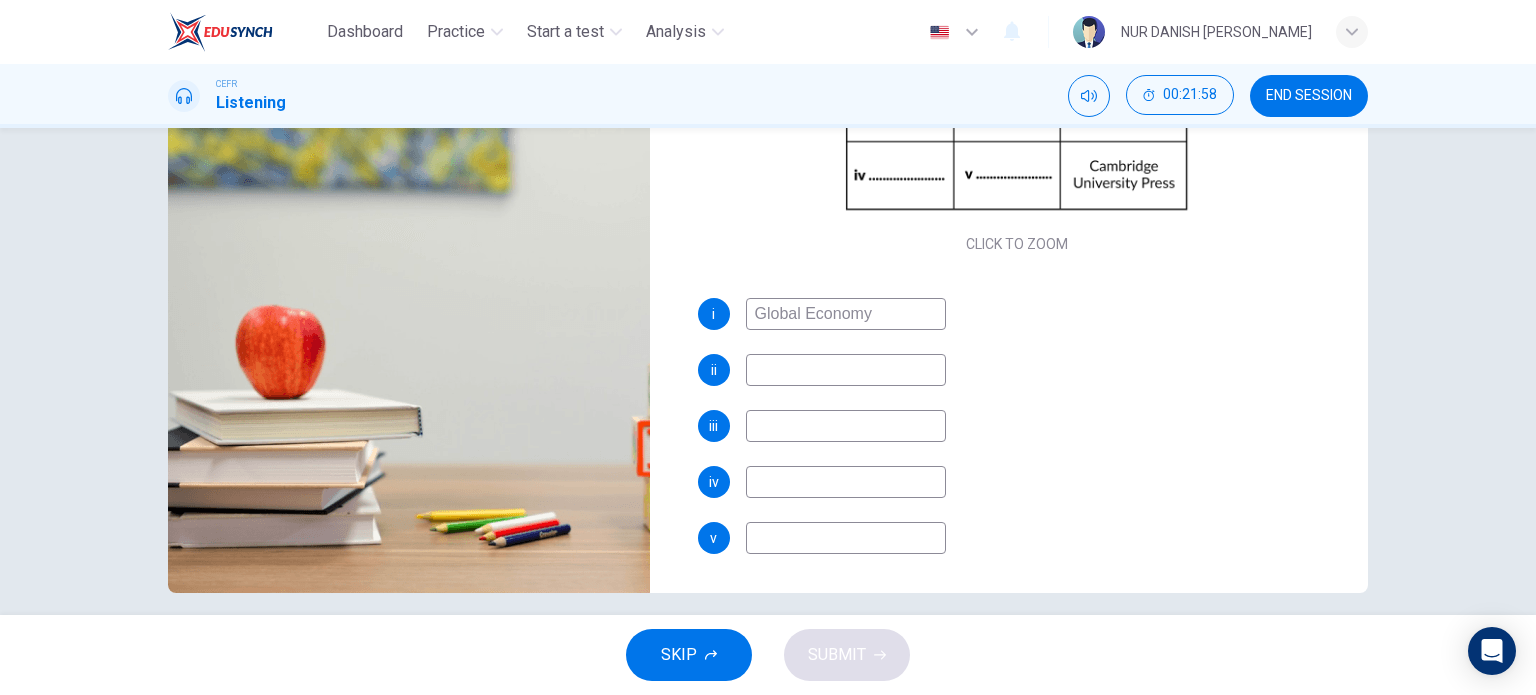 click at bounding box center [846, 370] 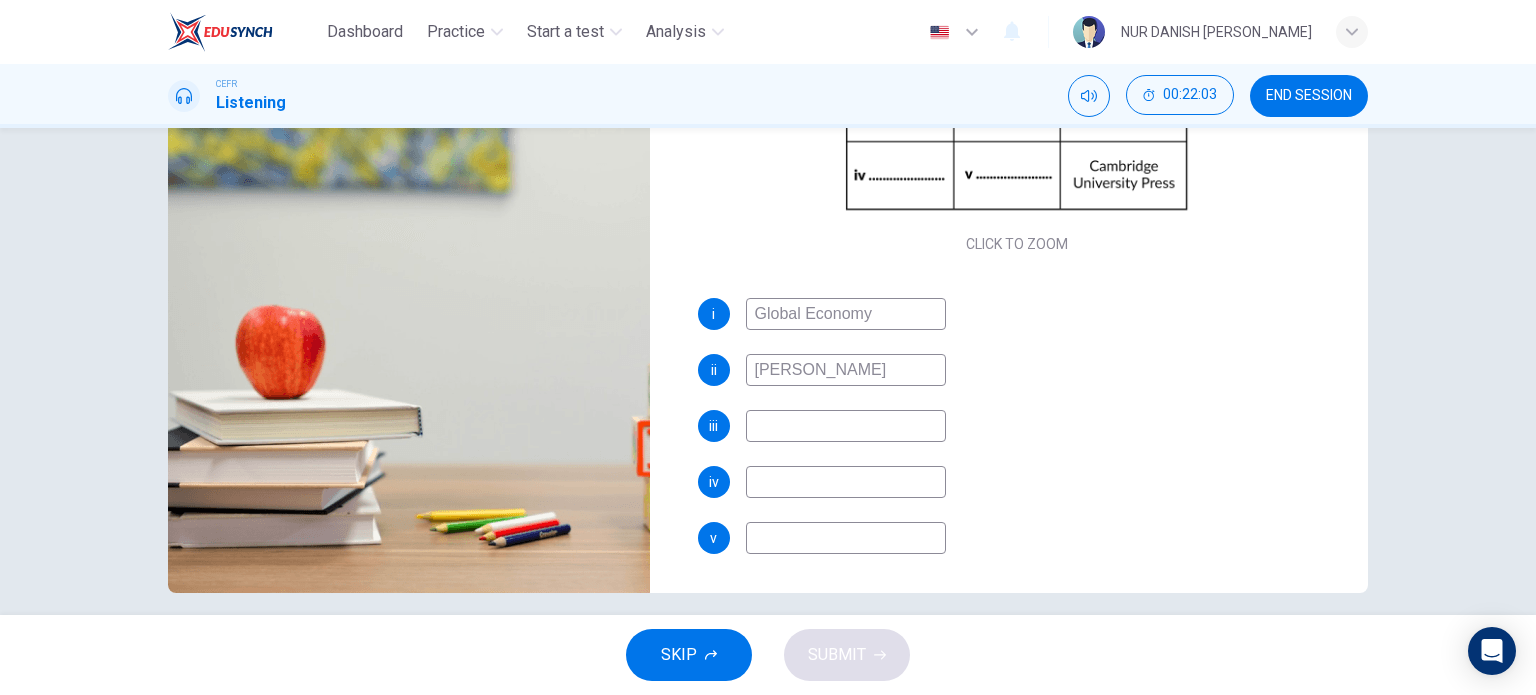 type on "[PERSON_NAME]" 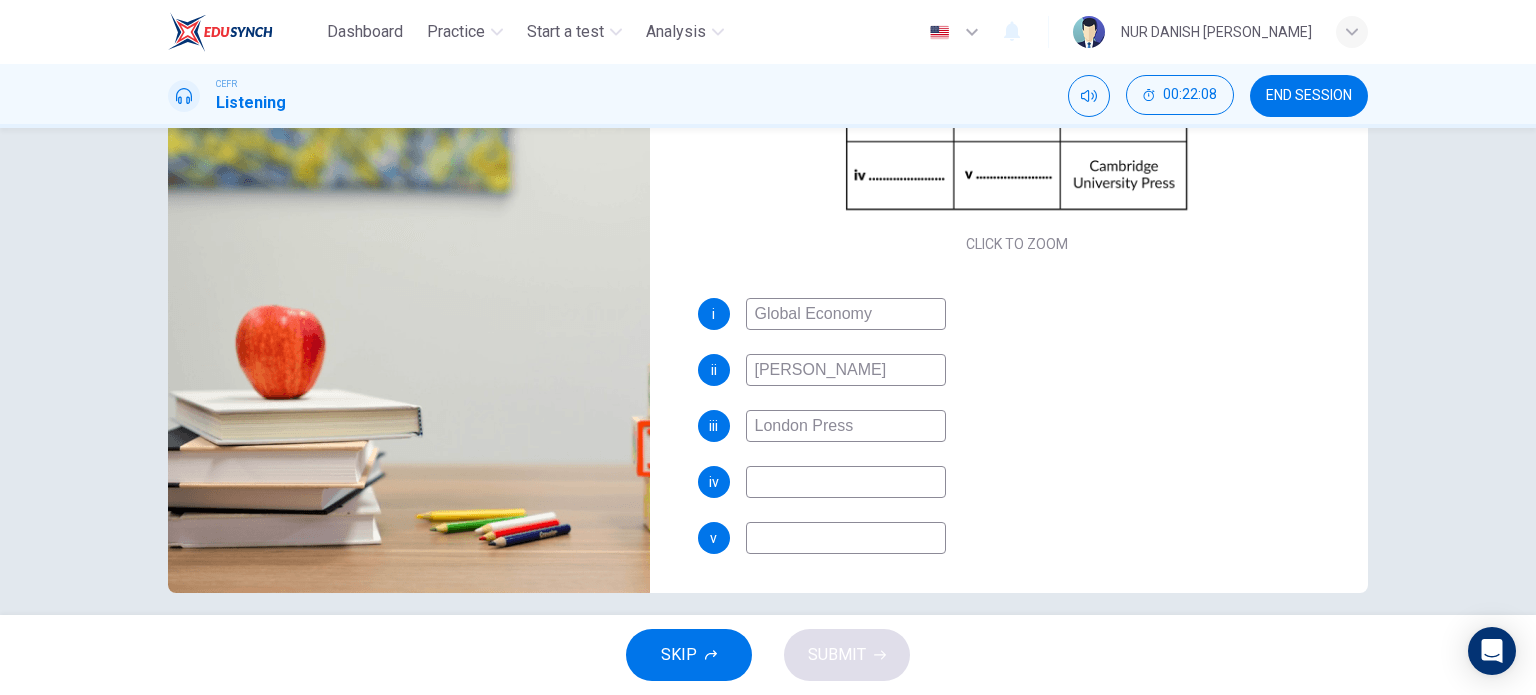type on "London Press" 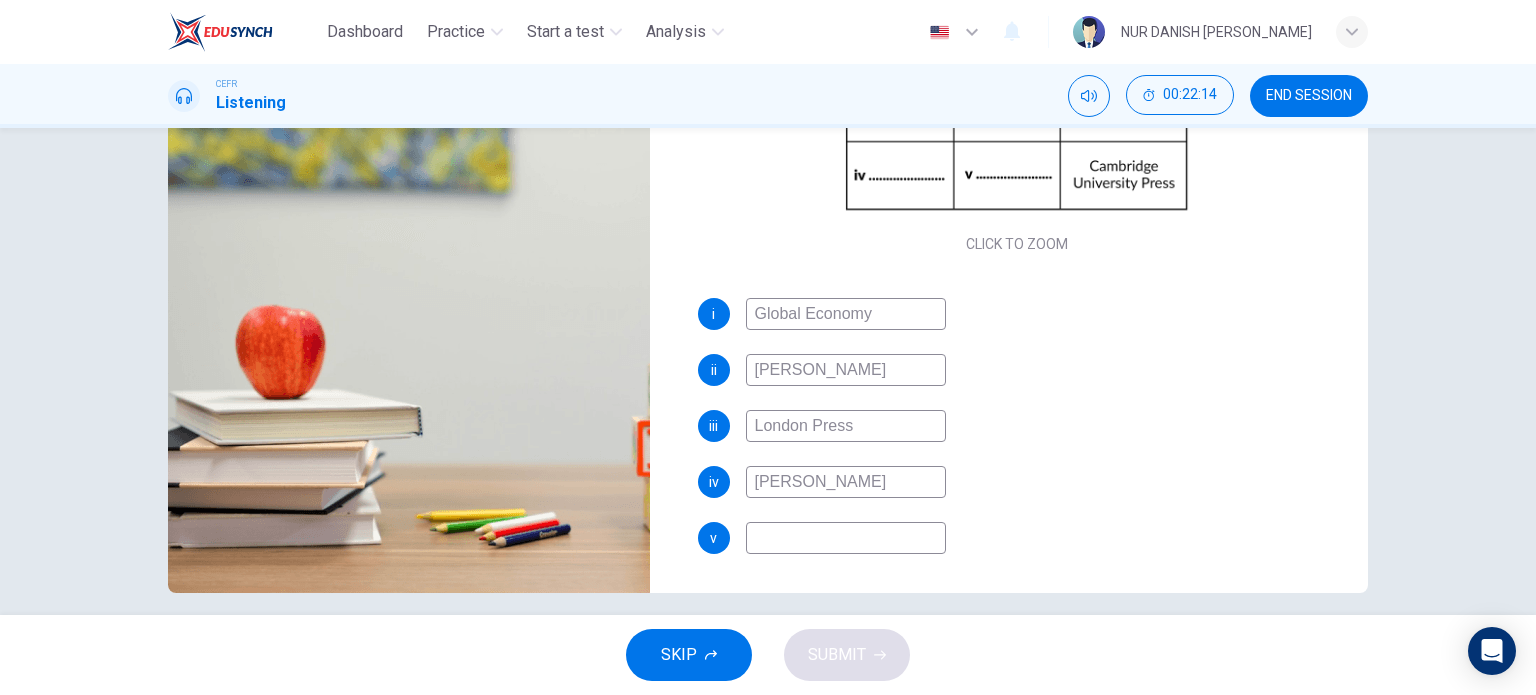 type on "[PERSON_NAME]" 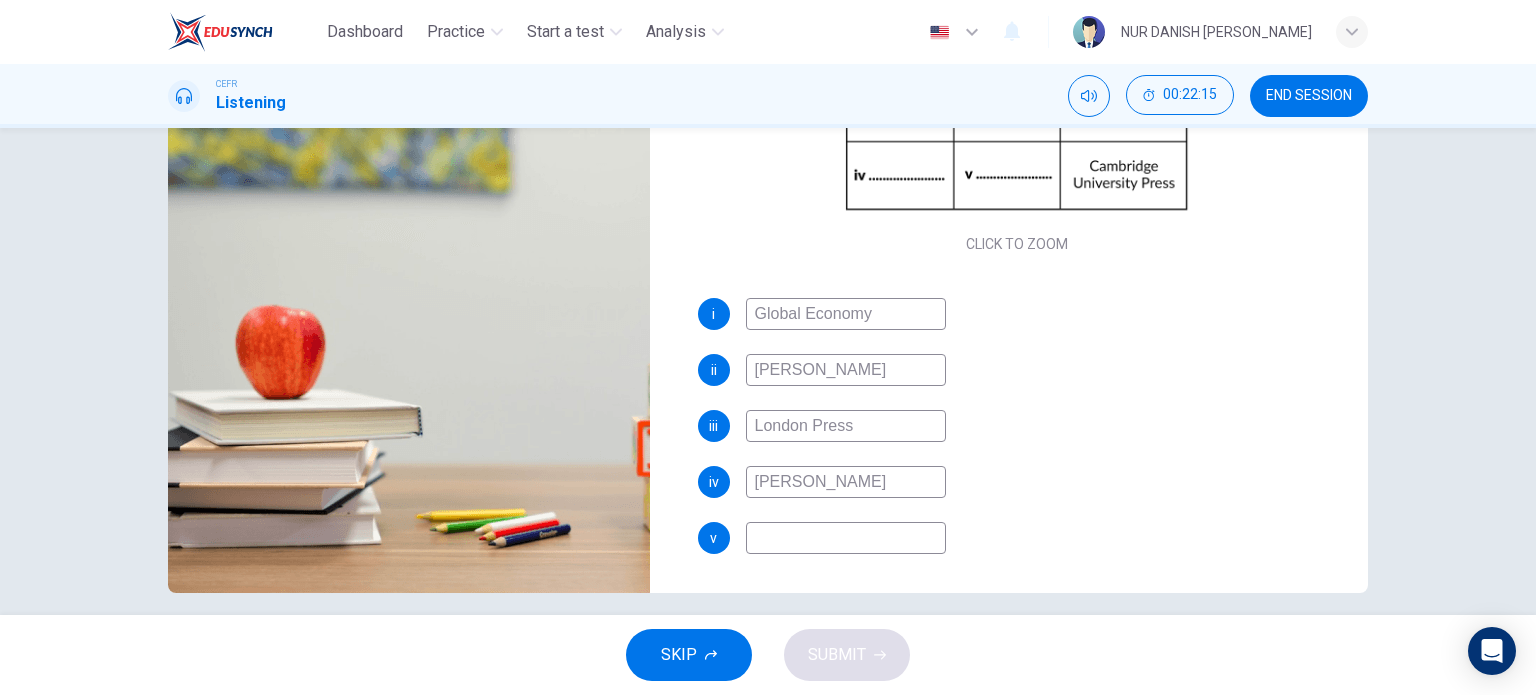 click at bounding box center [846, 538] 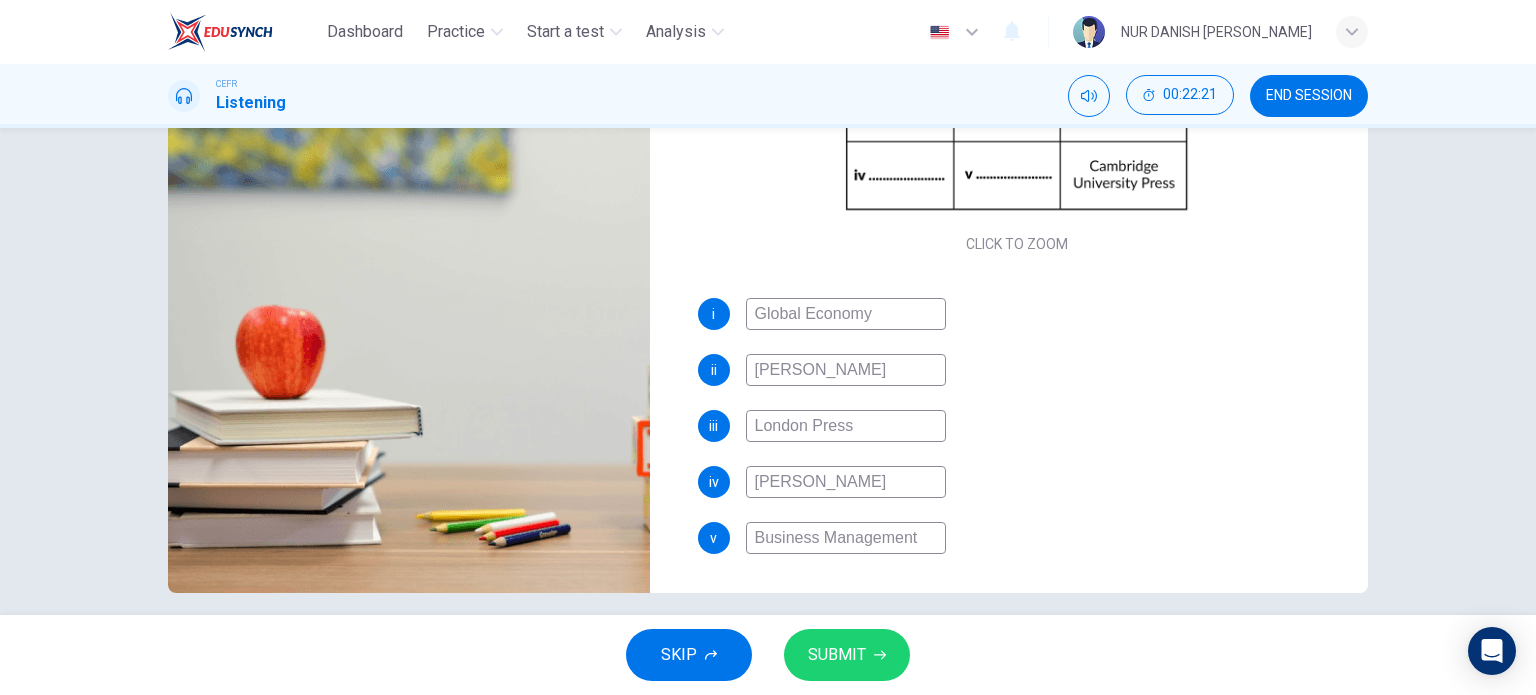 type on "Business Management" 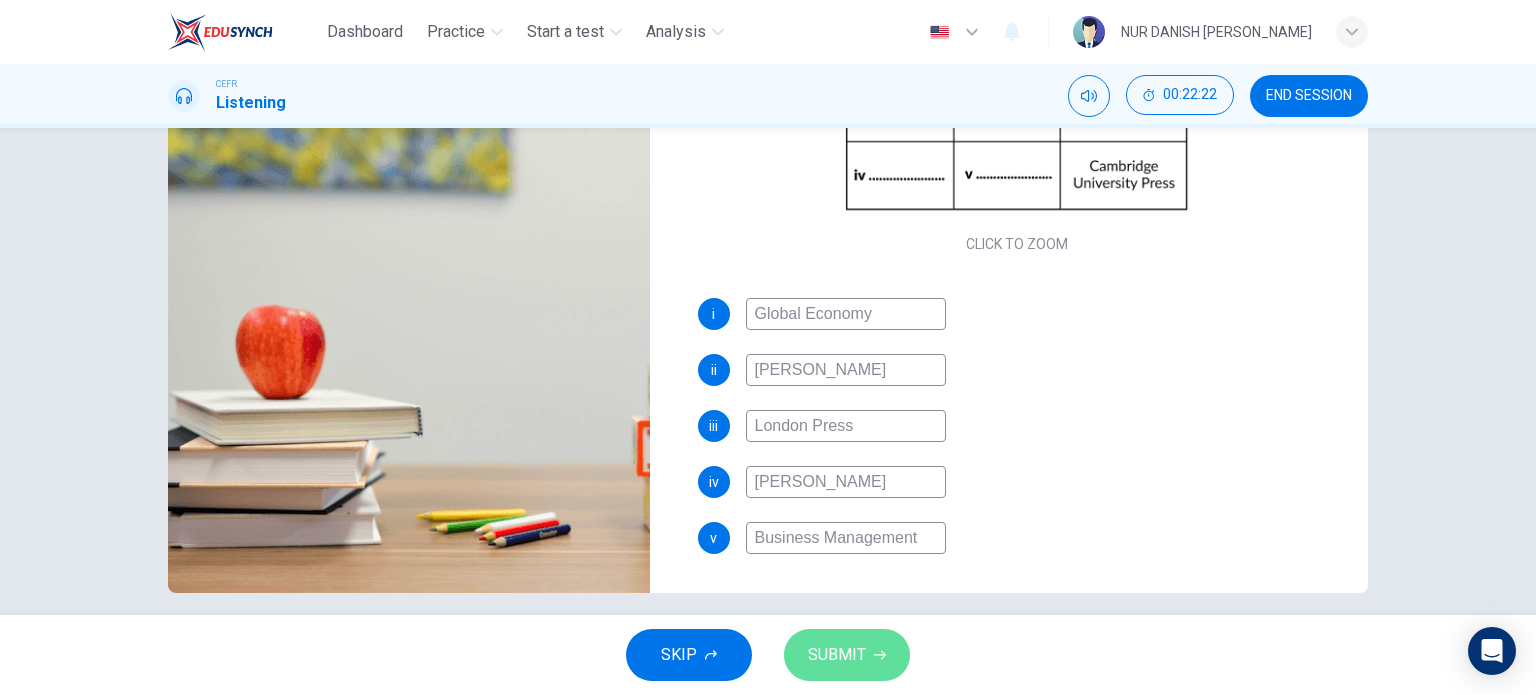 click on "SUBMIT" at bounding box center [847, 655] 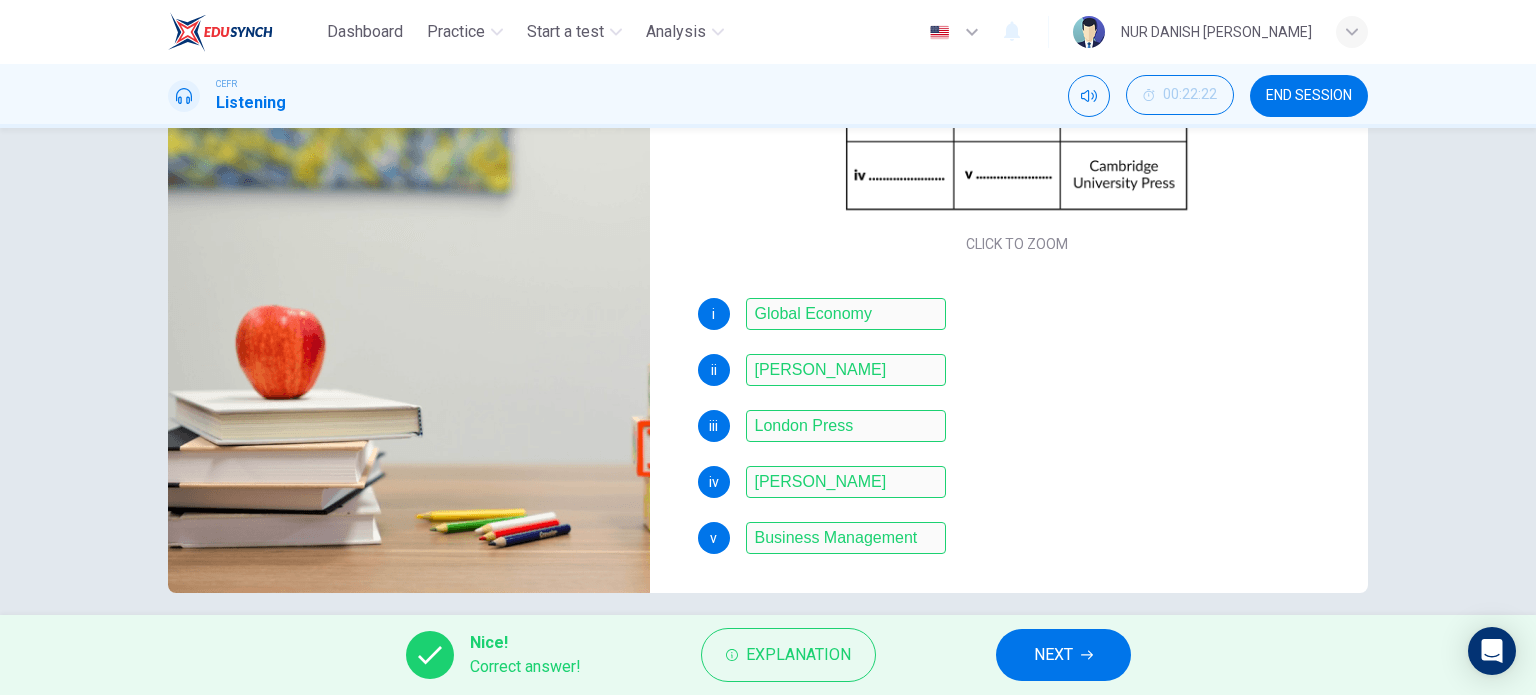 scroll, scrollTop: 288, scrollLeft: 0, axis: vertical 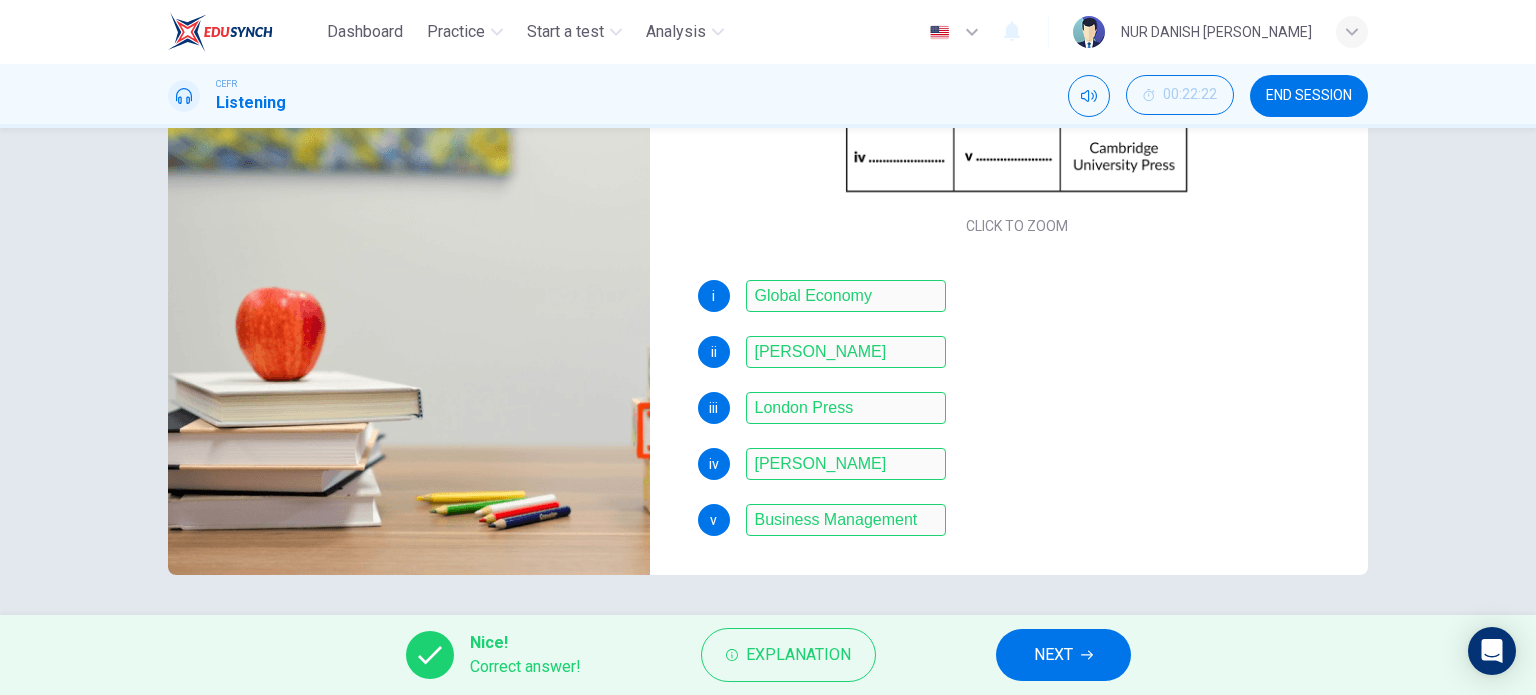 click on "NEXT" at bounding box center (1053, 655) 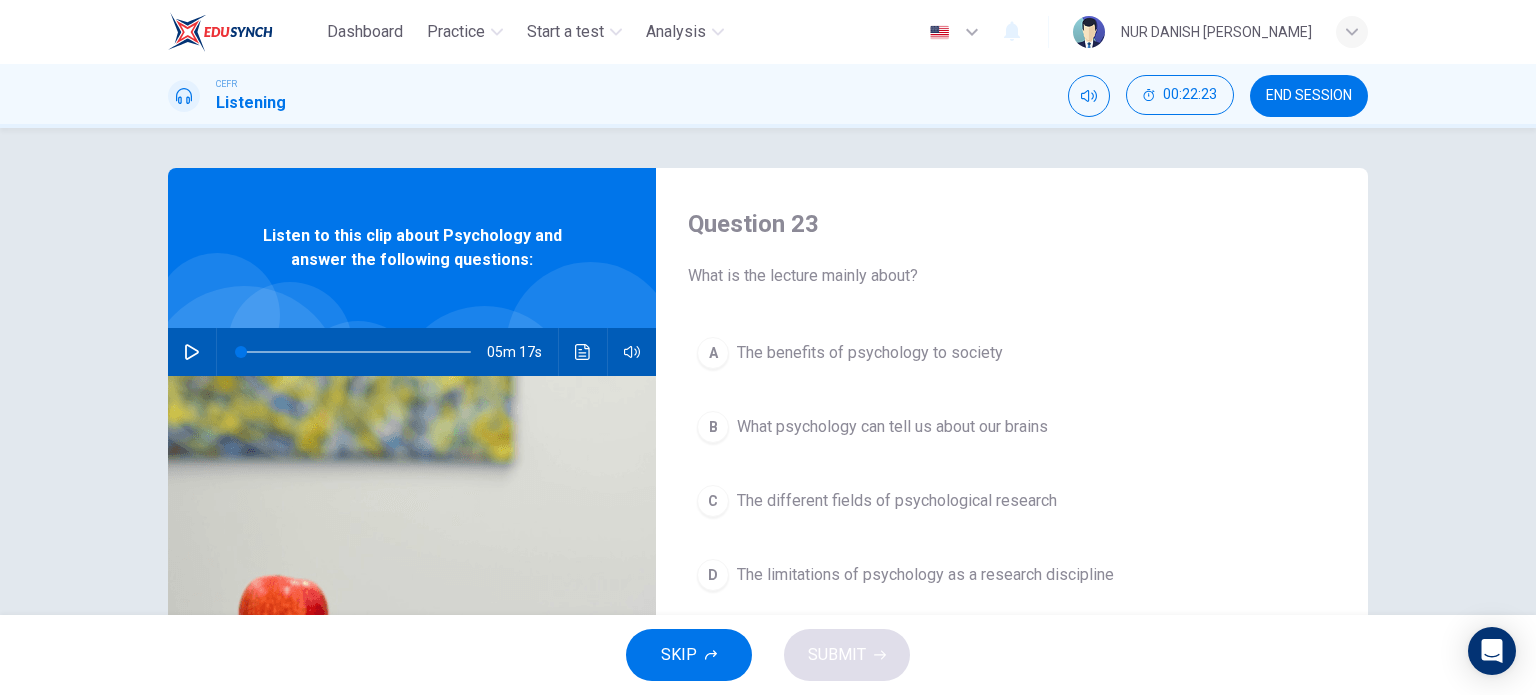 scroll, scrollTop: 12, scrollLeft: 0, axis: vertical 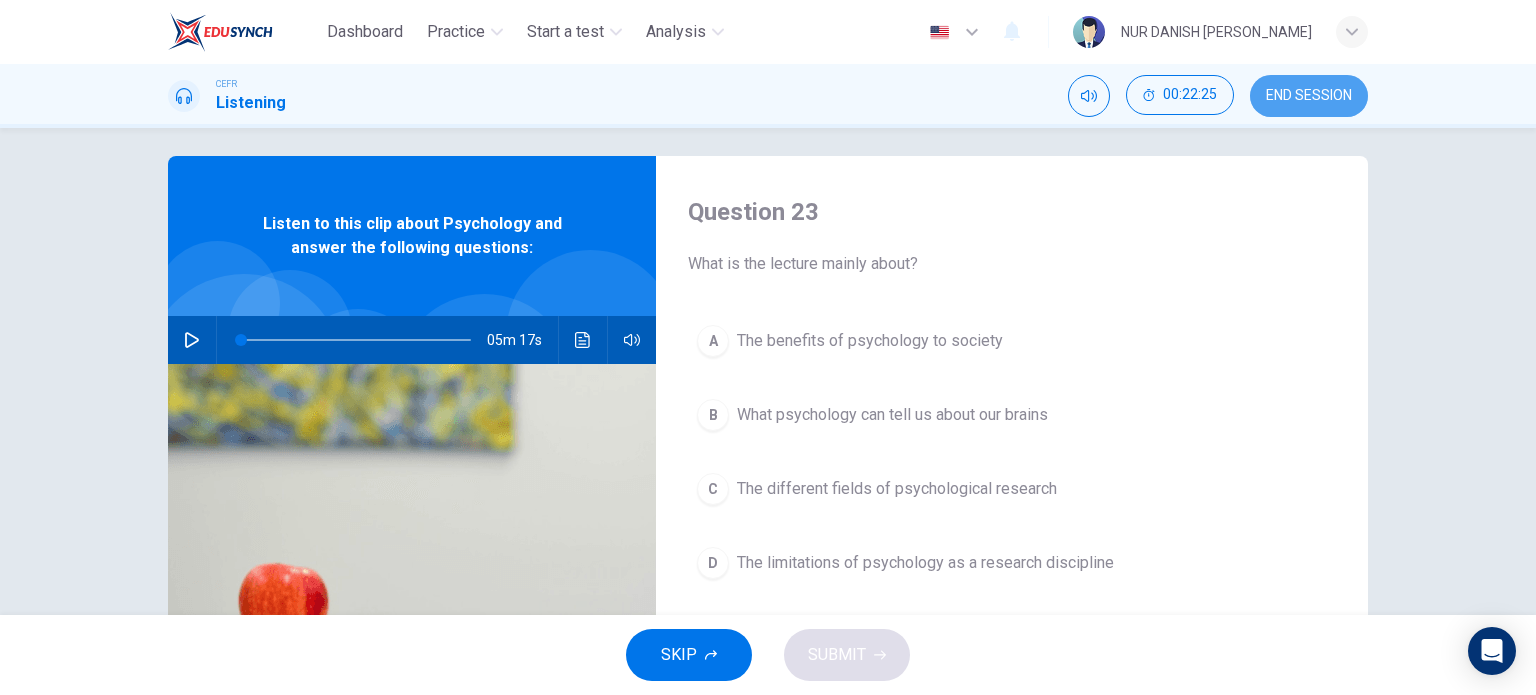 click on "END SESSION" at bounding box center (1309, 96) 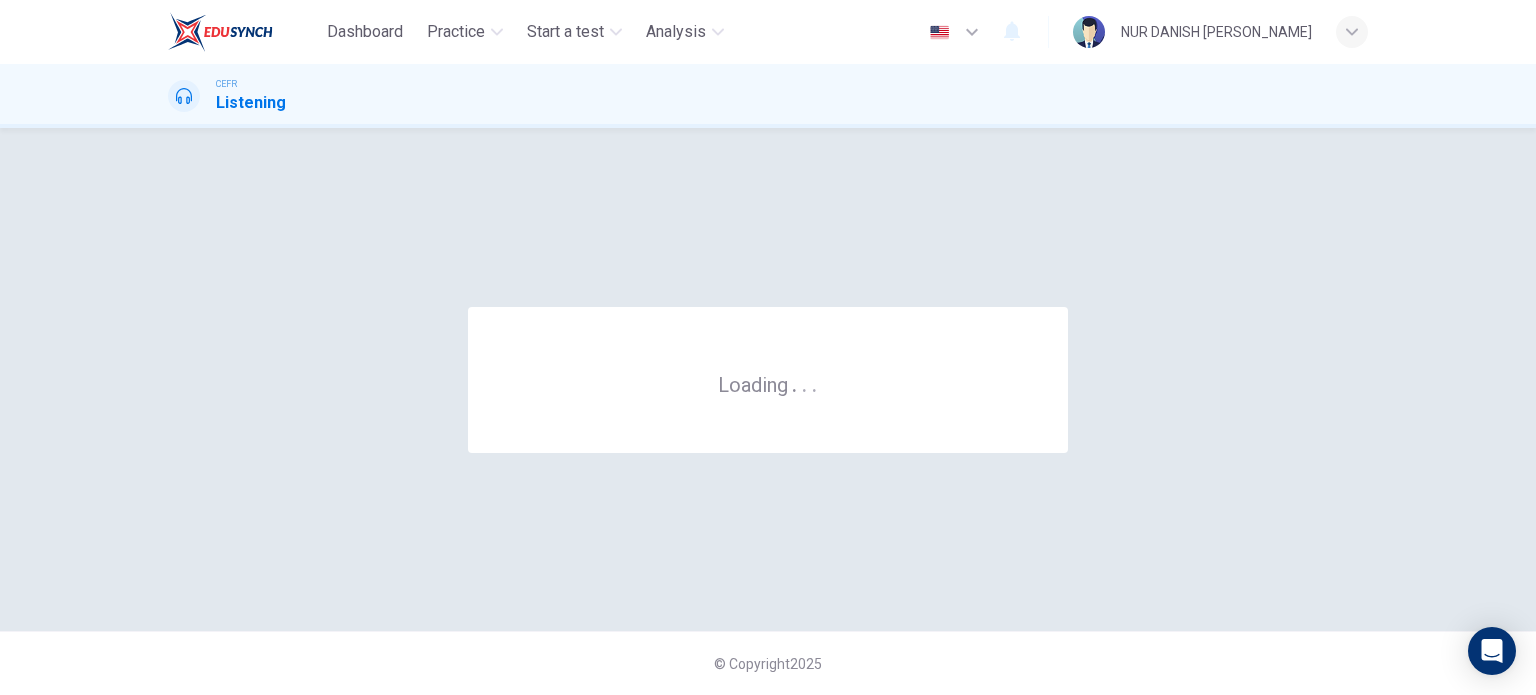 scroll, scrollTop: 0, scrollLeft: 0, axis: both 